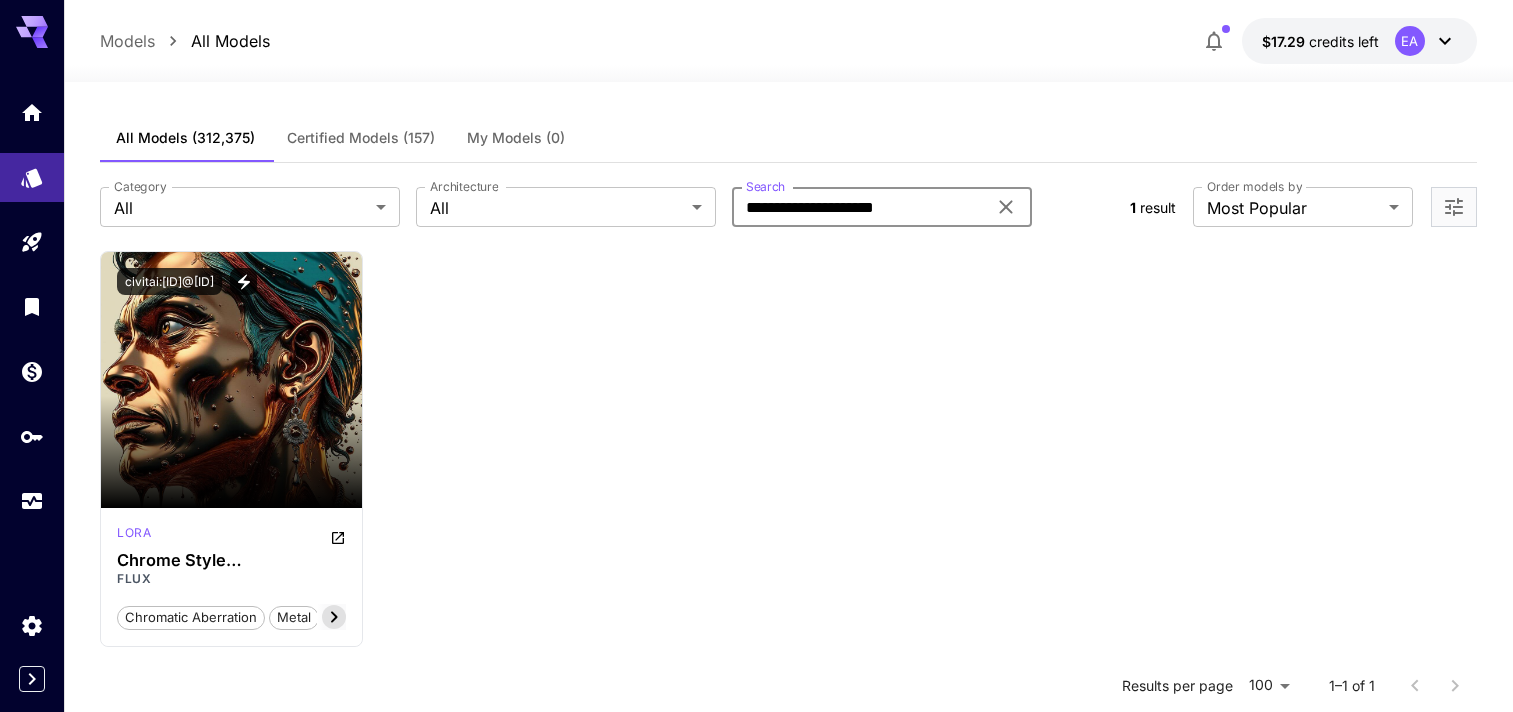 scroll, scrollTop: 0, scrollLeft: 0, axis: both 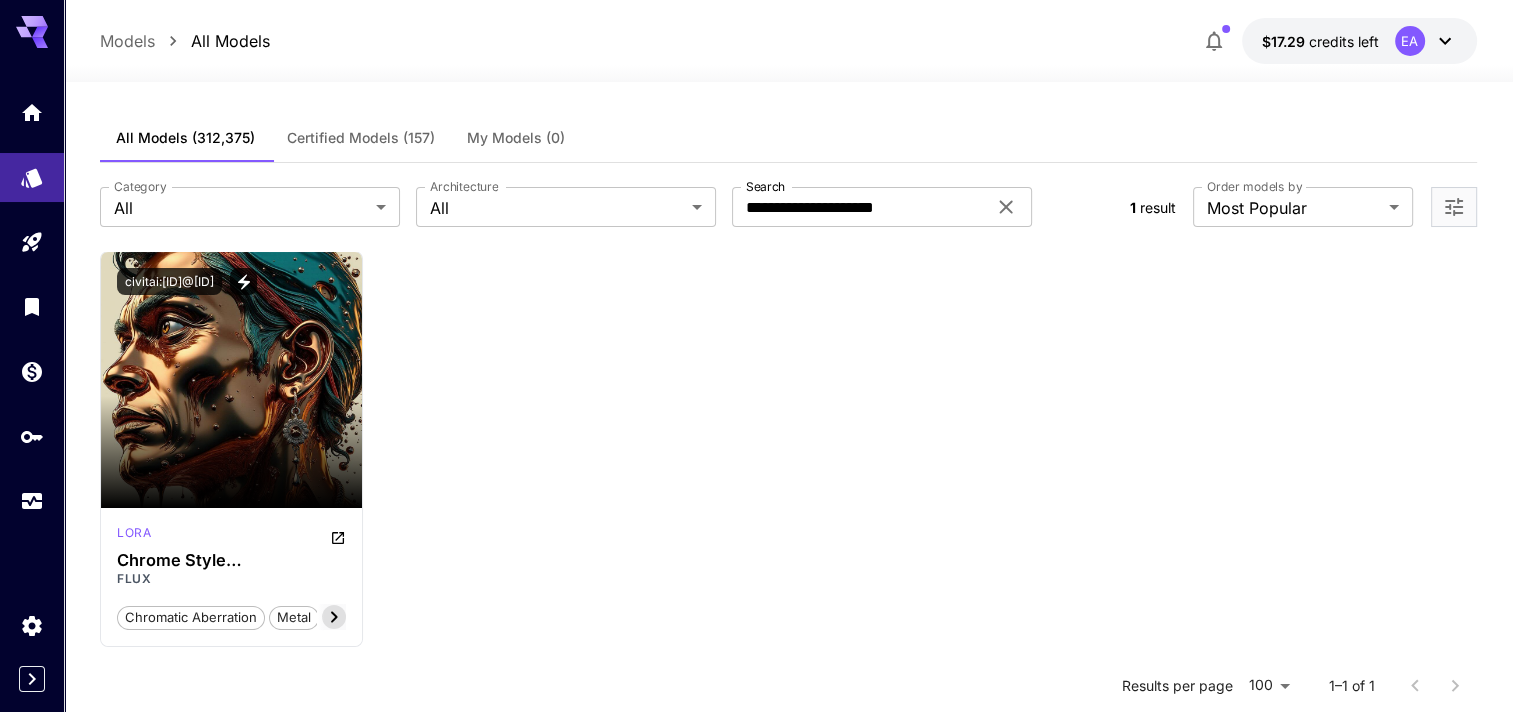 click on "**********" at bounding box center (788, 207) 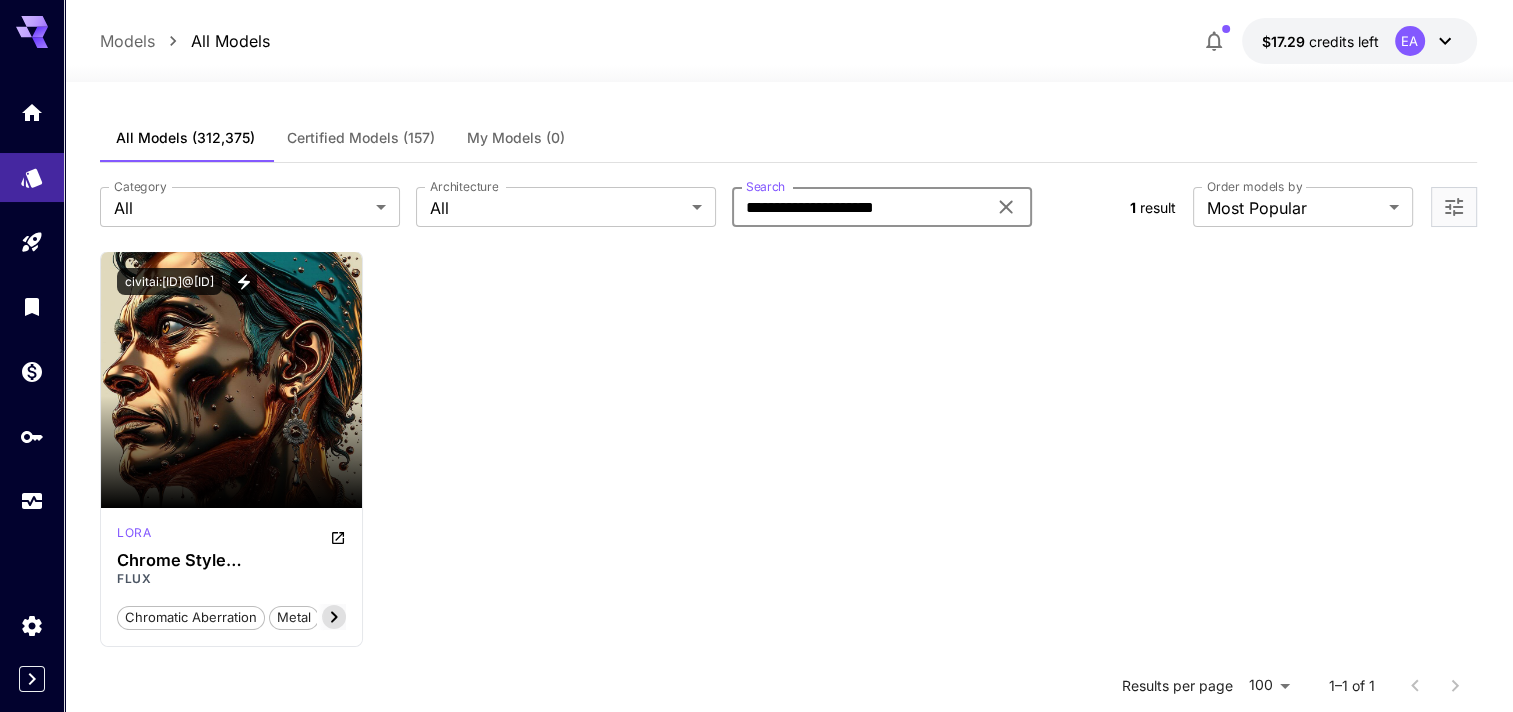click on "**********" at bounding box center [859, 207] 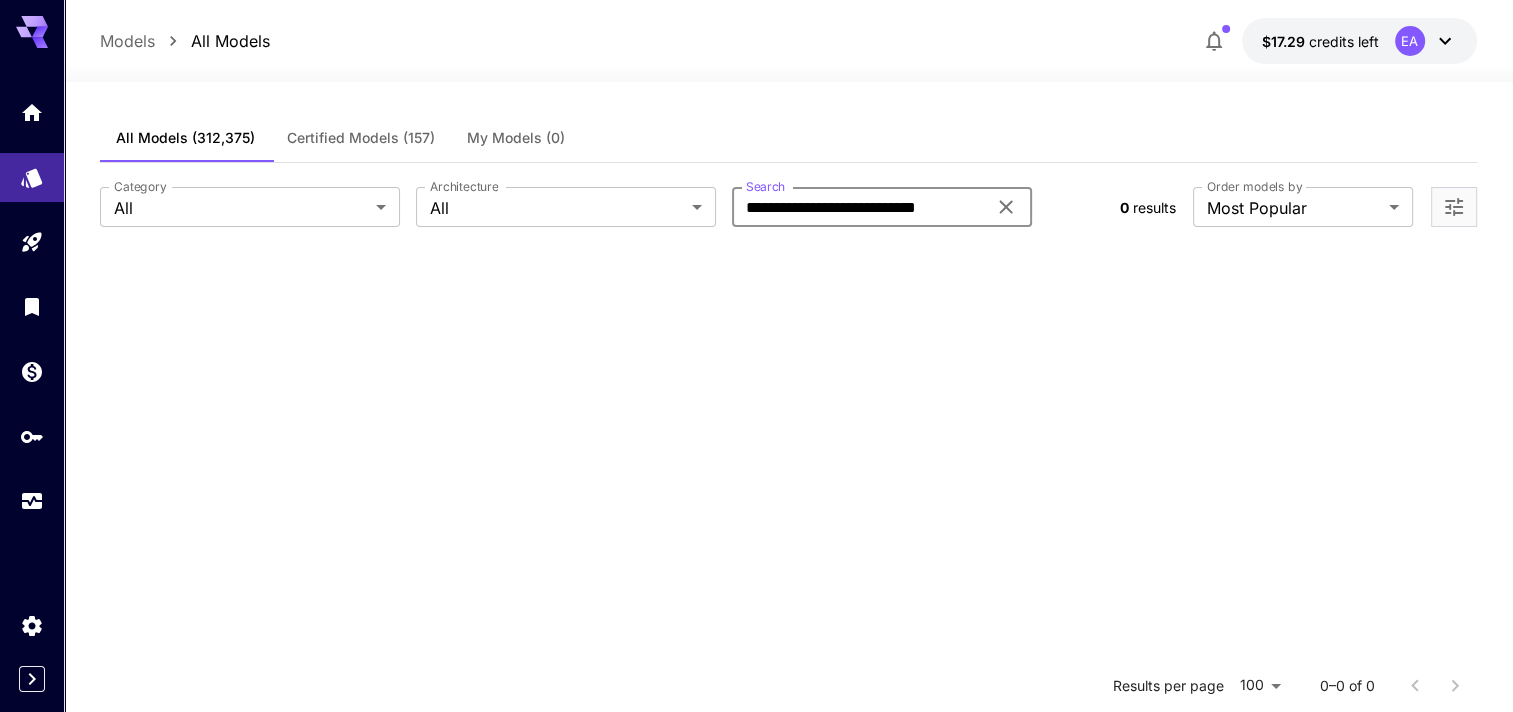 scroll, scrollTop: 0, scrollLeft: 0, axis: both 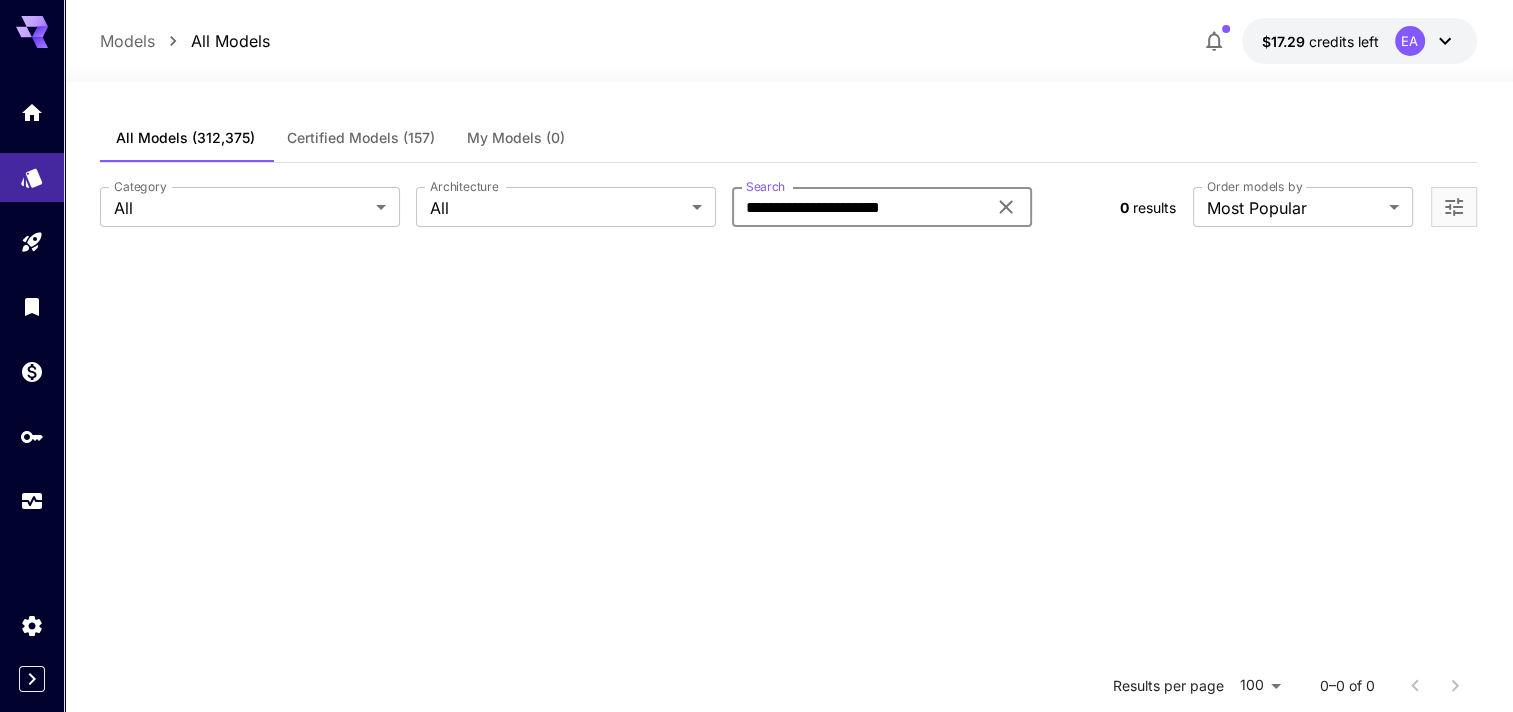 type on "**********" 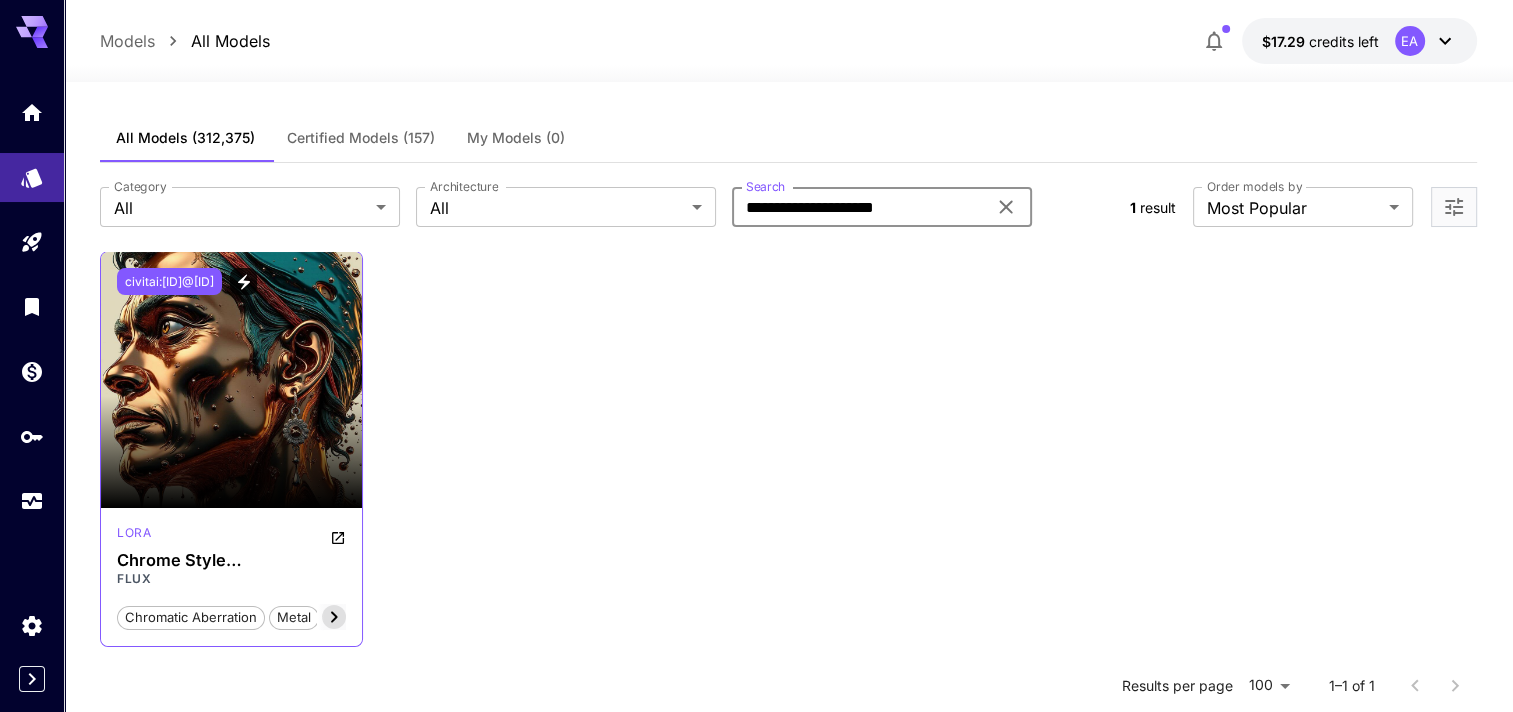 click on "civitai:[ID]@[ID]" at bounding box center [169, 281] 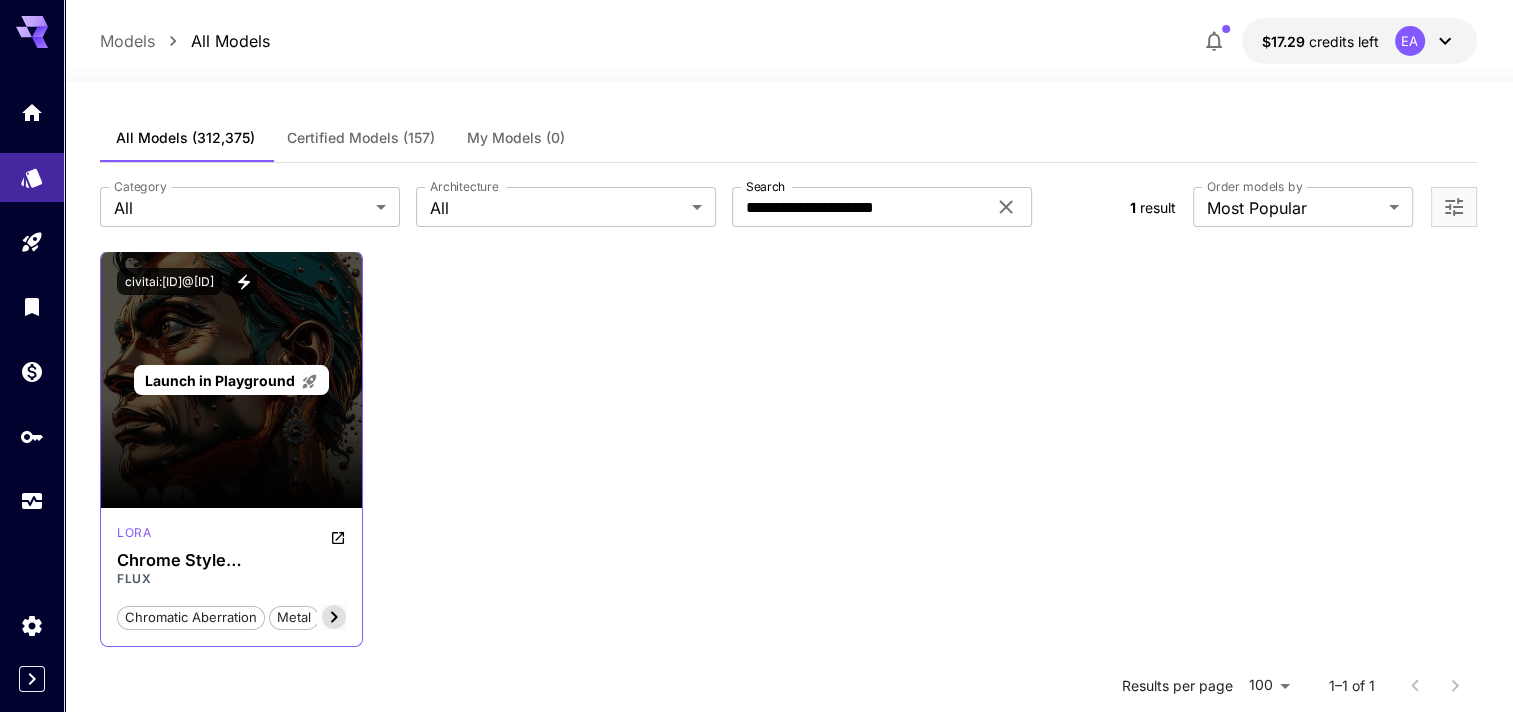 click on "Launch in Playground" at bounding box center (220, 380) 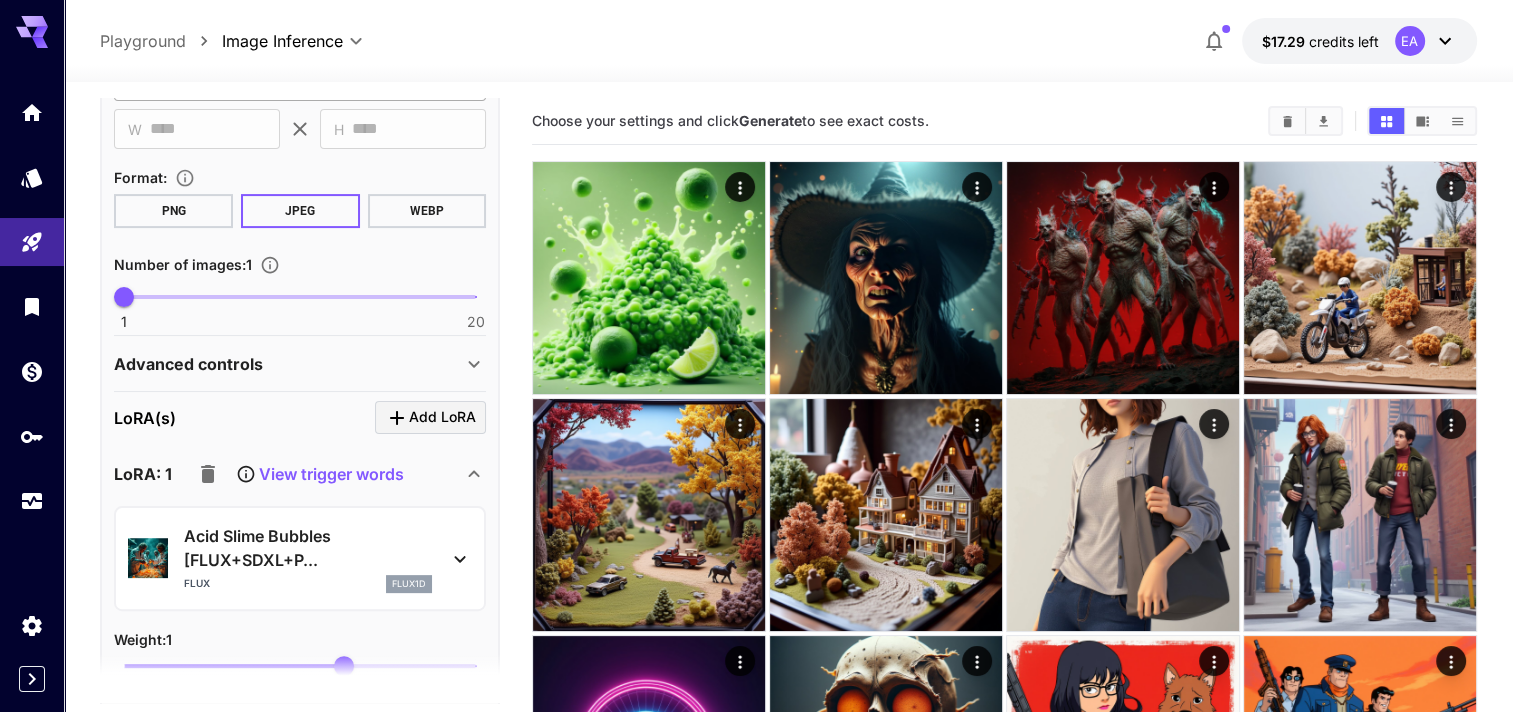 scroll, scrollTop: 700, scrollLeft: 0, axis: vertical 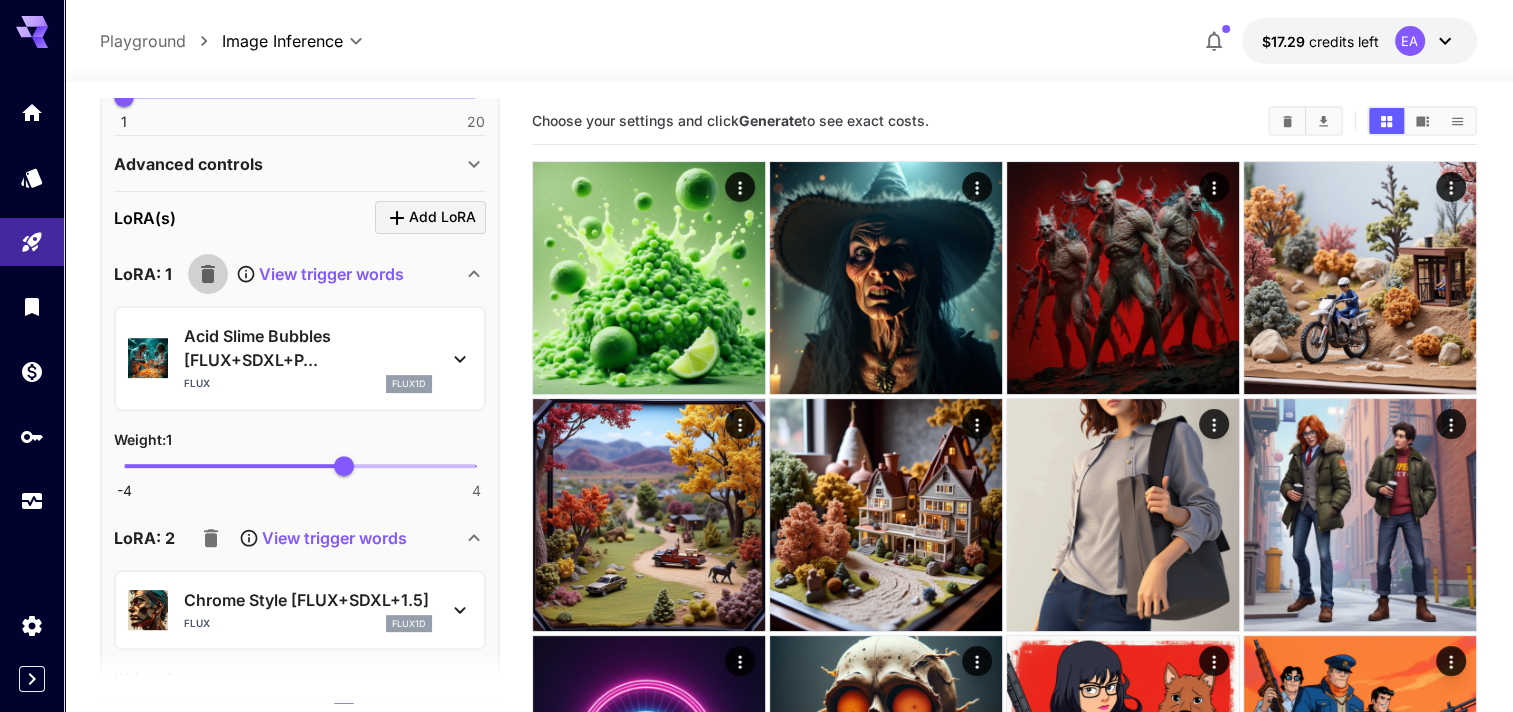 click 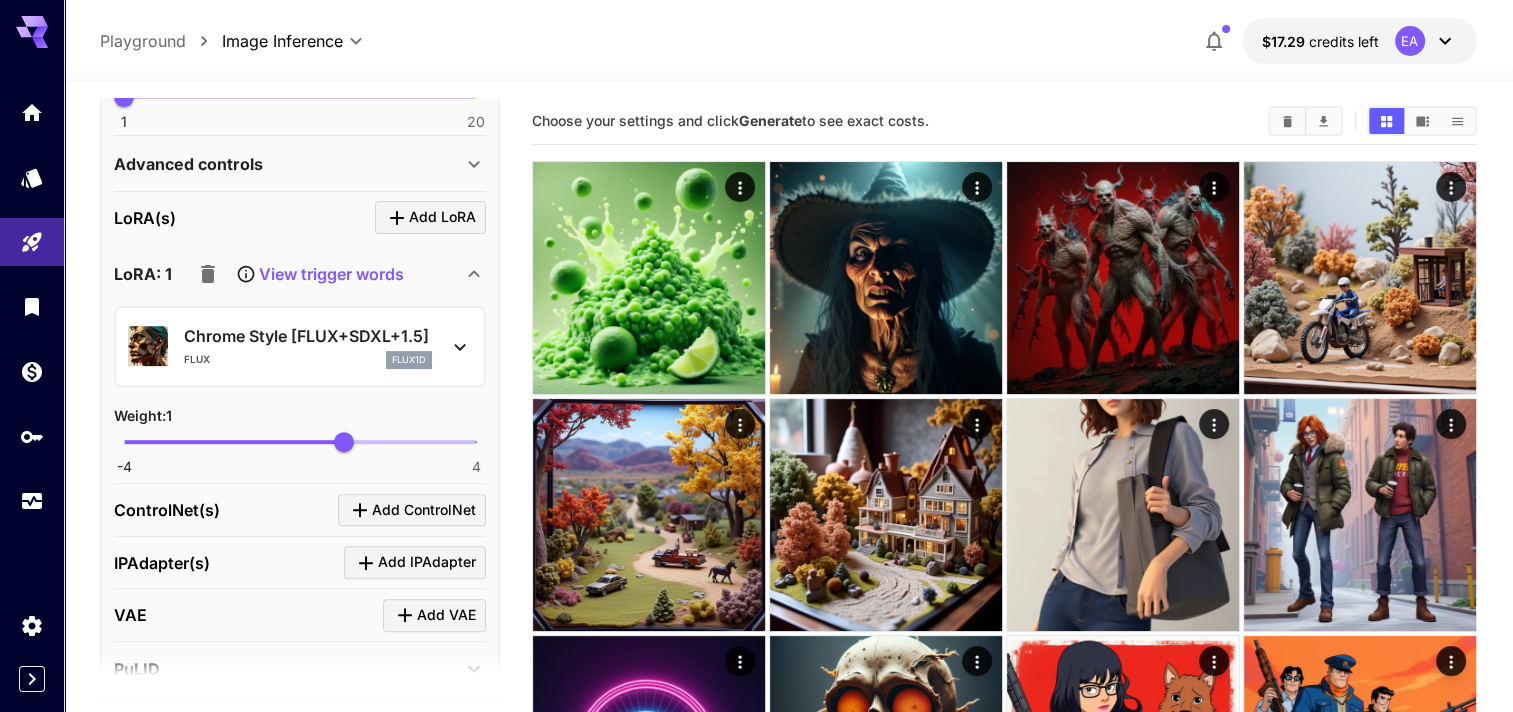 click on "View trigger words" at bounding box center (331, 274) 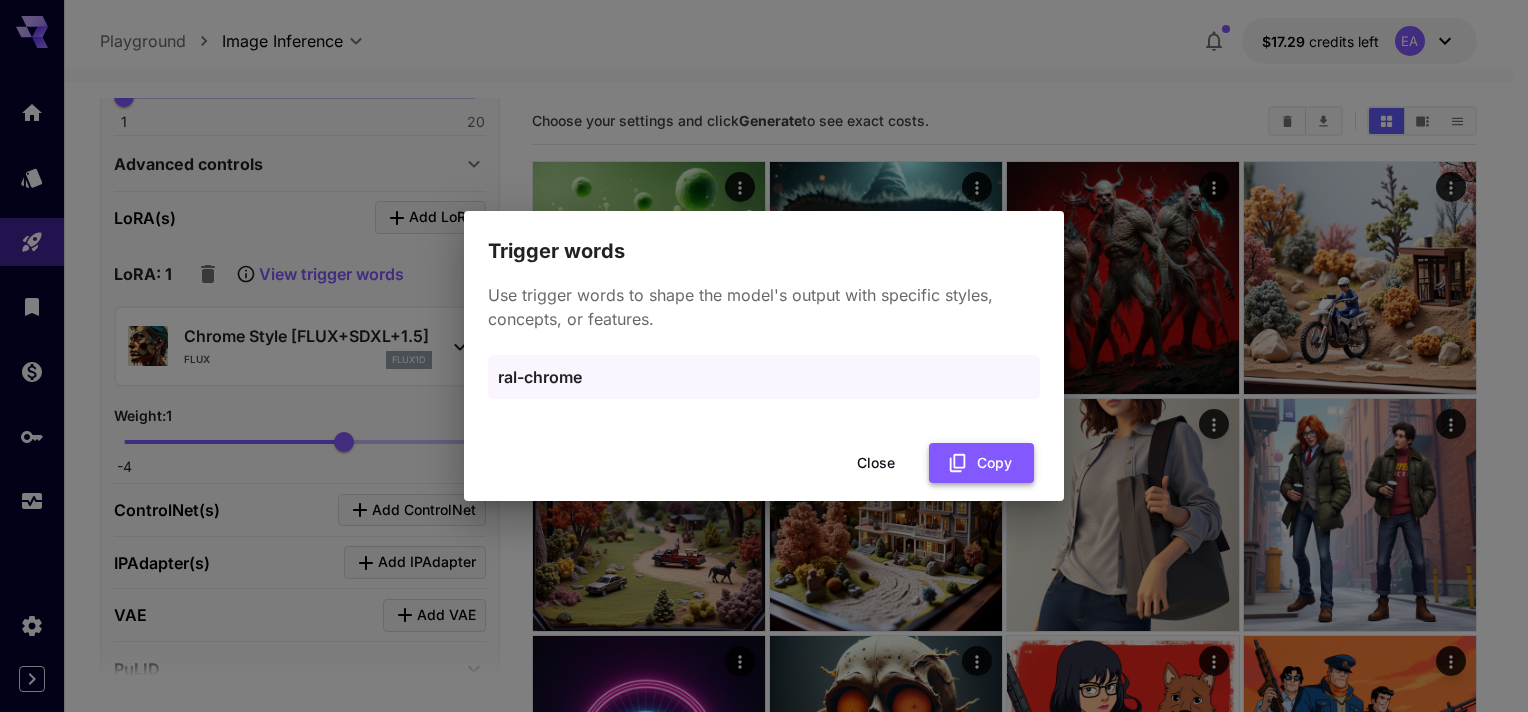 click 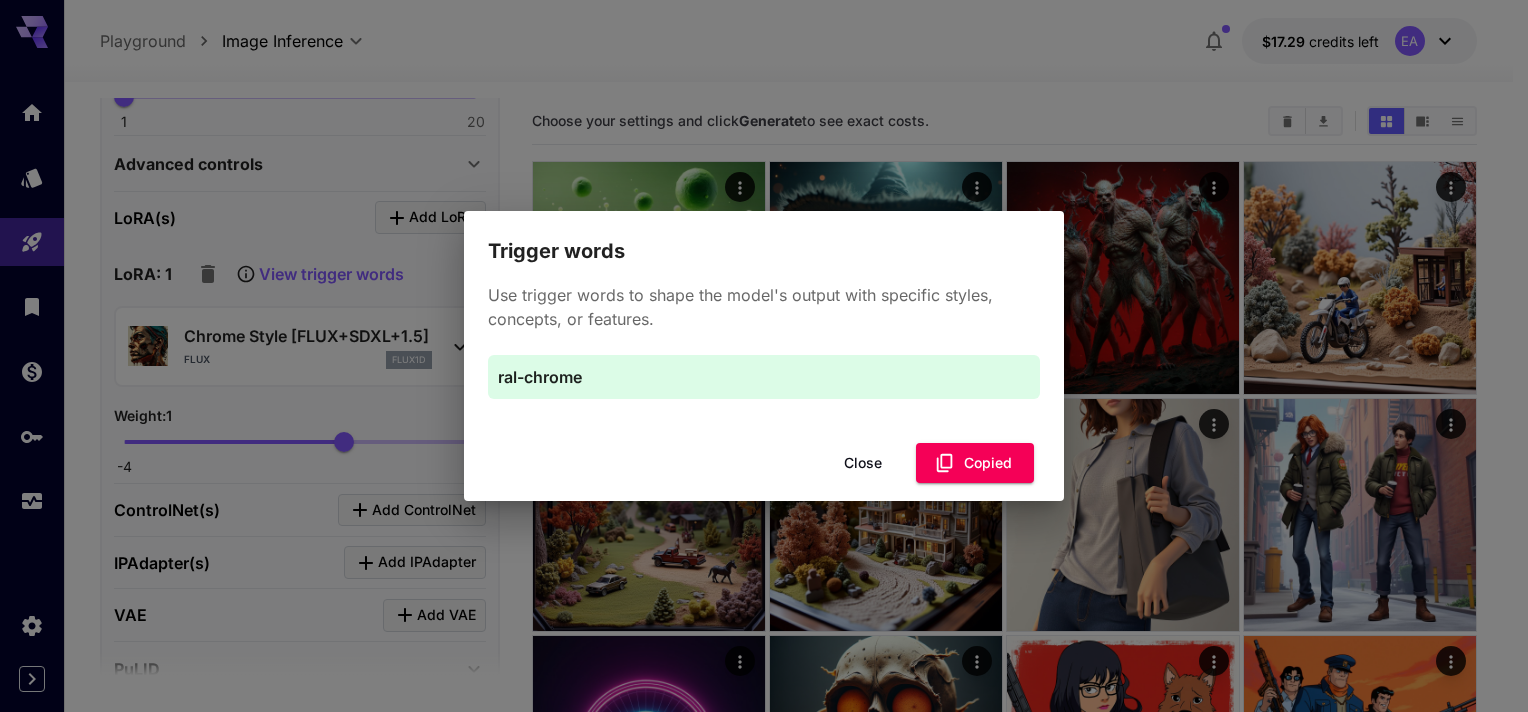 click on "Close" at bounding box center [863, 463] 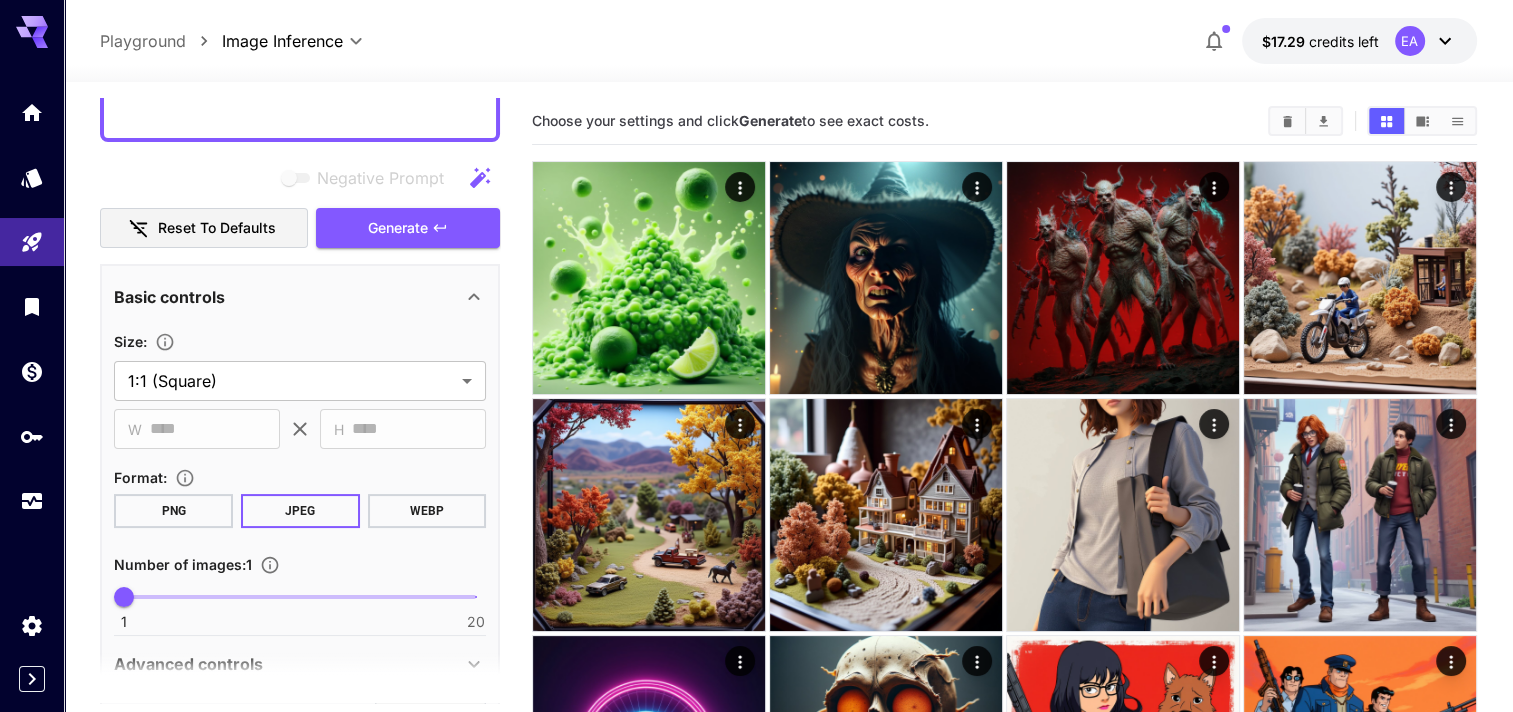scroll, scrollTop: 0, scrollLeft: 0, axis: both 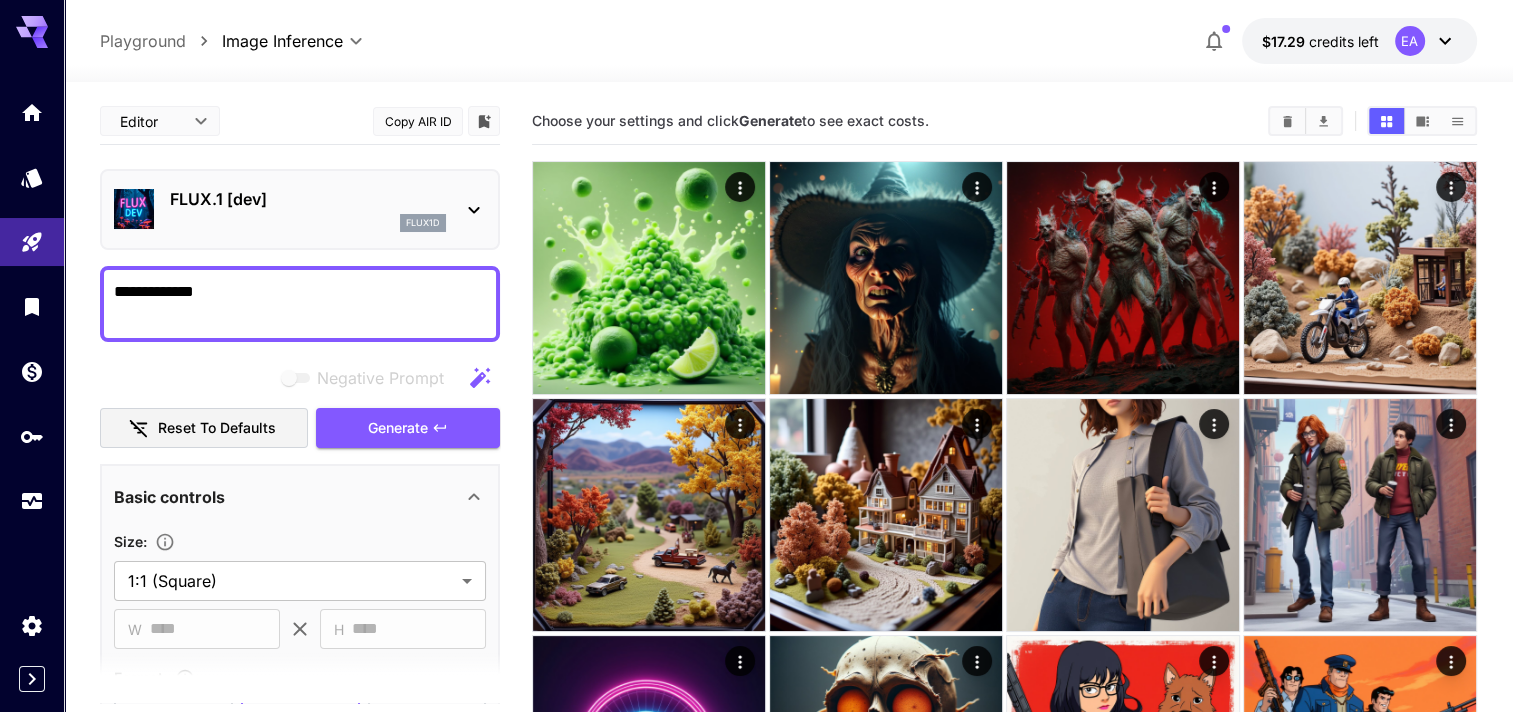 click on "**********" at bounding box center (300, 304) 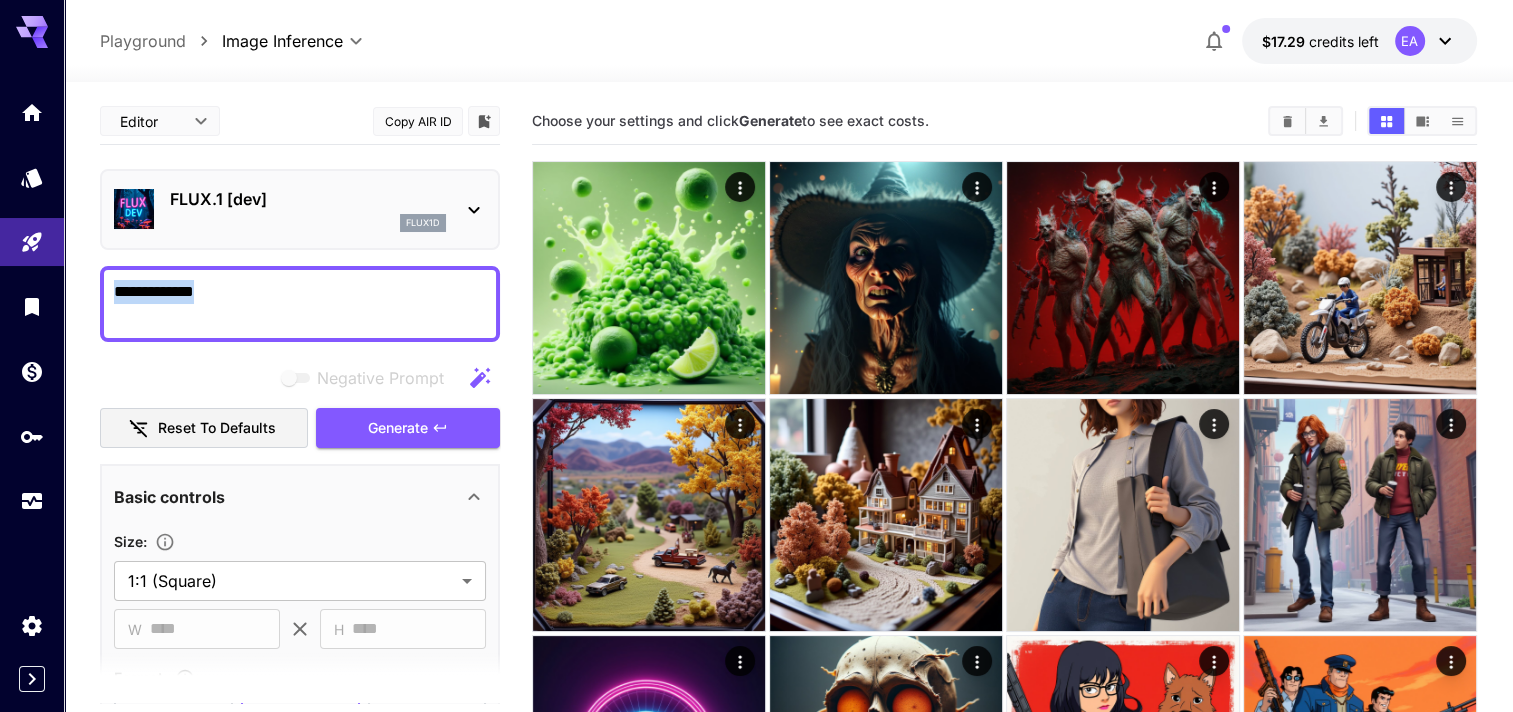 click on "**********" at bounding box center (300, 304) 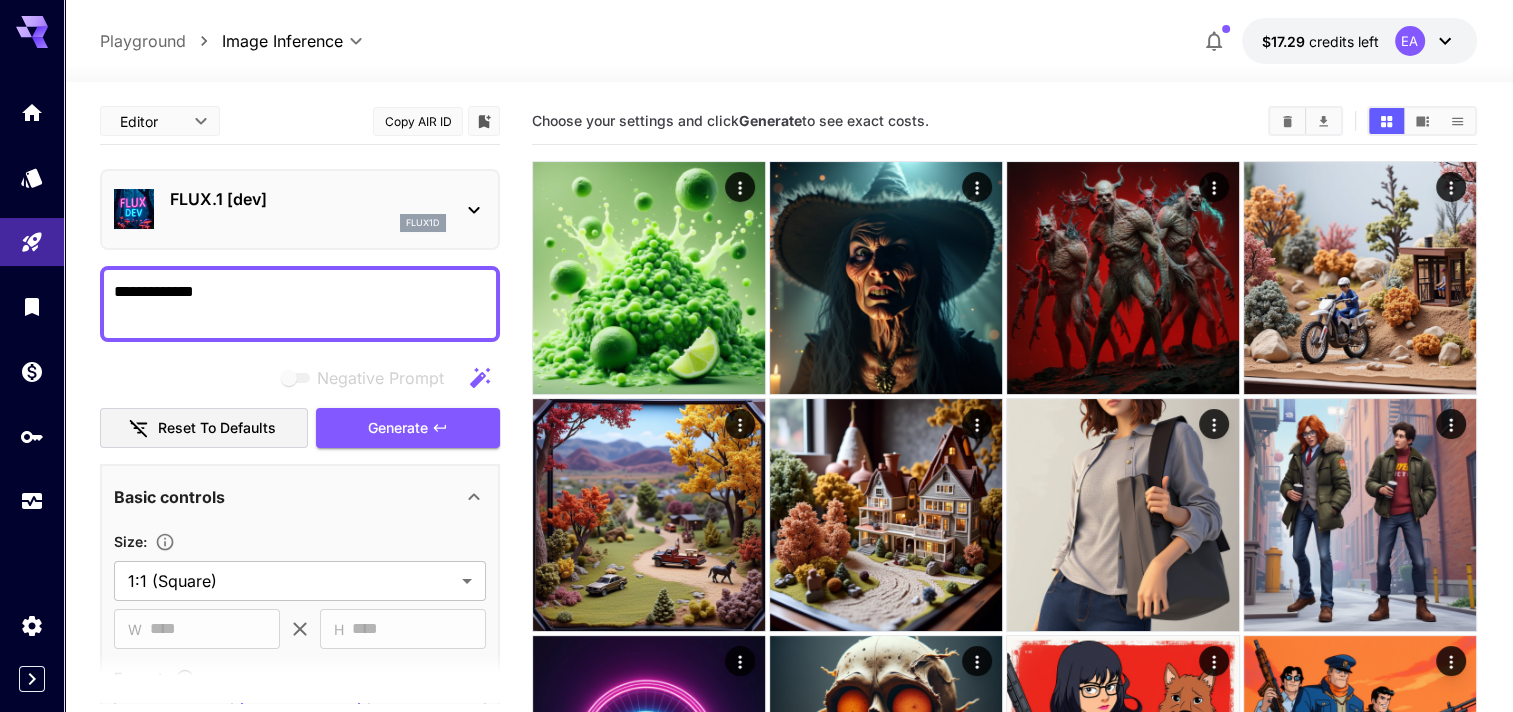 click on "**********" at bounding box center (300, 304) 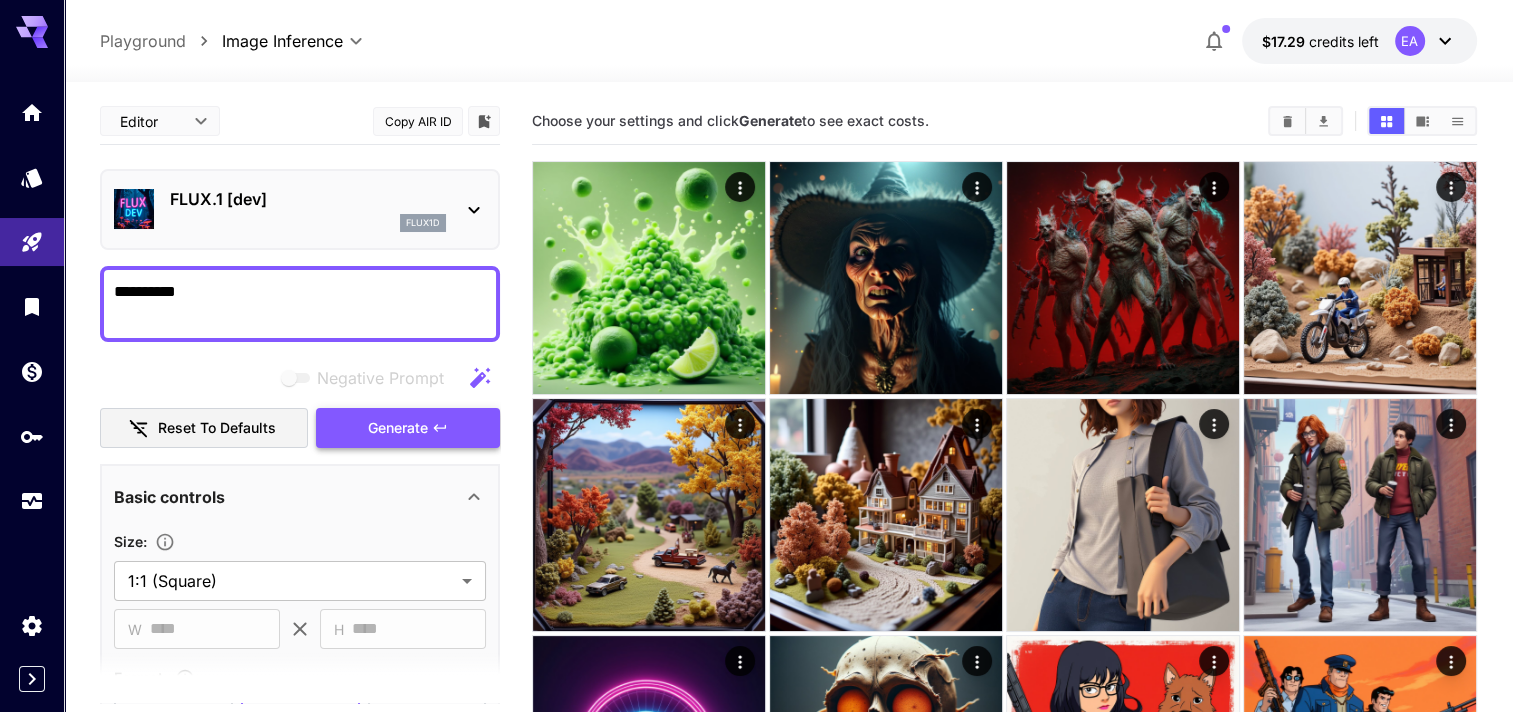 type on "**********" 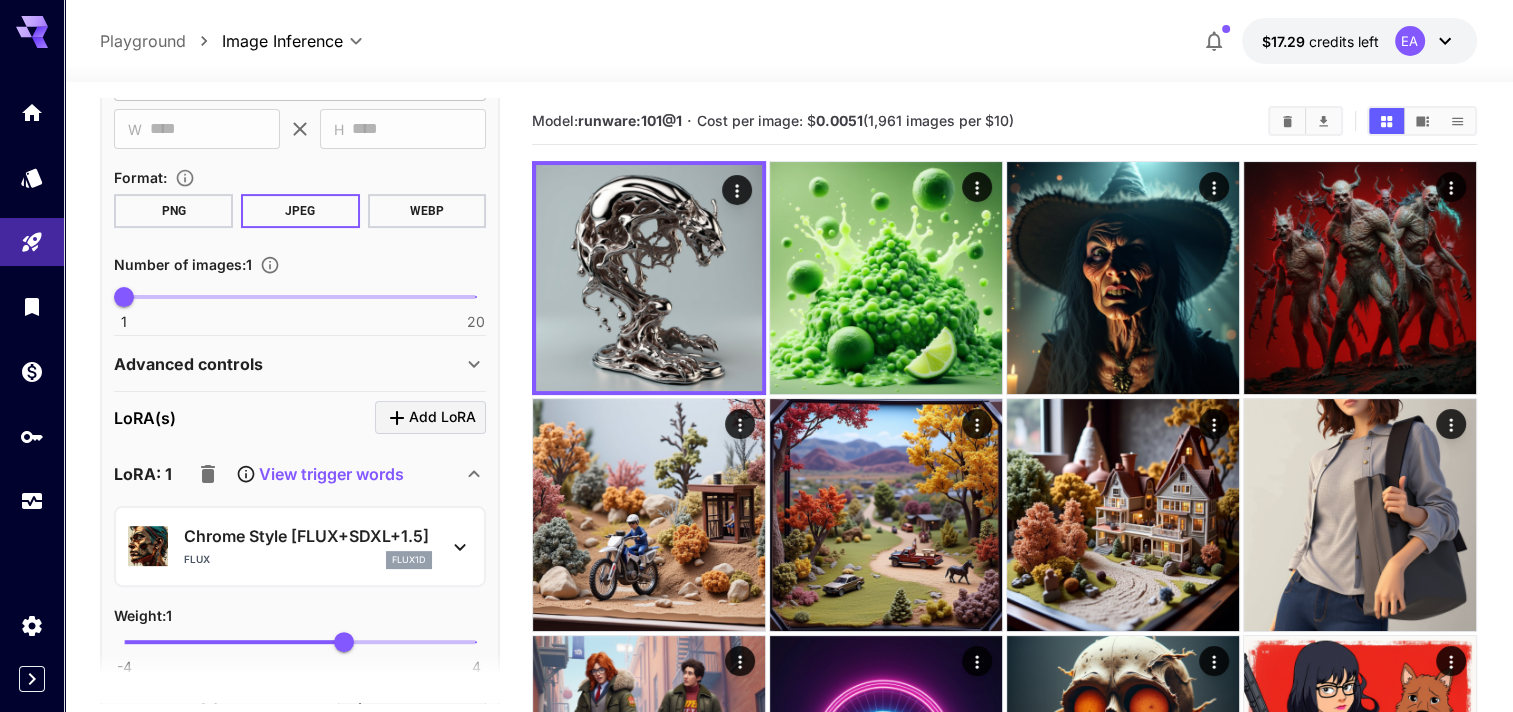 scroll, scrollTop: 700, scrollLeft: 0, axis: vertical 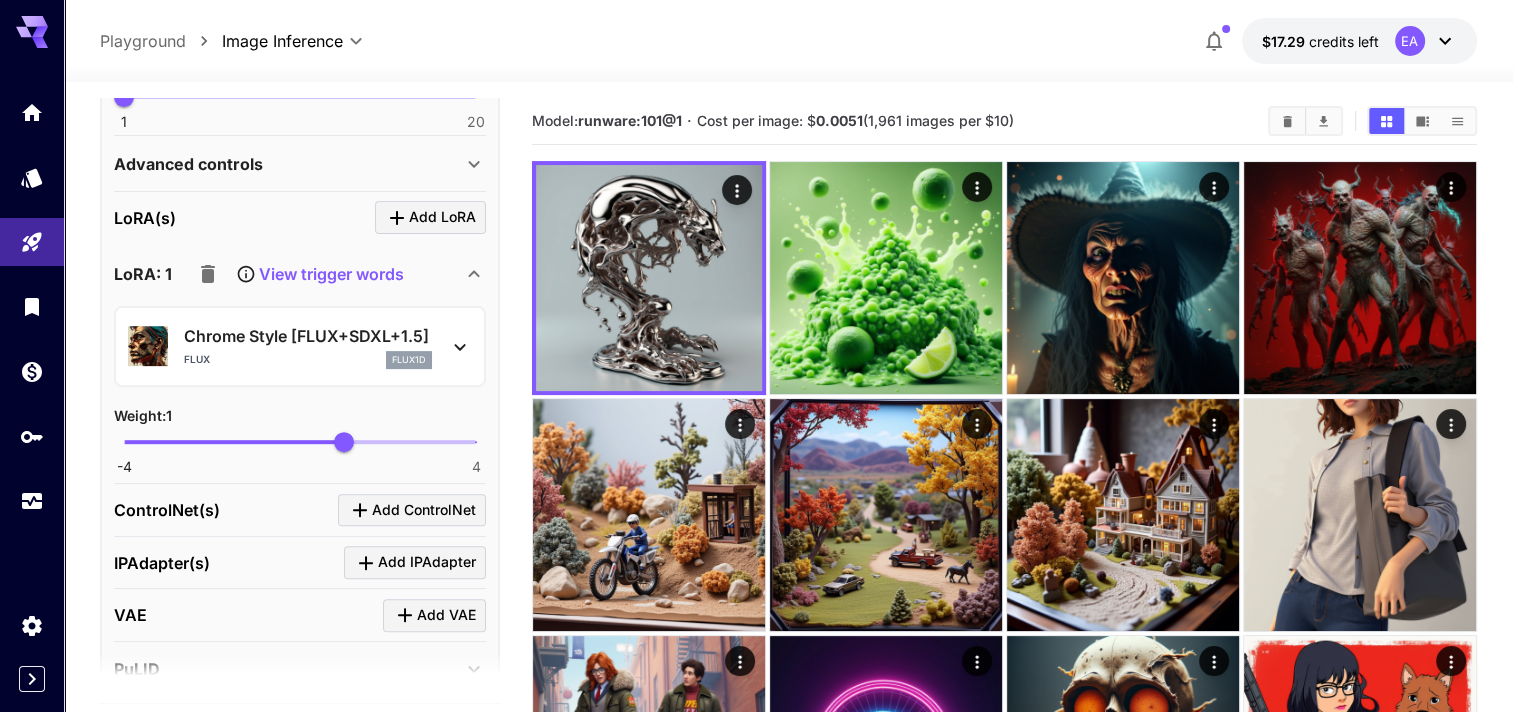 click on "View trigger words" at bounding box center (331, 274) 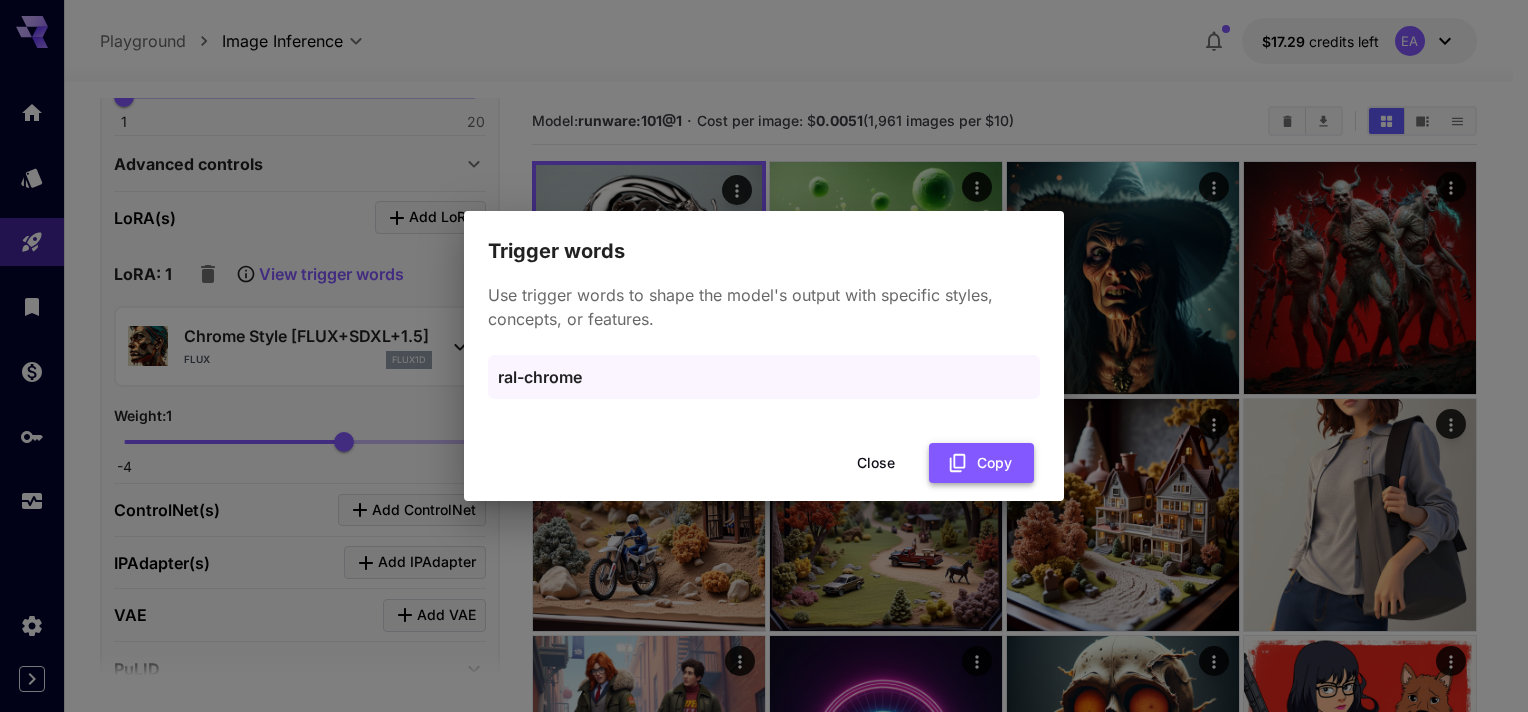 click on "Copy" at bounding box center (981, 463) 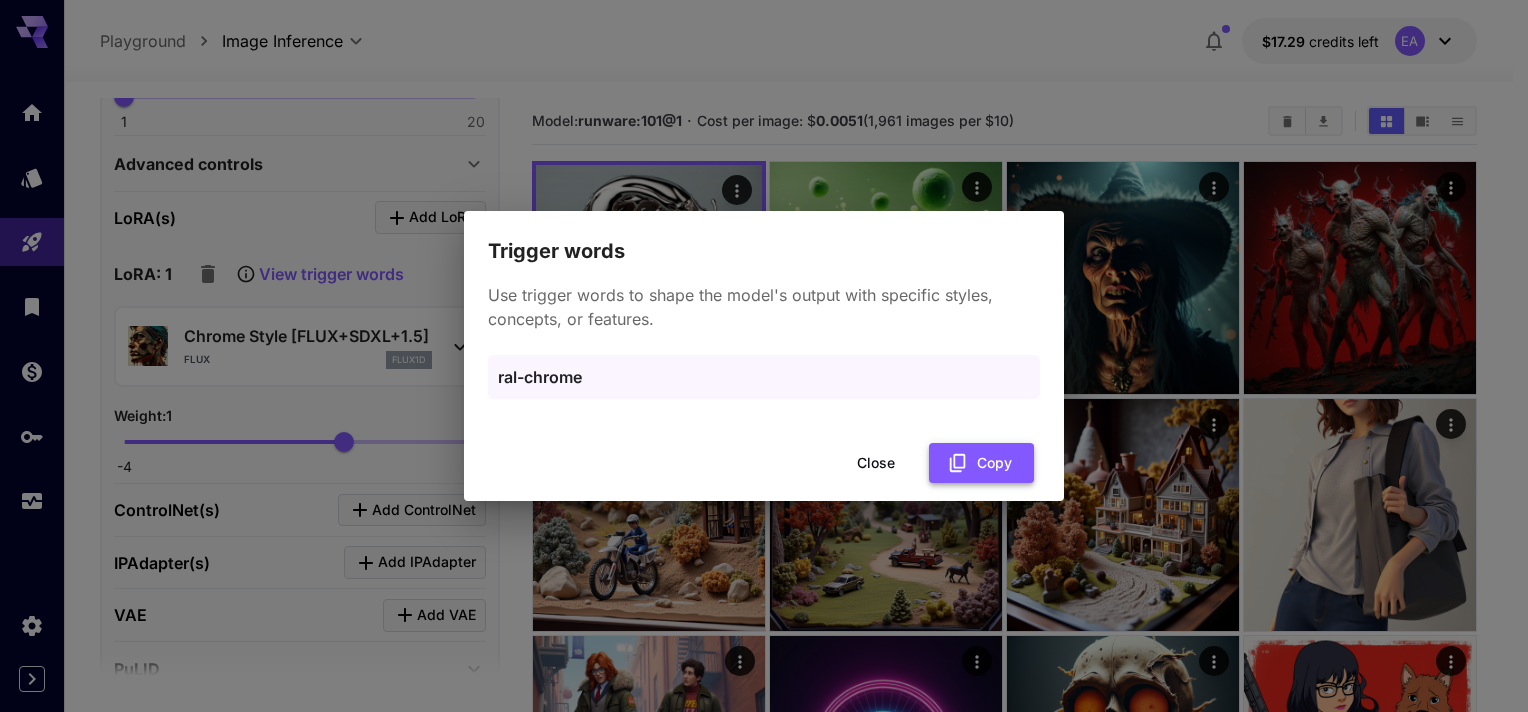click on "Copy" at bounding box center [981, 463] 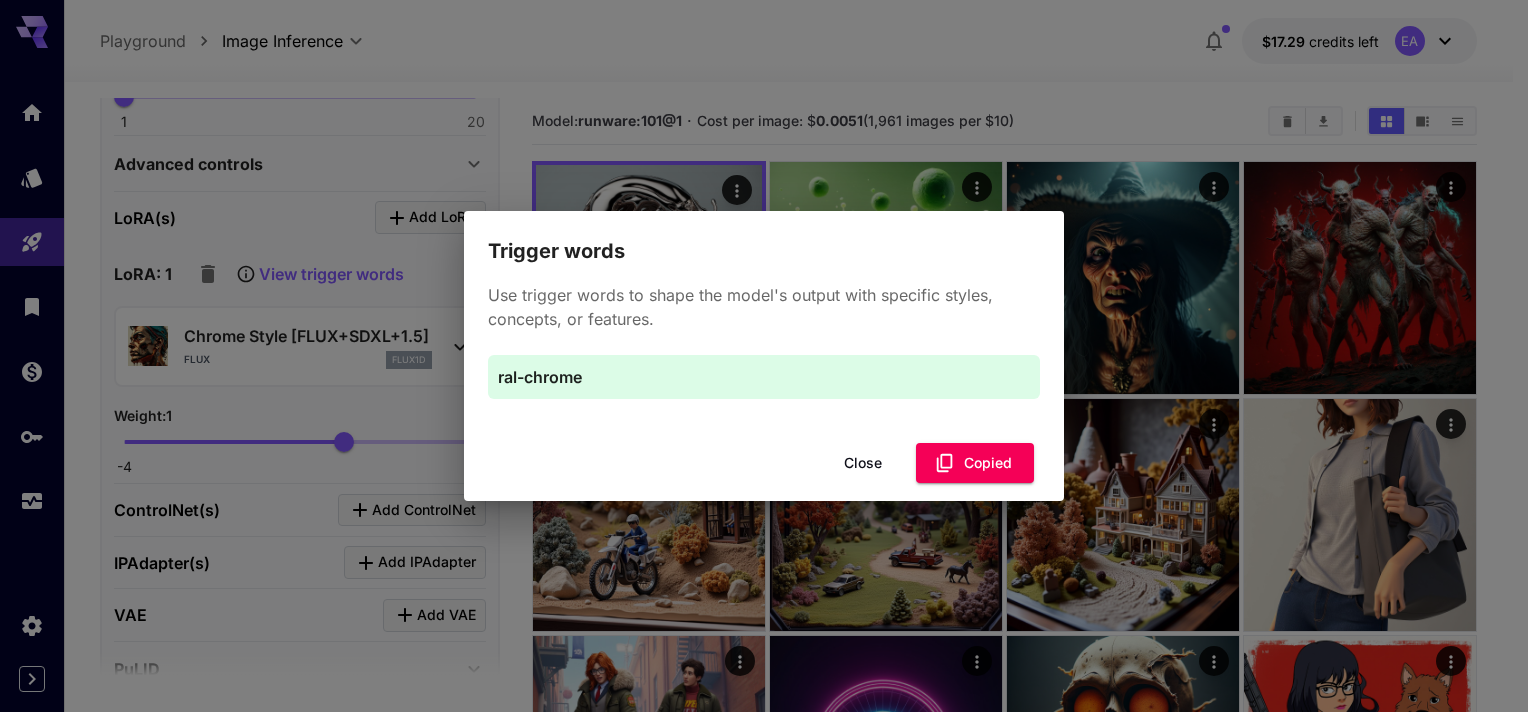 click on "Close" at bounding box center [863, 463] 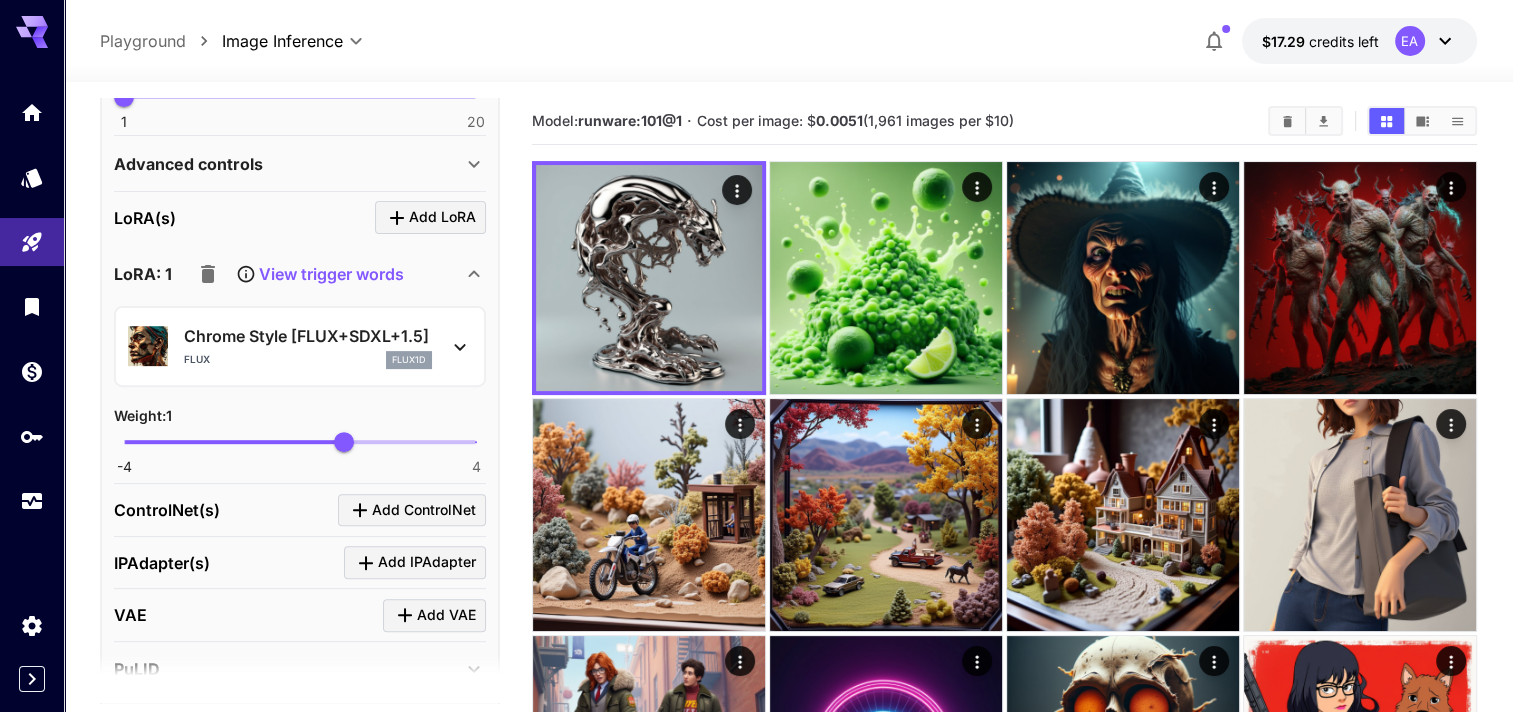 click on "View trigger words" at bounding box center [296, 274] 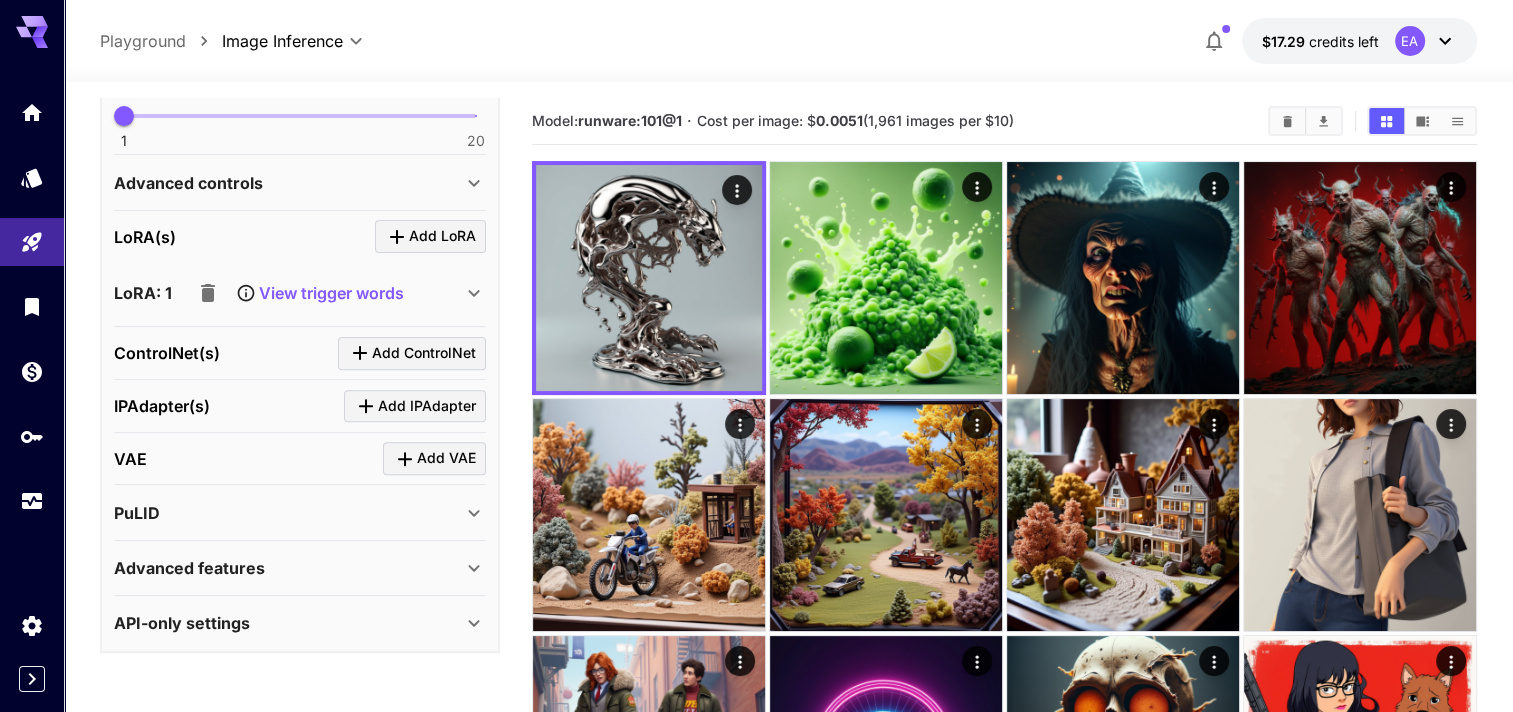 scroll, scrollTop: 673, scrollLeft: 0, axis: vertical 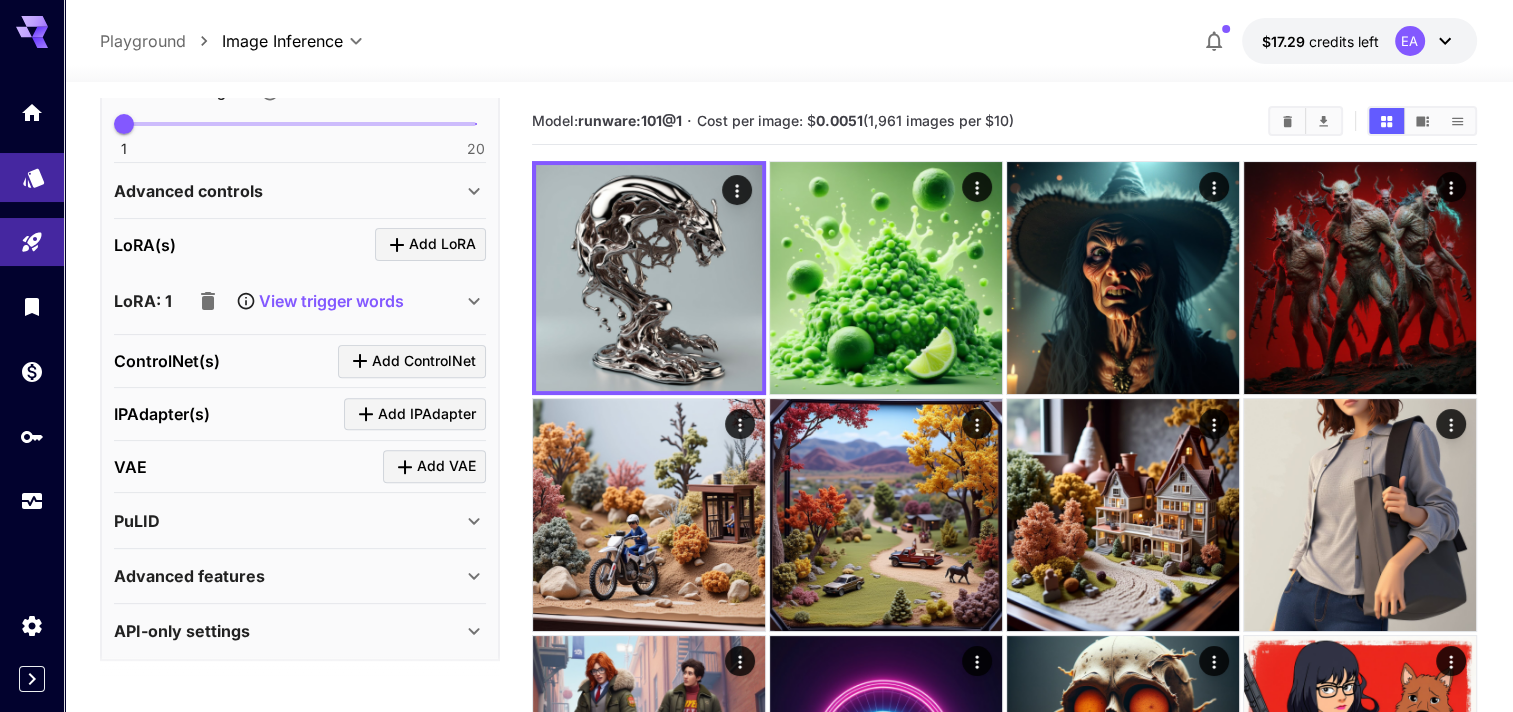 click at bounding box center [32, 177] 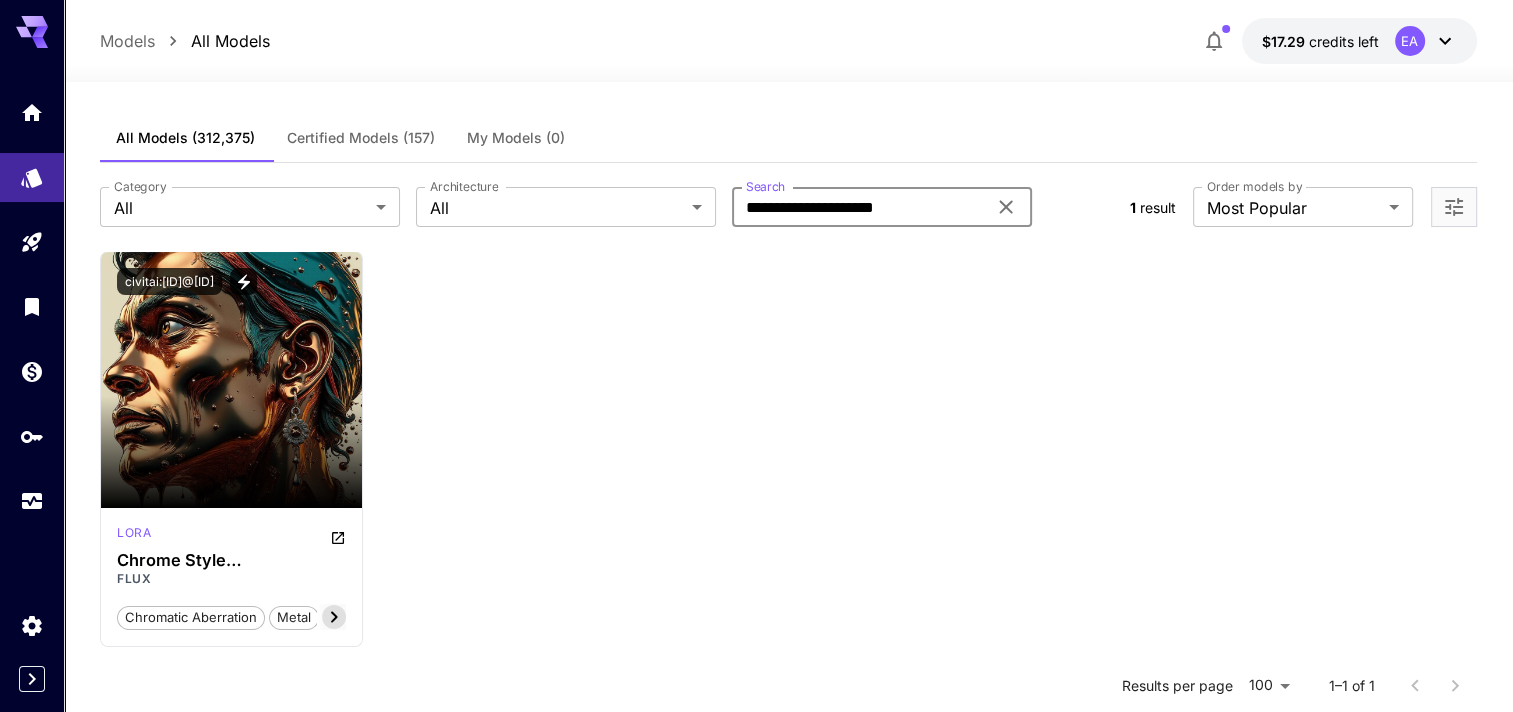 click on "**********" at bounding box center [859, 207] 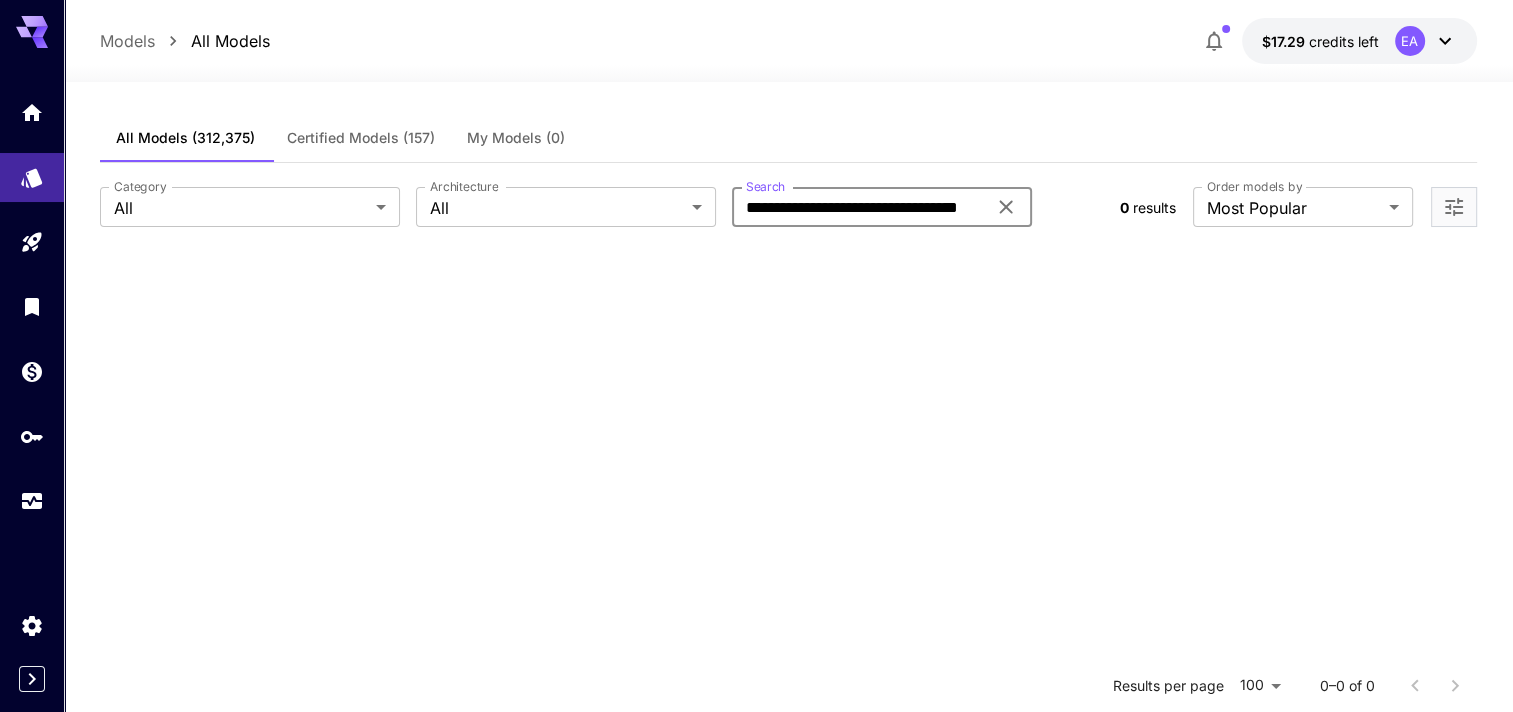 scroll, scrollTop: 0, scrollLeft: 0, axis: both 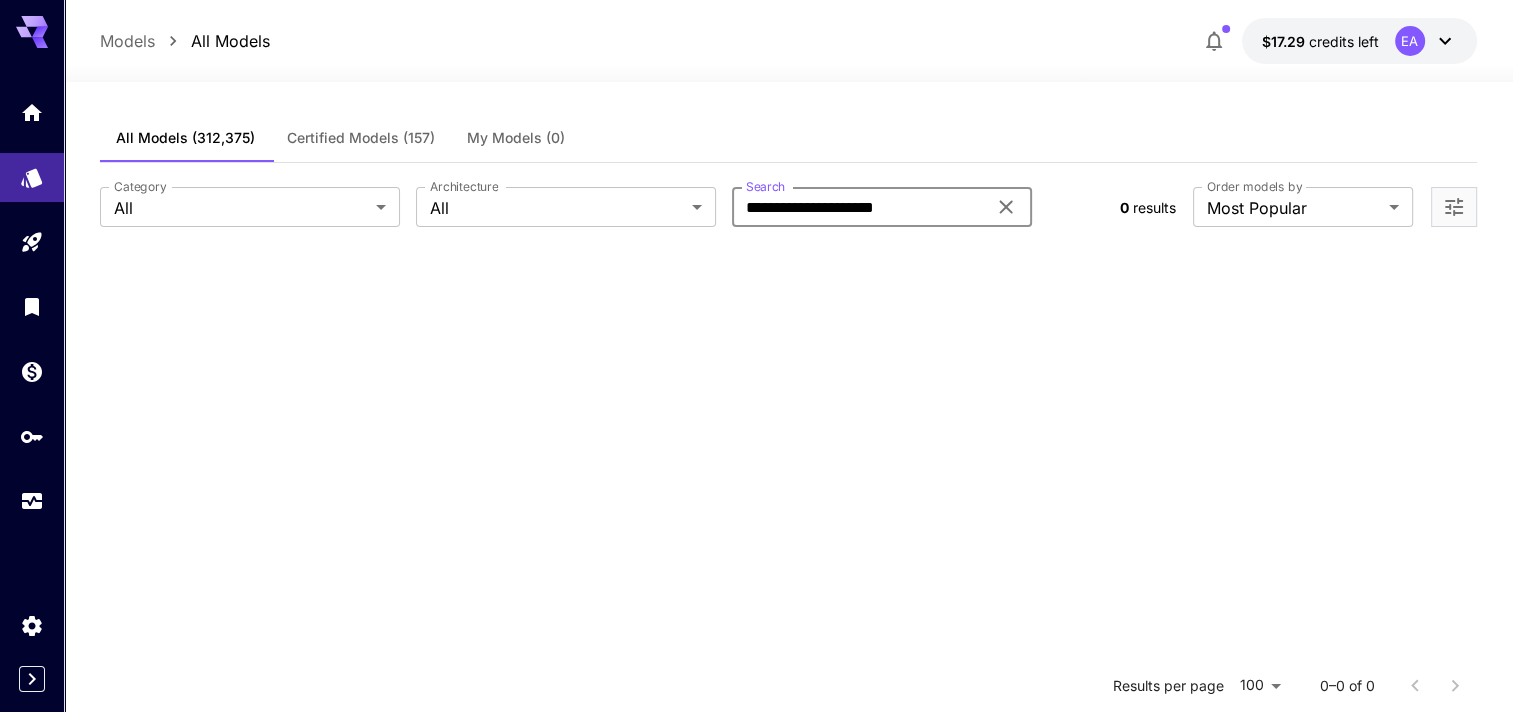 type on "**********" 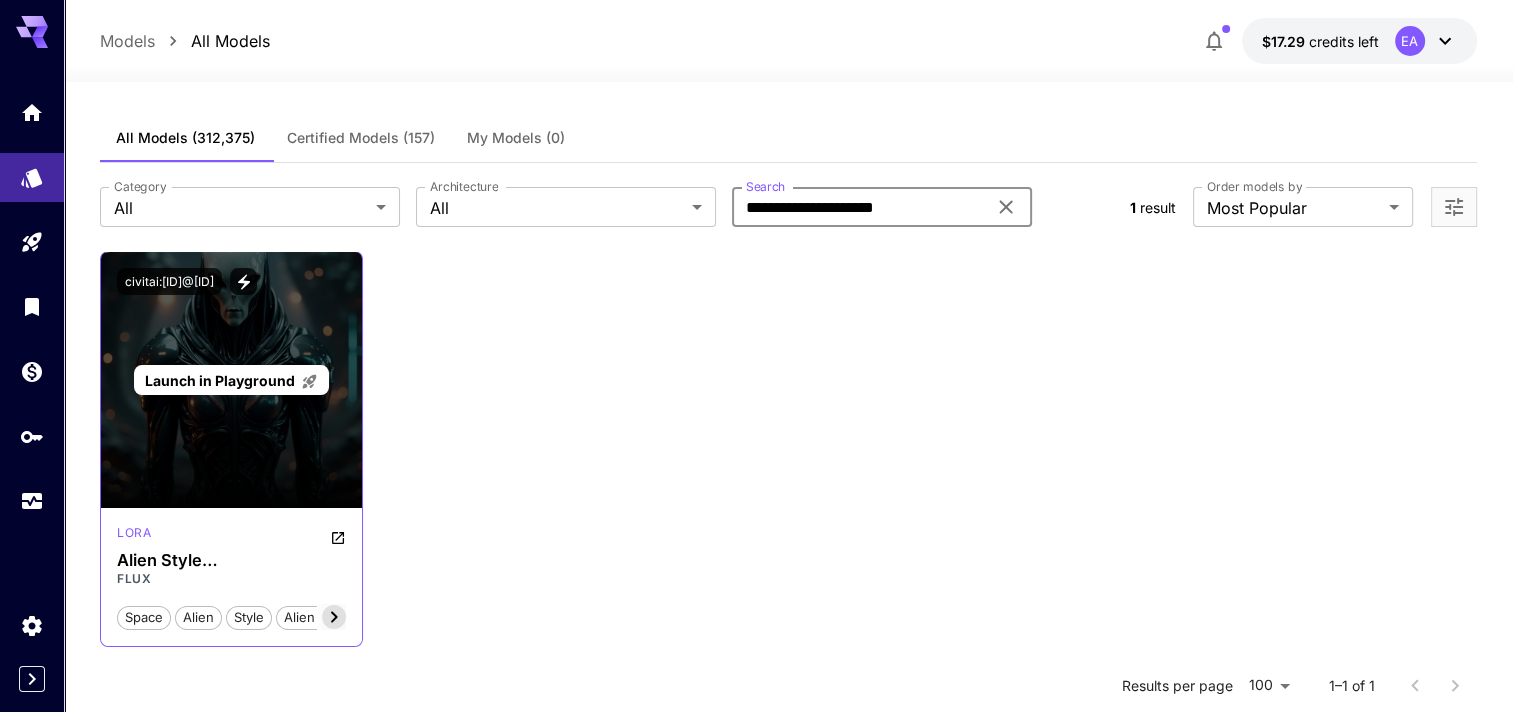 click on "Launch in Playground" at bounding box center [220, 380] 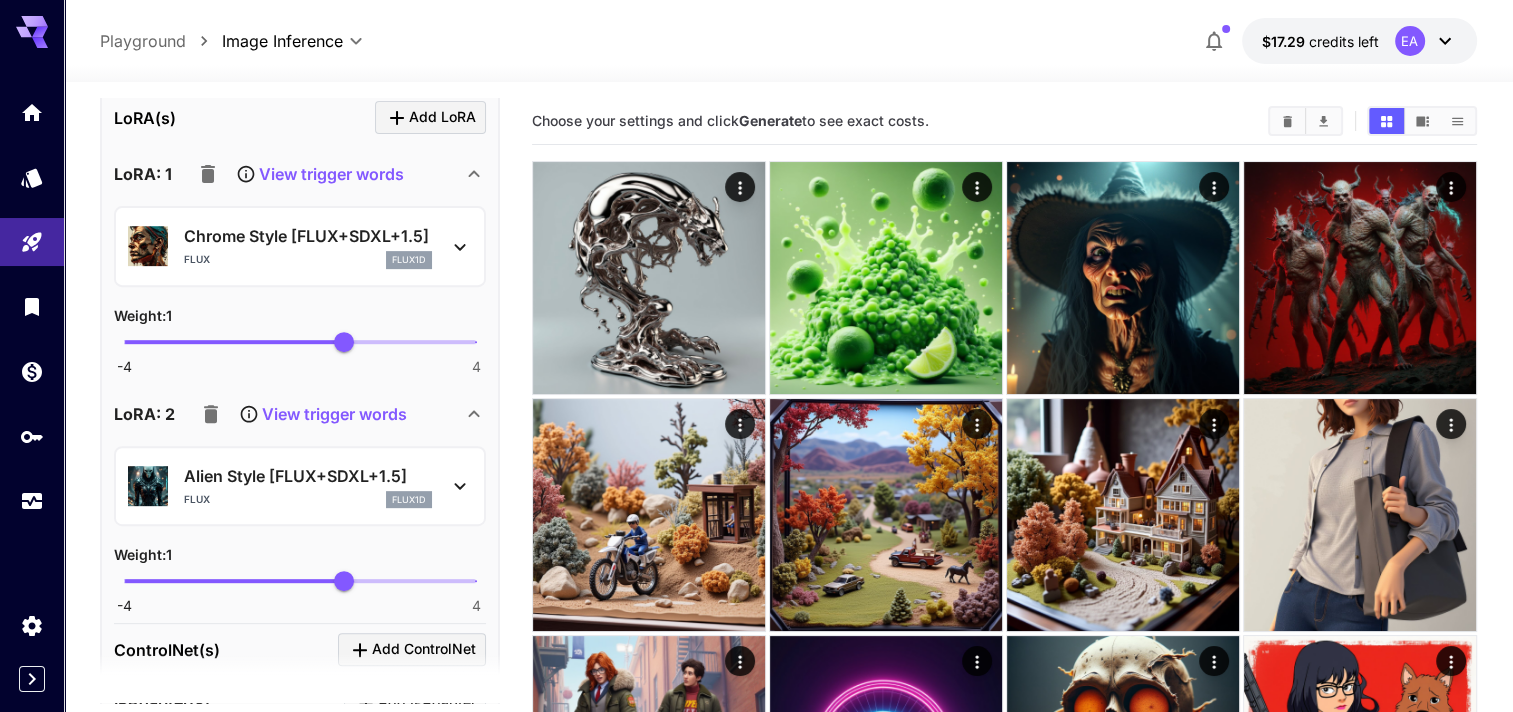 scroll, scrollTop: 700, scrollLeft: 0, axis: vertical 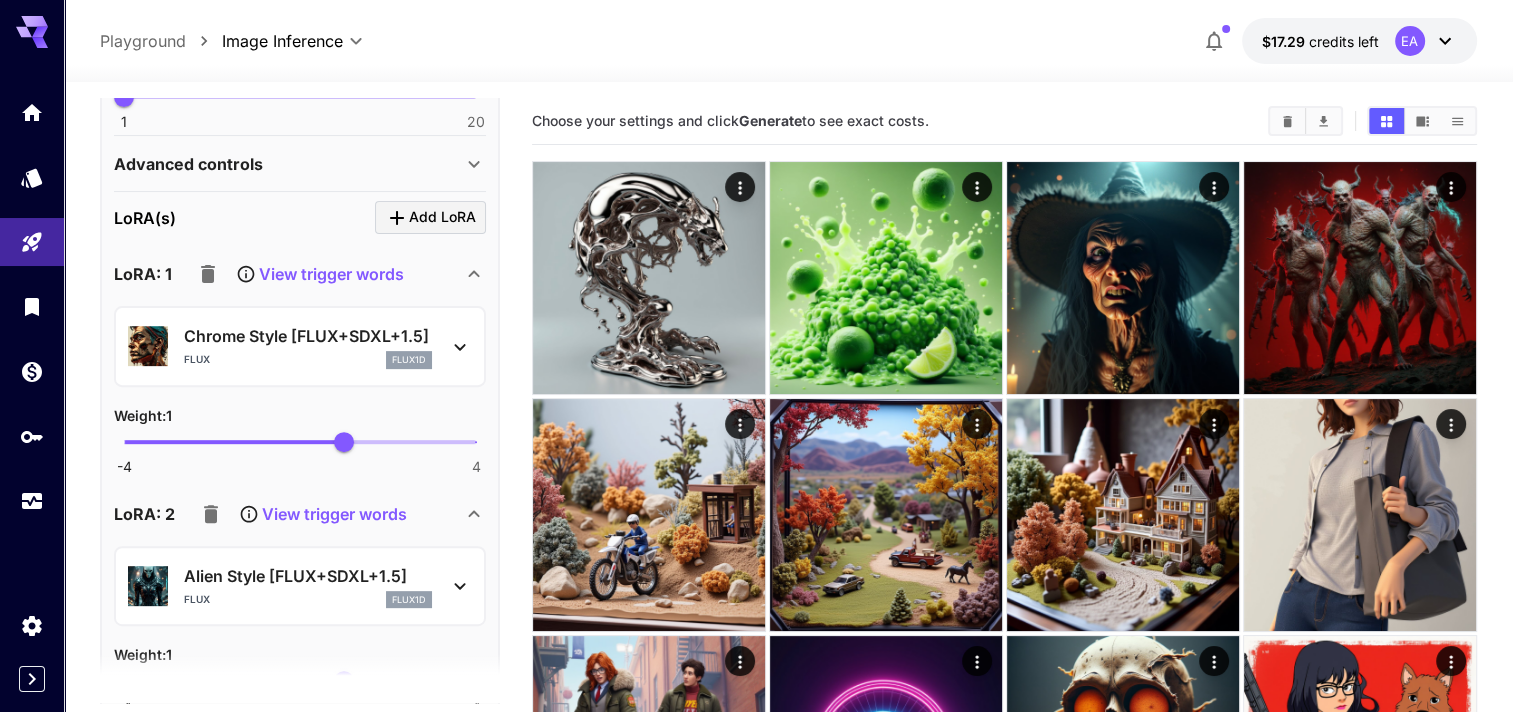click 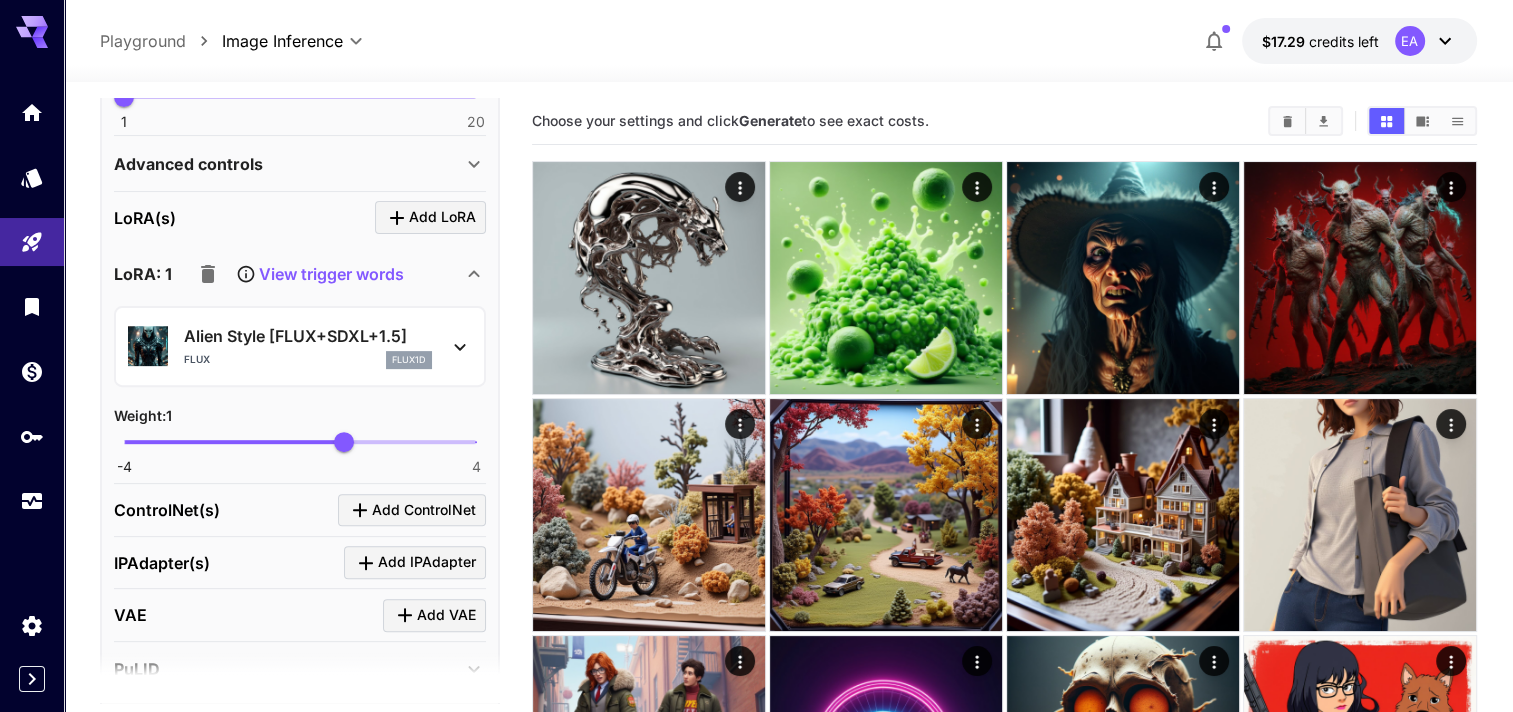click on "View trigger words" at bounding box center [296, 274] 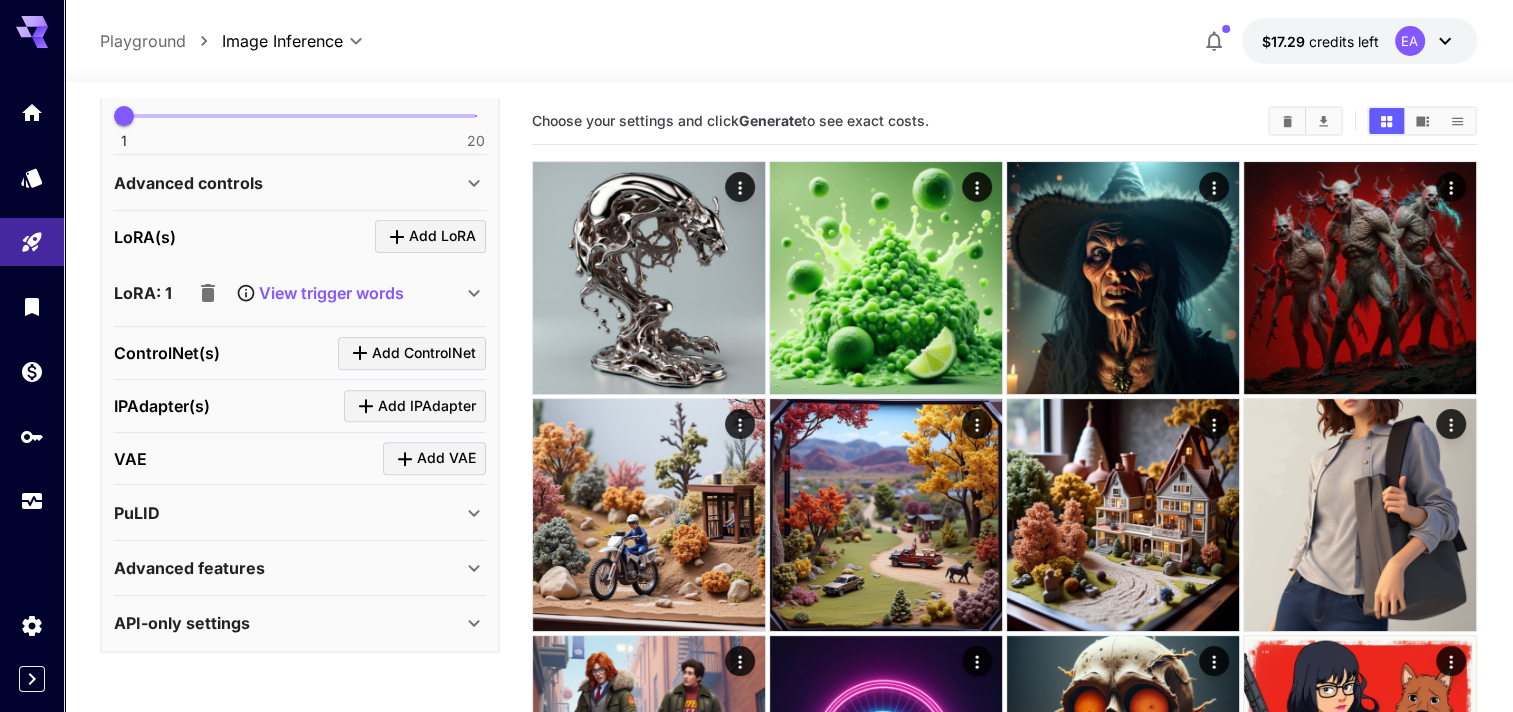 scroll, scrollTop: 673, scrollLeft: 0, axis: vertical 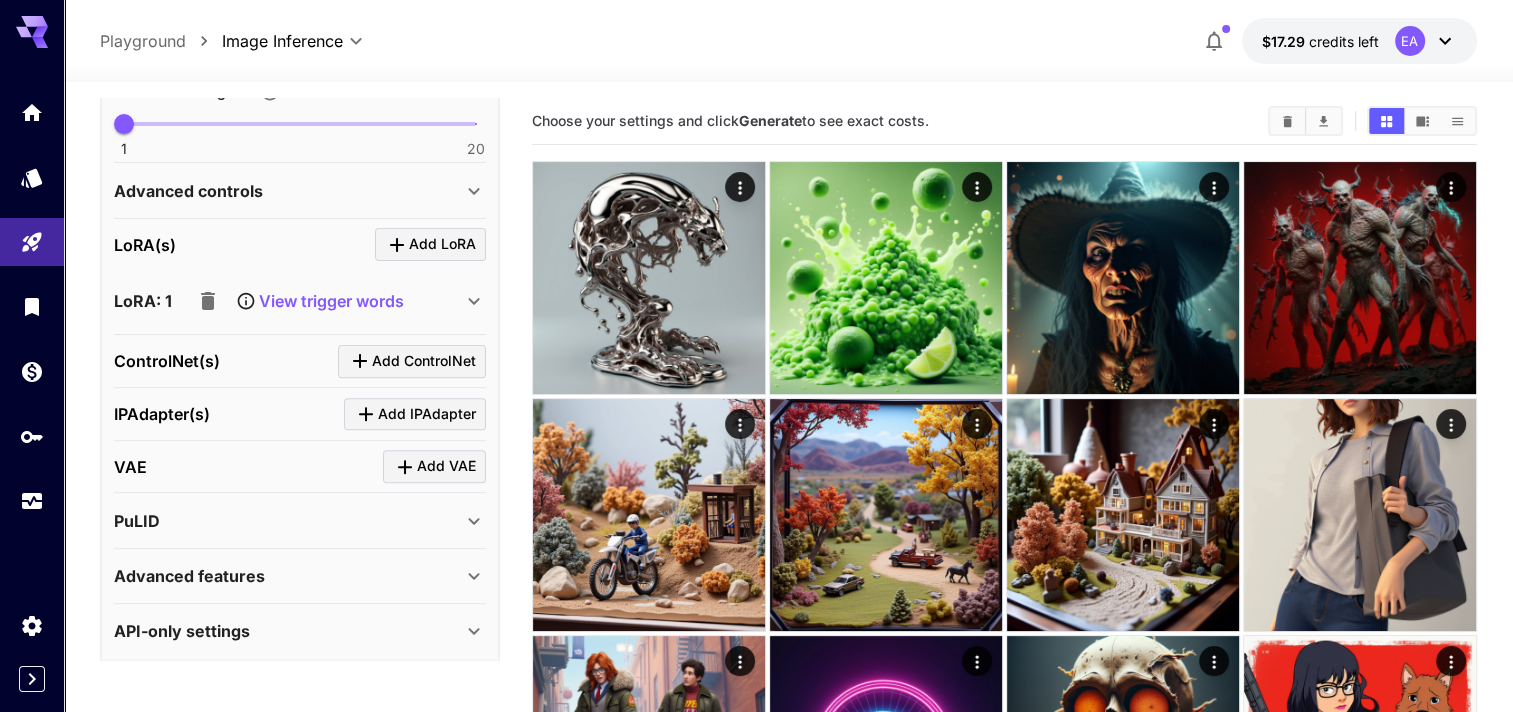 click on "LoRA: 1 View trigger words" at bounding box center [300, 301] 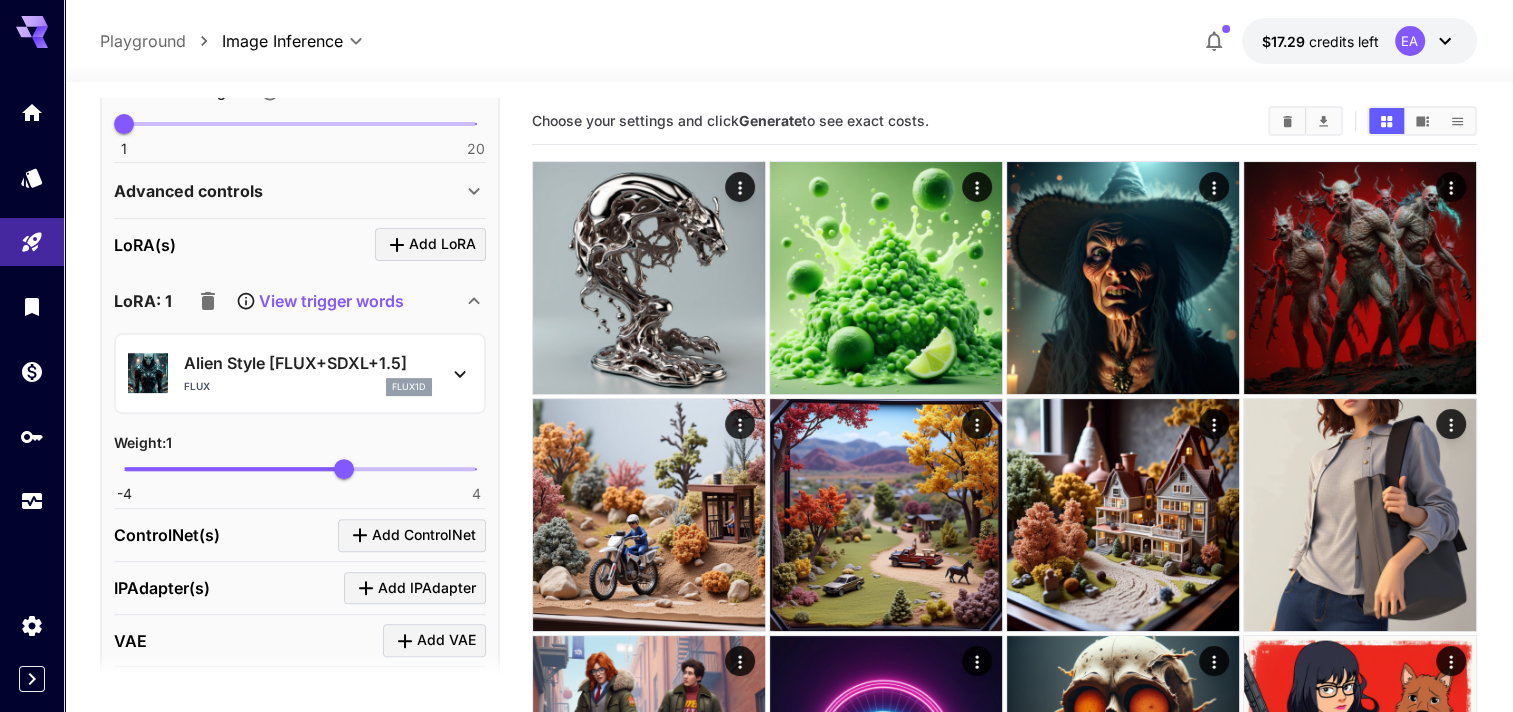 scroll, scrollTop: 700, scrollLeft: 0, axis: vertical 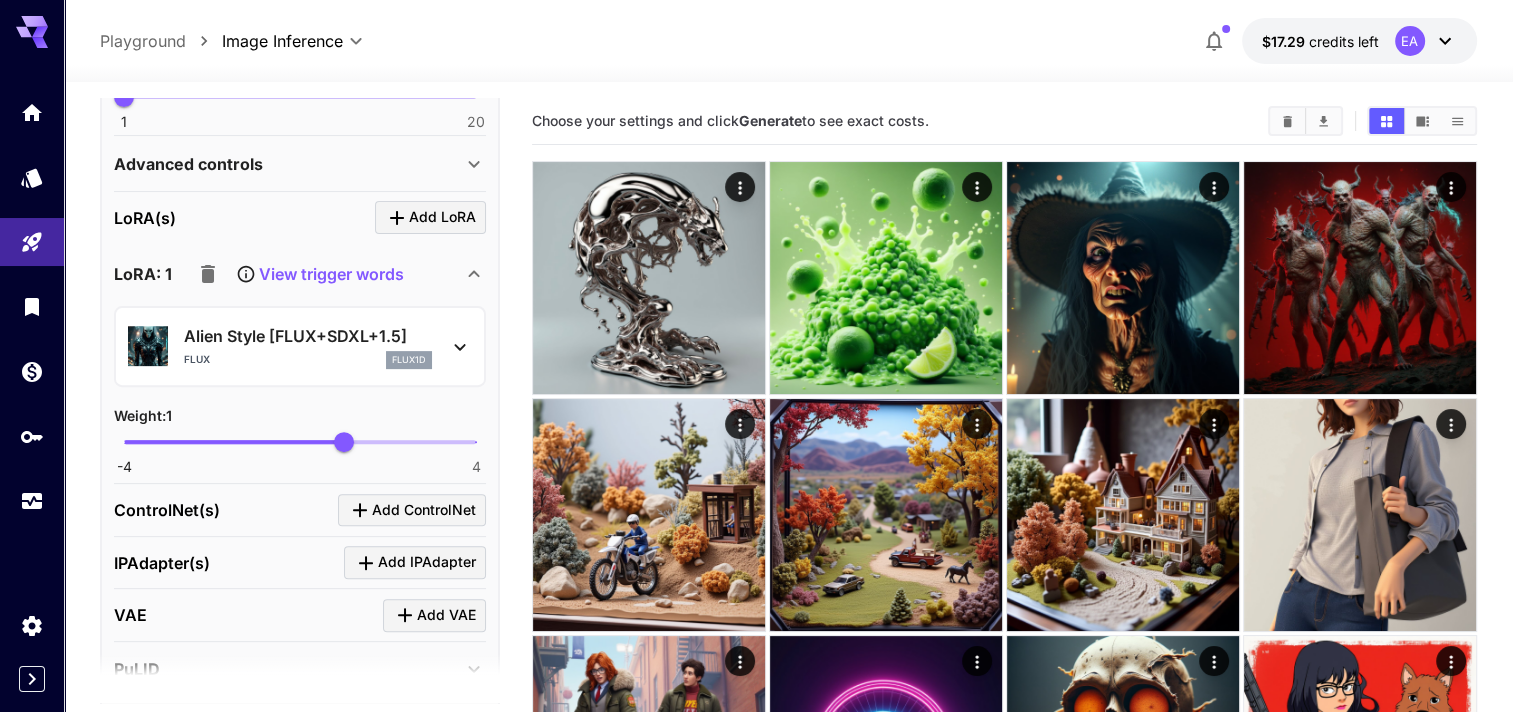 click on "View trigger words" at bounding box center (331, 274) 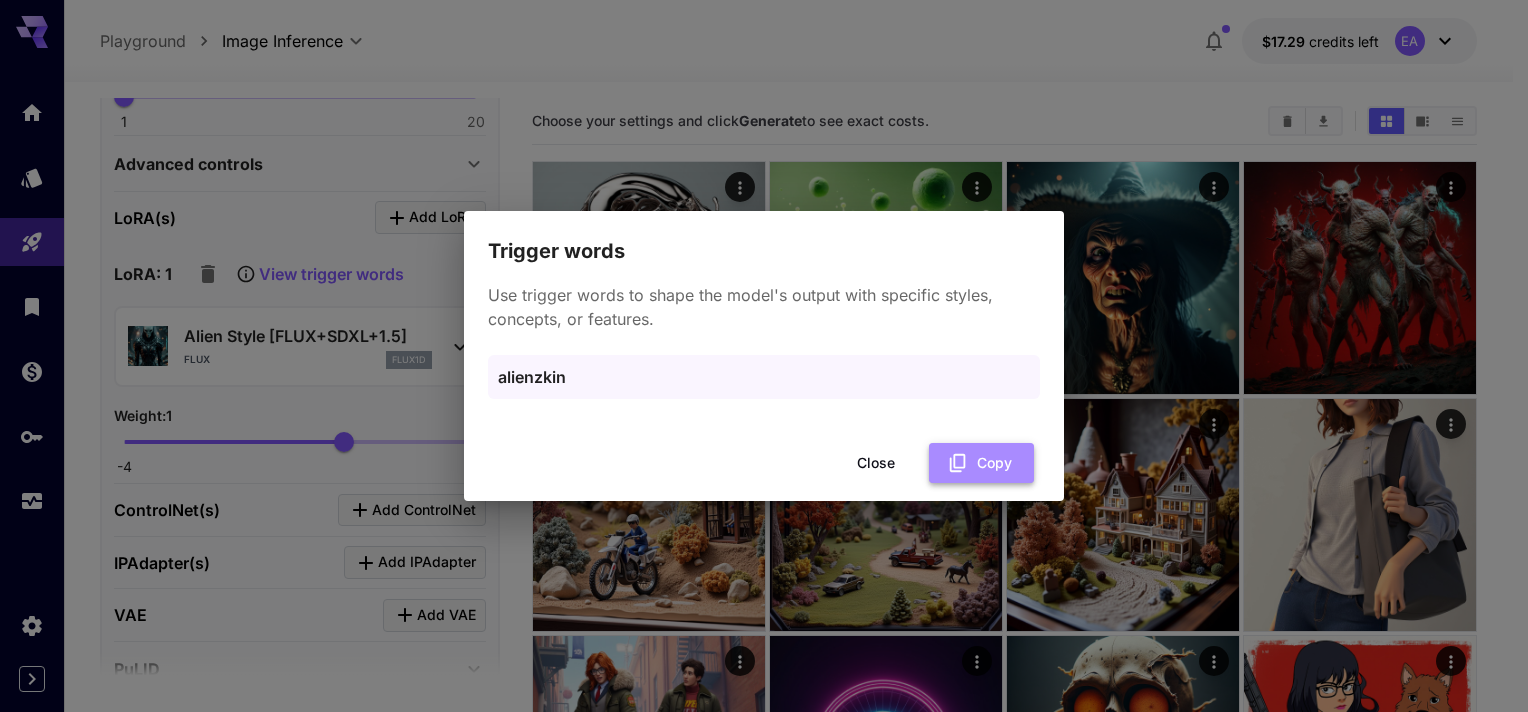 click 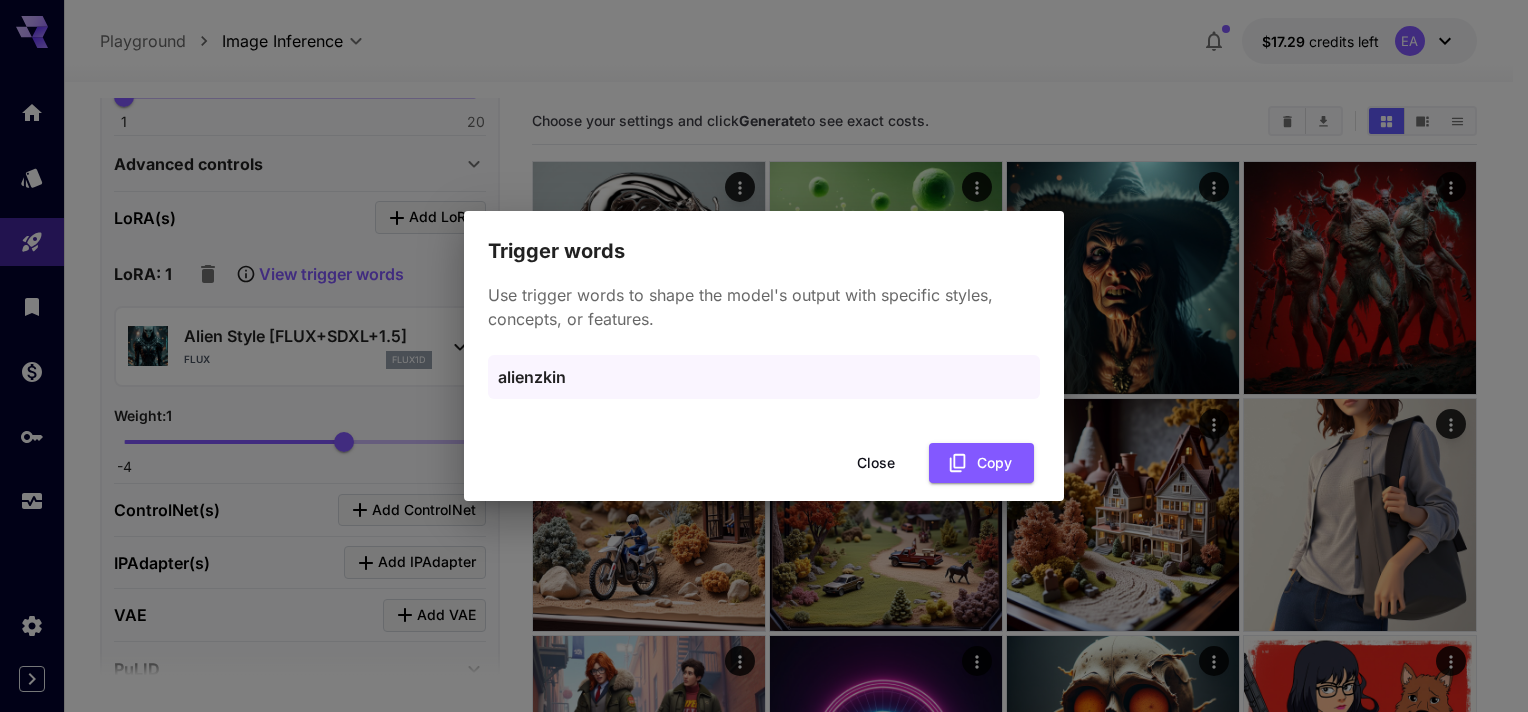 click on "Trigger words Use trigger words to shape the model's output with specific styles, concepts, or features. alienzkin Close Copy" at bounding box center (764, 356) 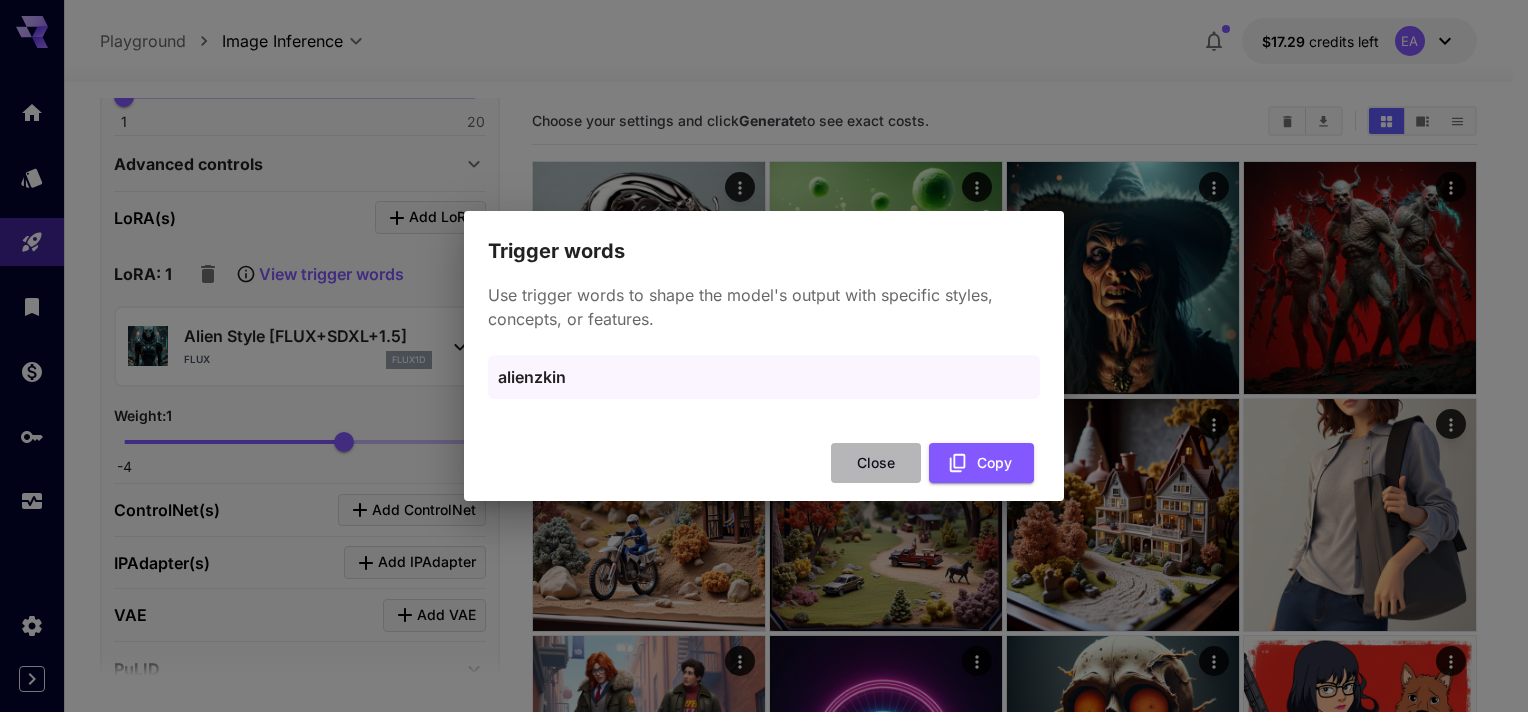 click on "Close" at bounding box center (876, 463) 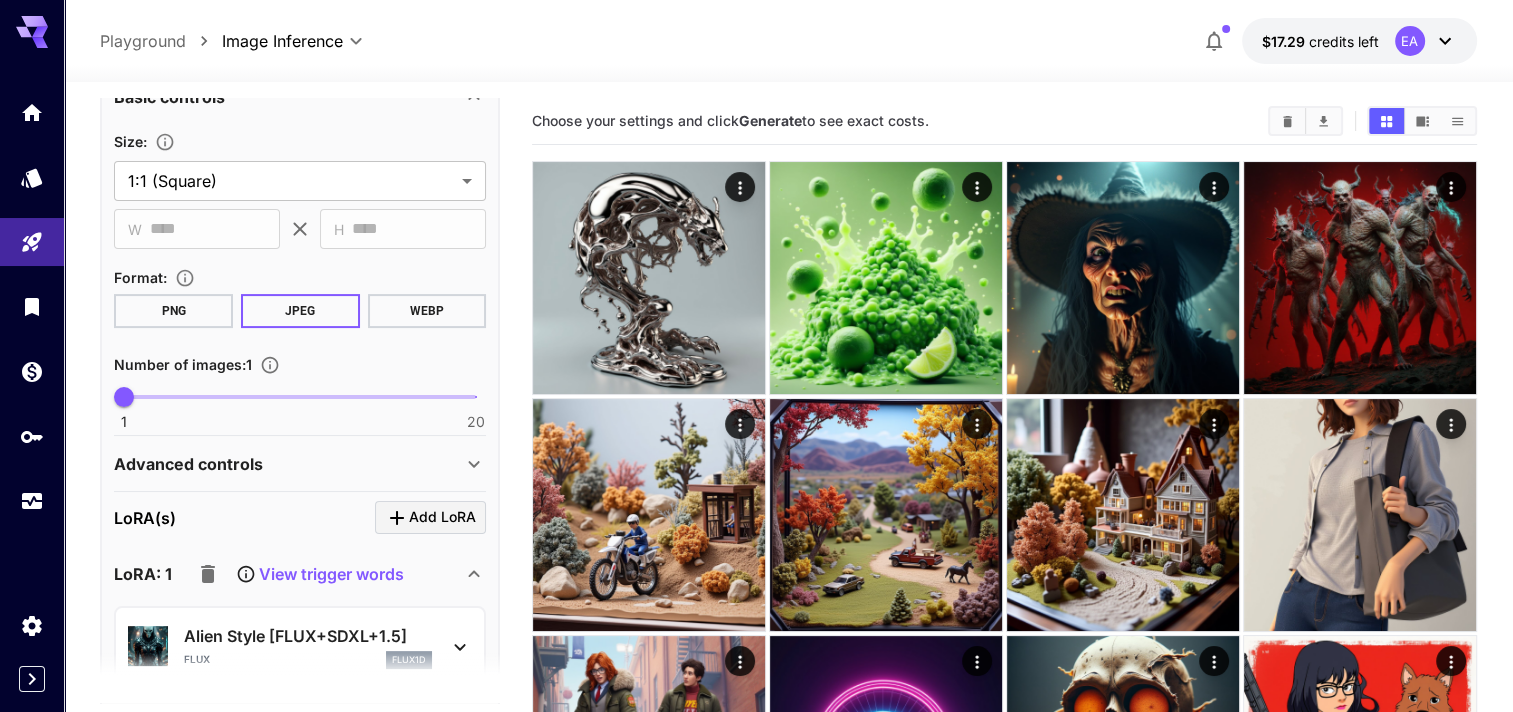 scroll, scrollTop: 100, scrollLeft: 0, axis: vertical 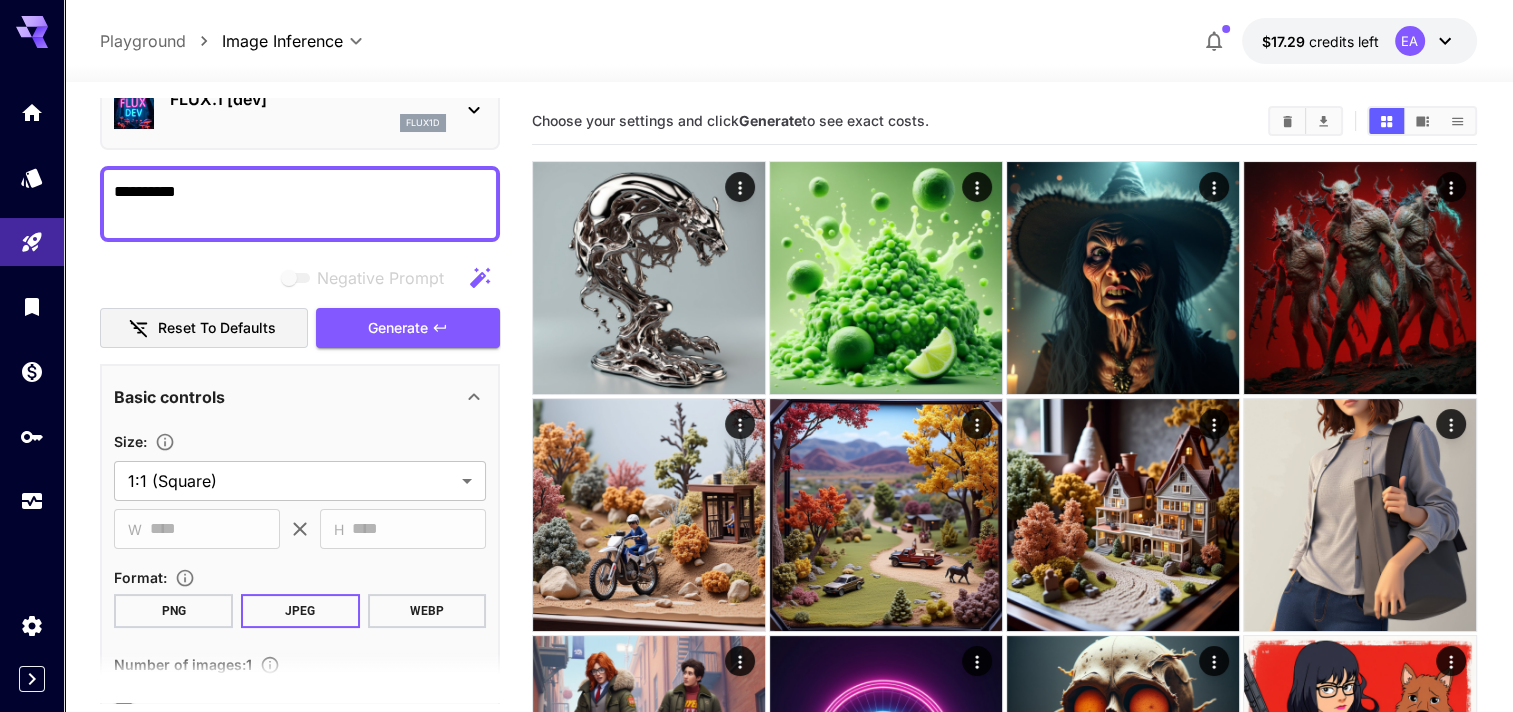 click on "**********" at bounding box center (300, 204) 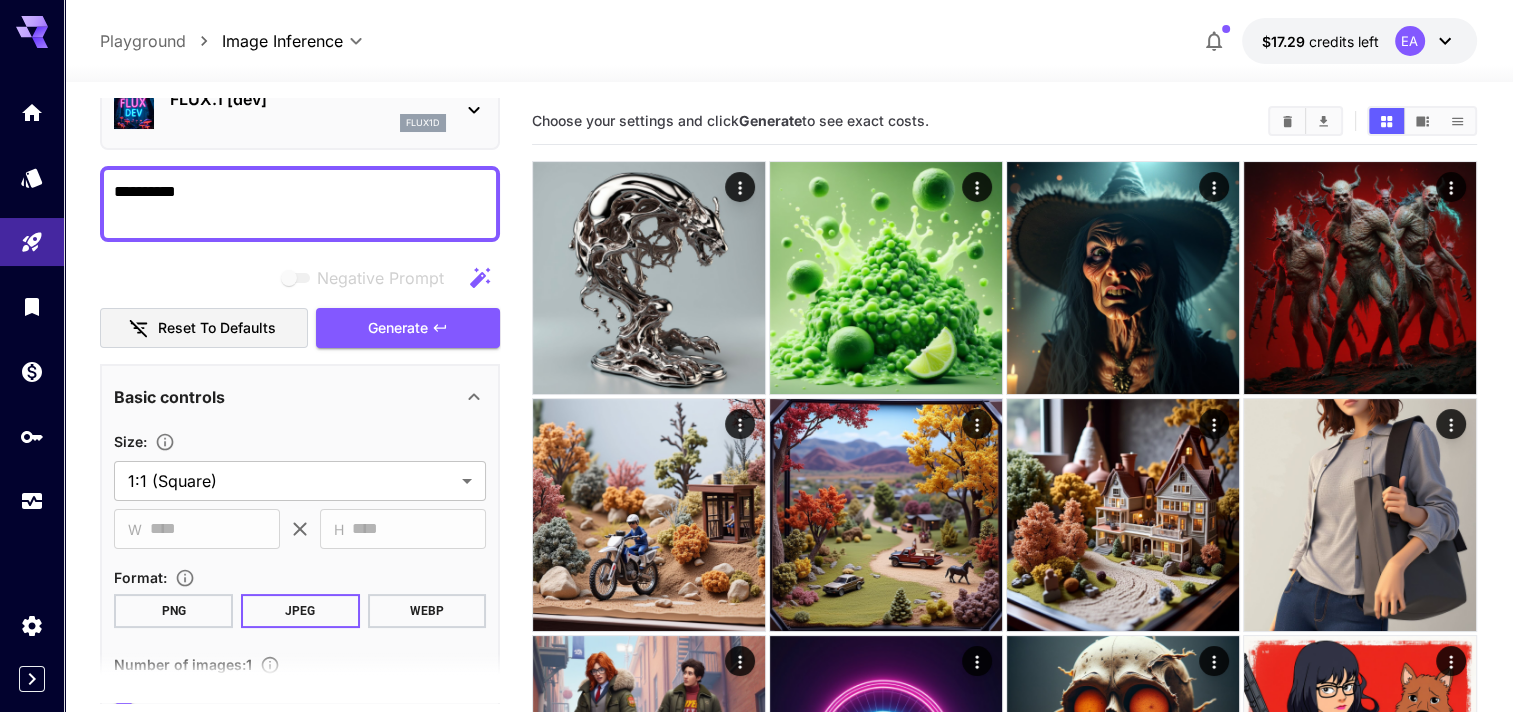 paste 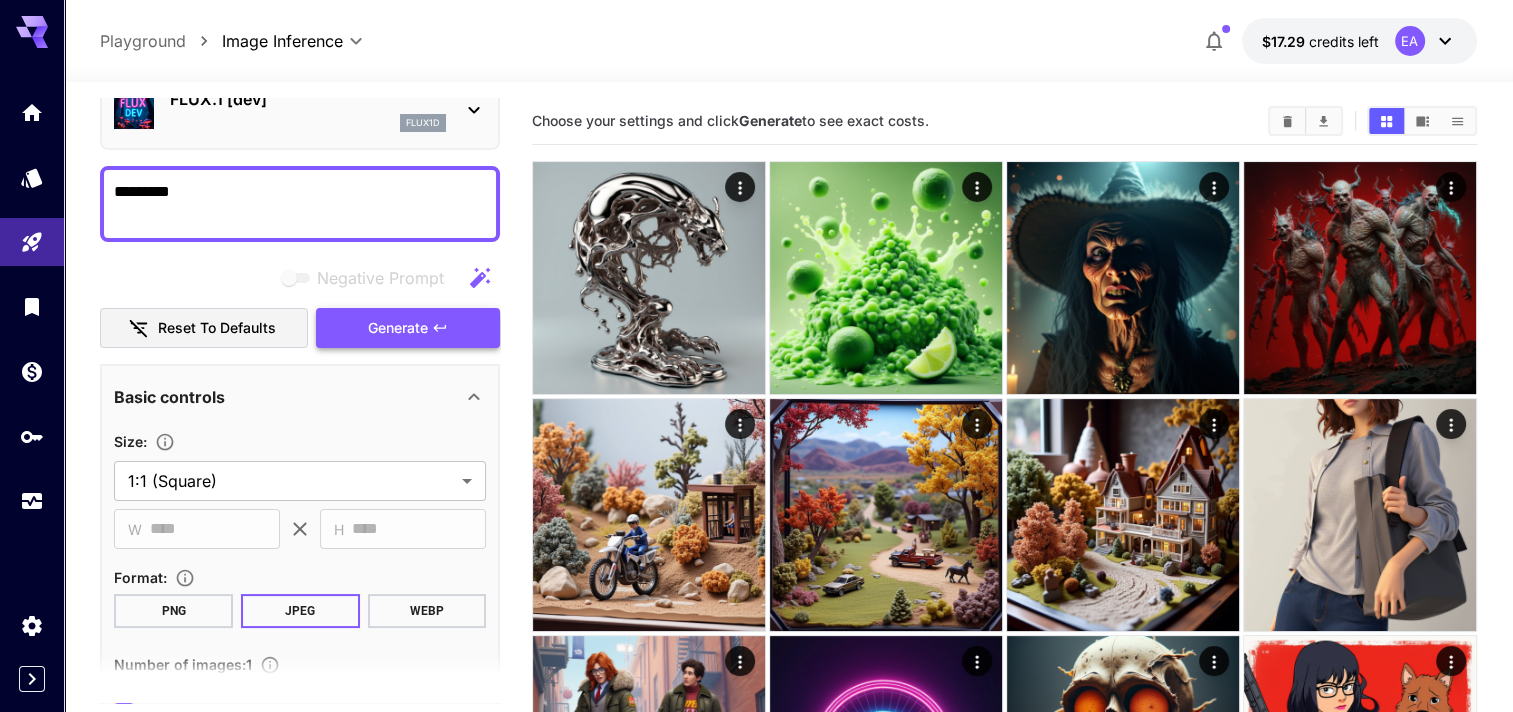 type on "*********" 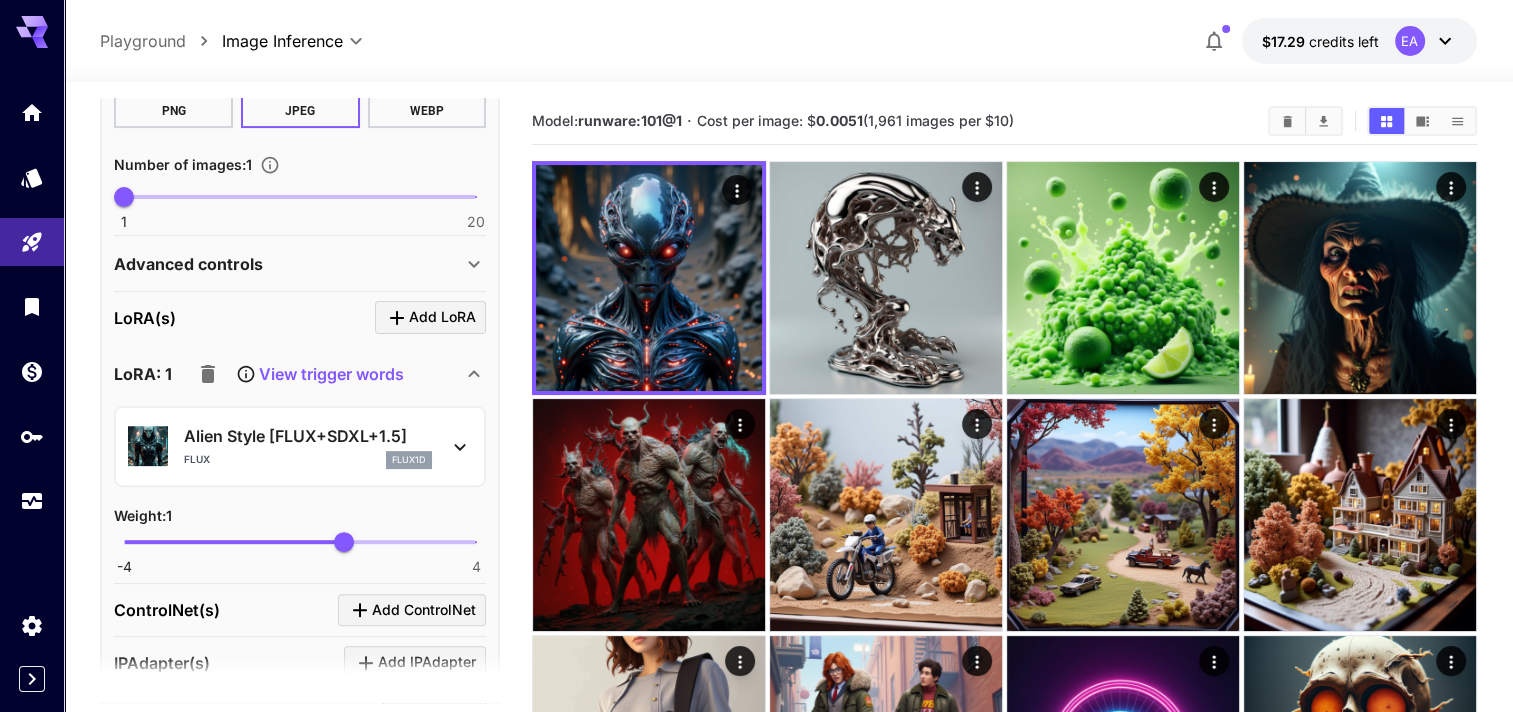 scroll, scrollTop: 800, scrollLeft: 0, axis: vertical 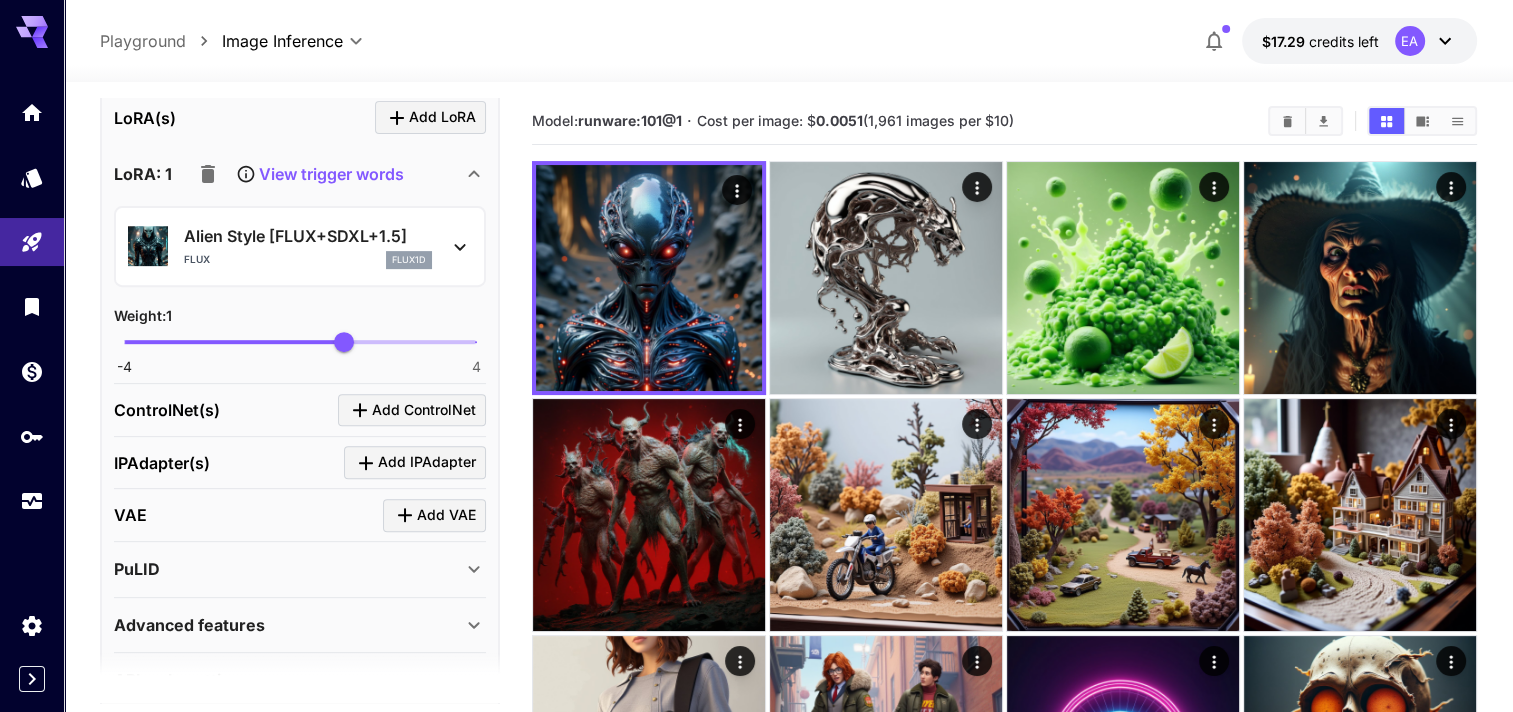 click on "View trigger words" at bounding box center (296, 174) 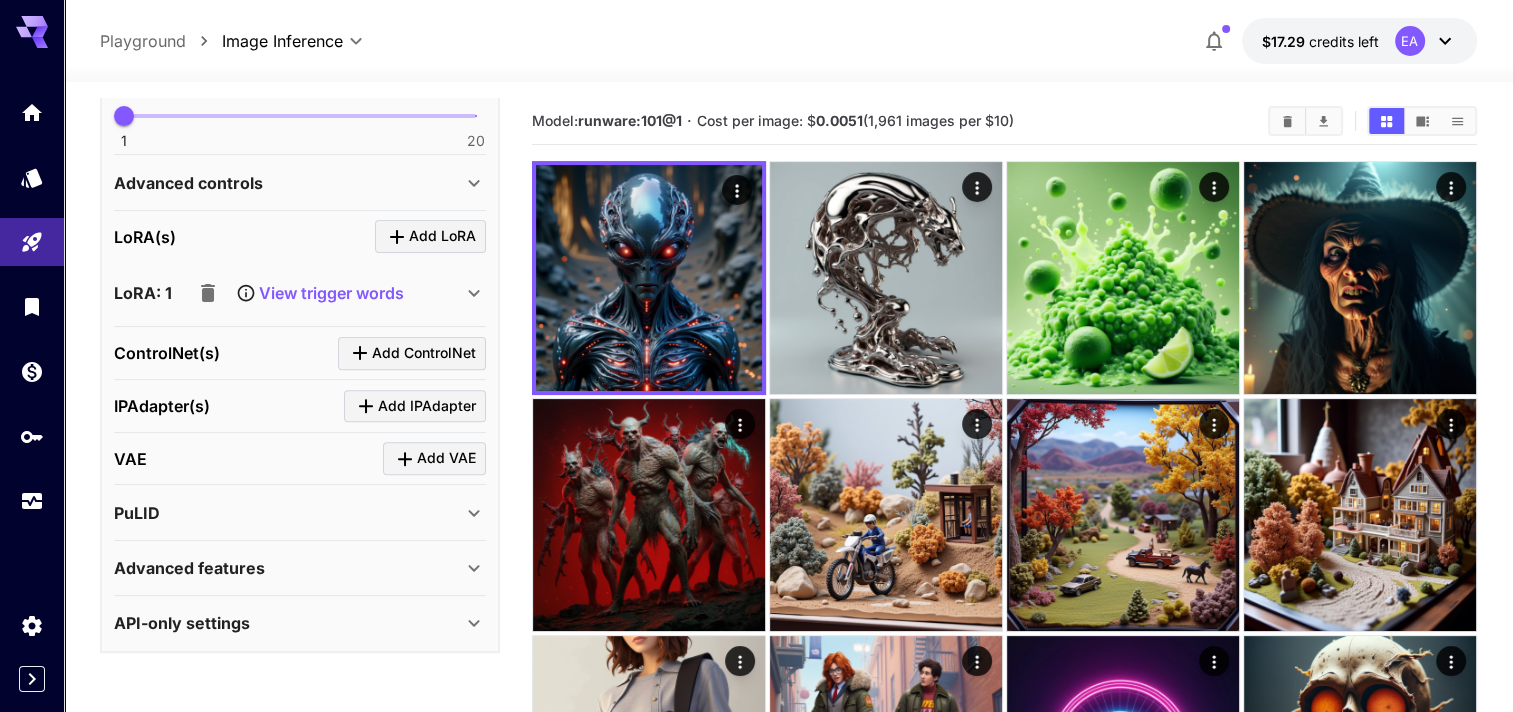 scroll, scrollTop: 673, scrollLeft: 0, axis: vertical 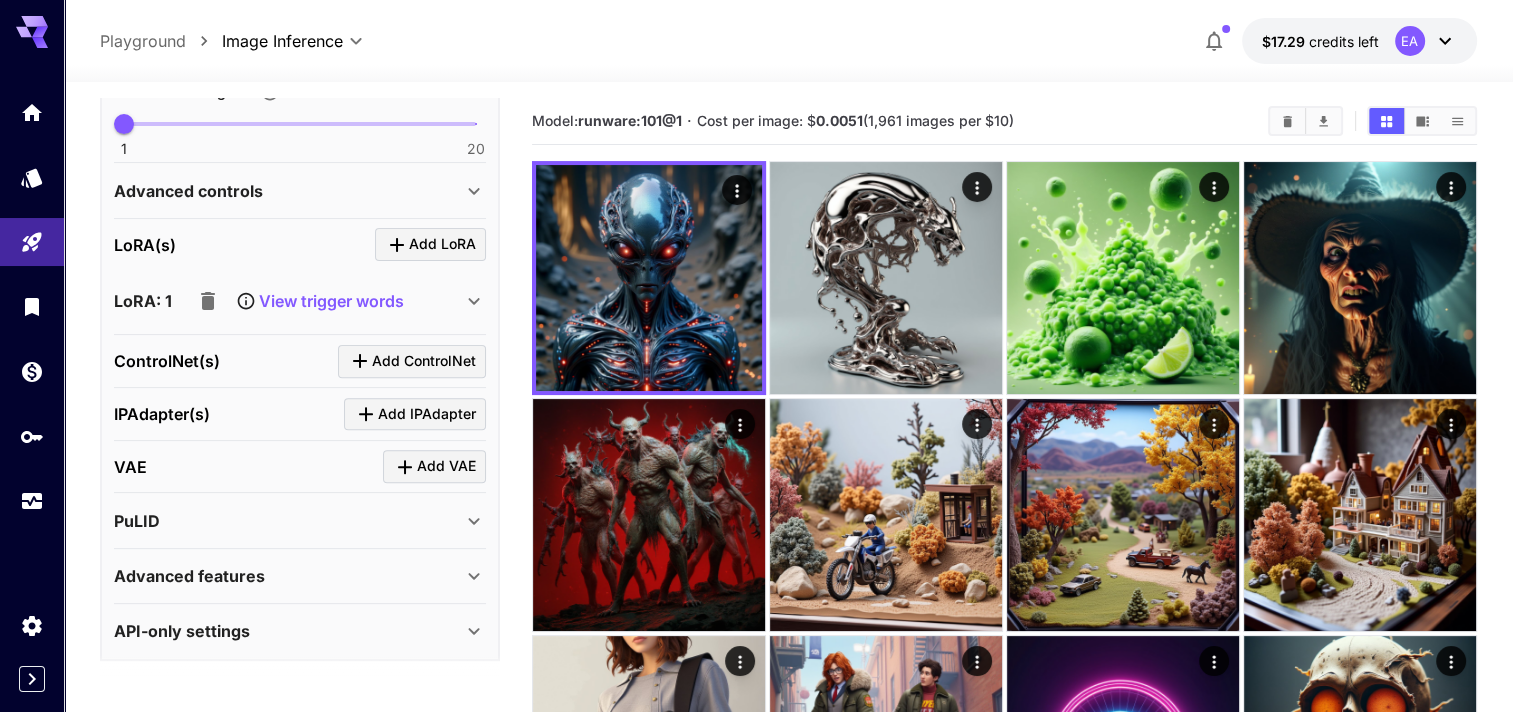 click on "View trigger words" at bounding box center [331, 301] 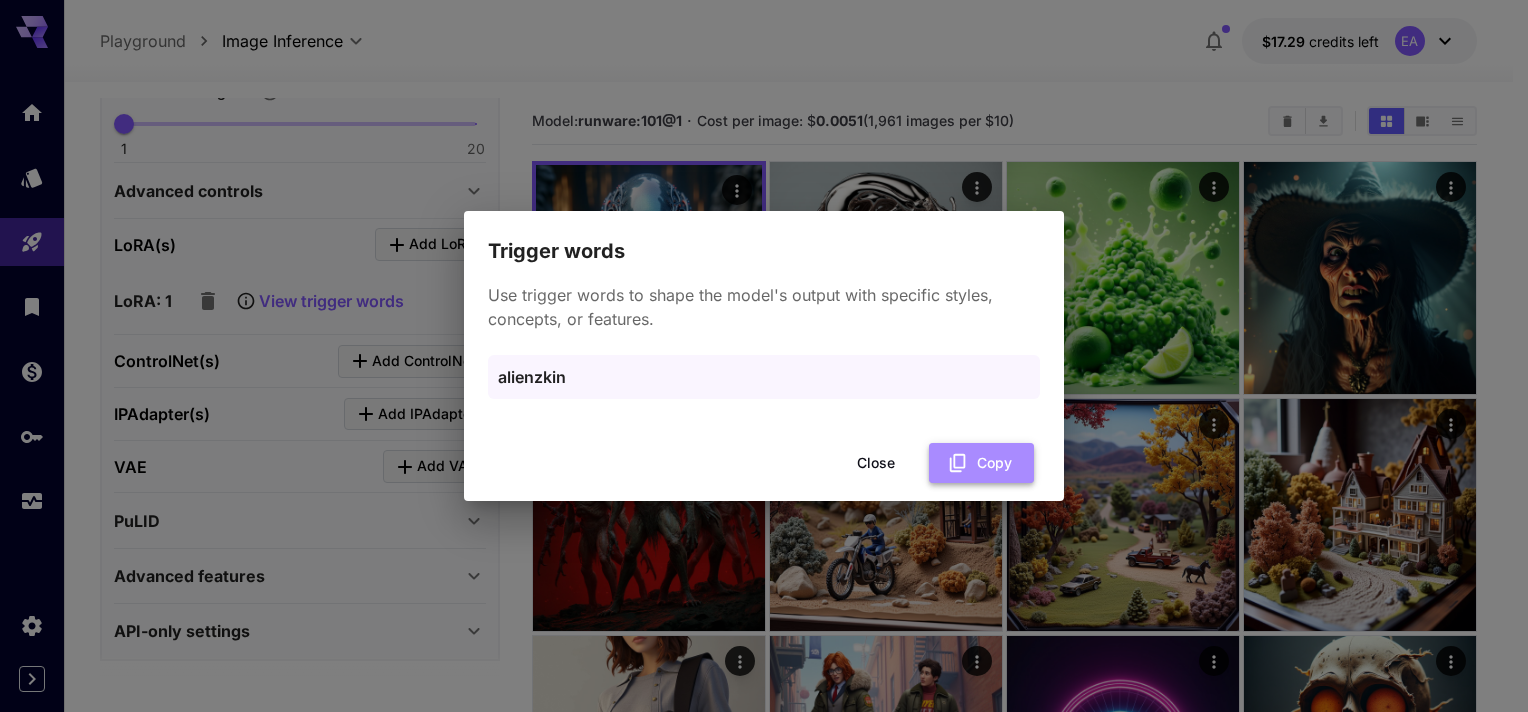 click on "Copy" at bounding box center (981, 463) 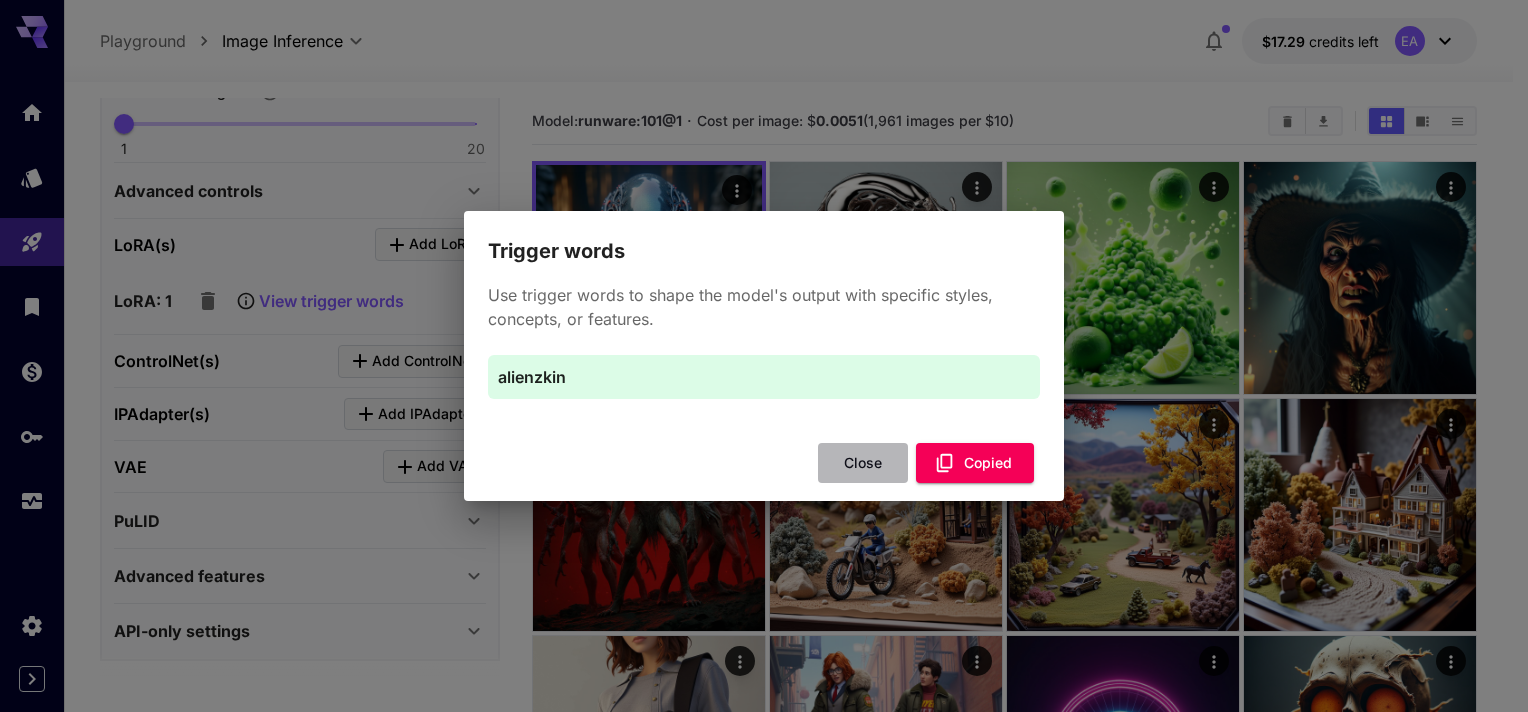 drag, startPoint x: 856, startPoint y: 475, endPoint x: 818, endPoint y: 444, distance: 49.0408 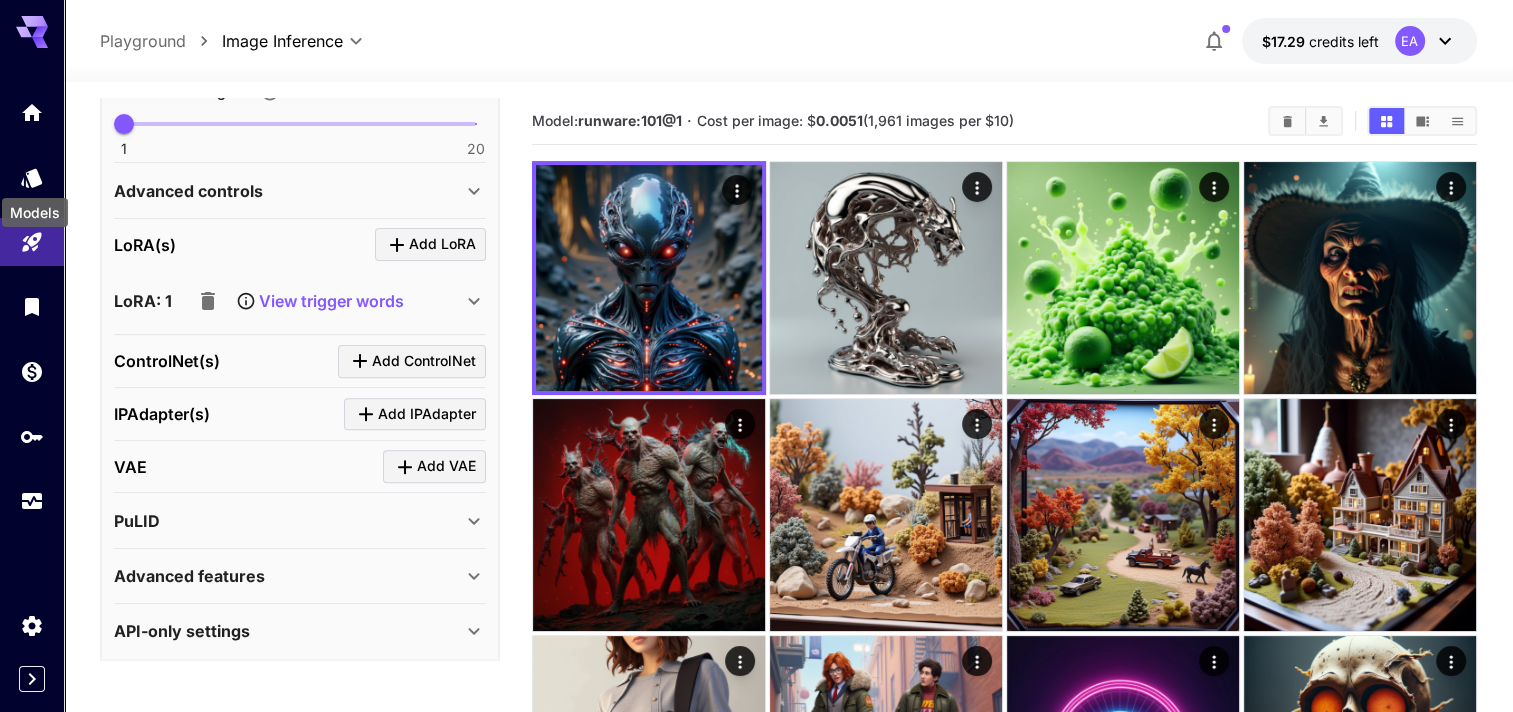 click on "Models" at bounding box center (35, 206) 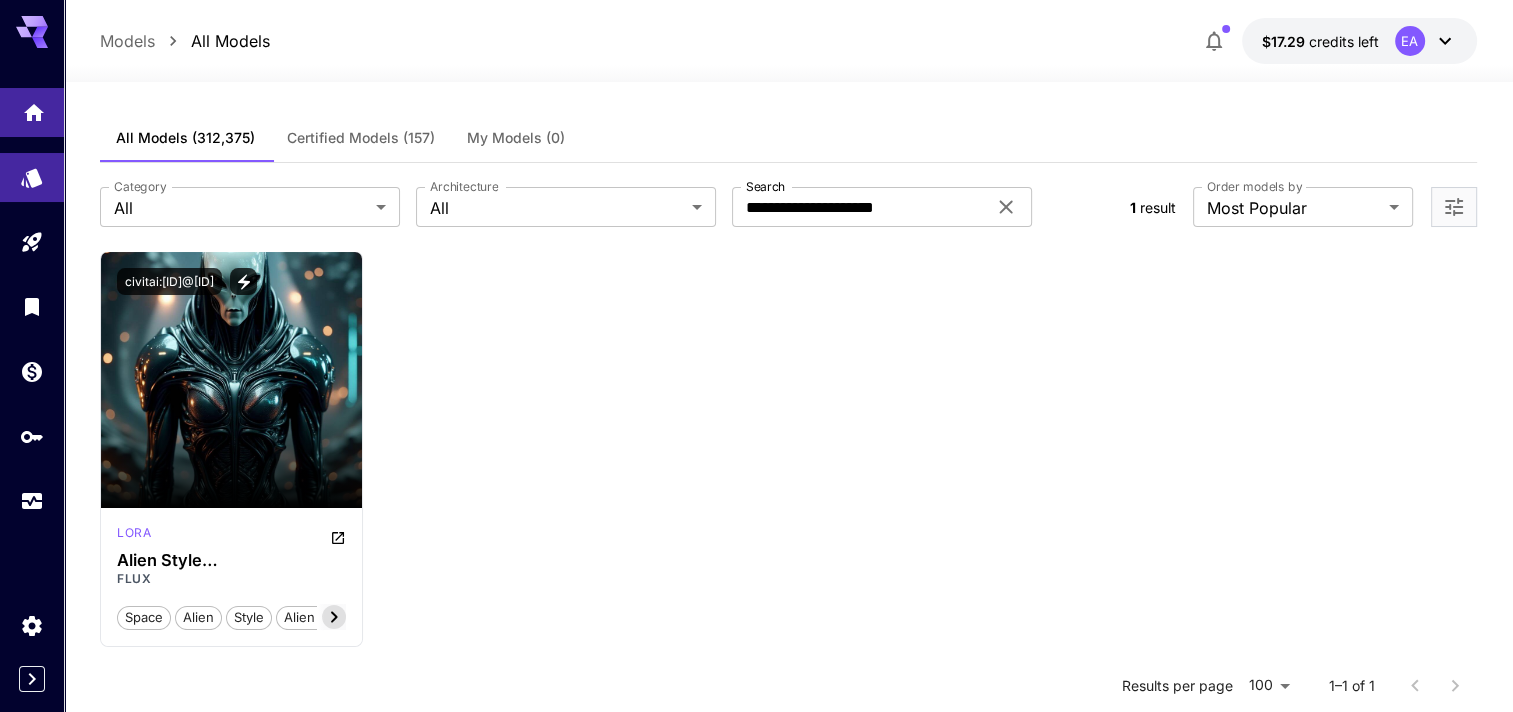 click at bounding box center [32, 112] 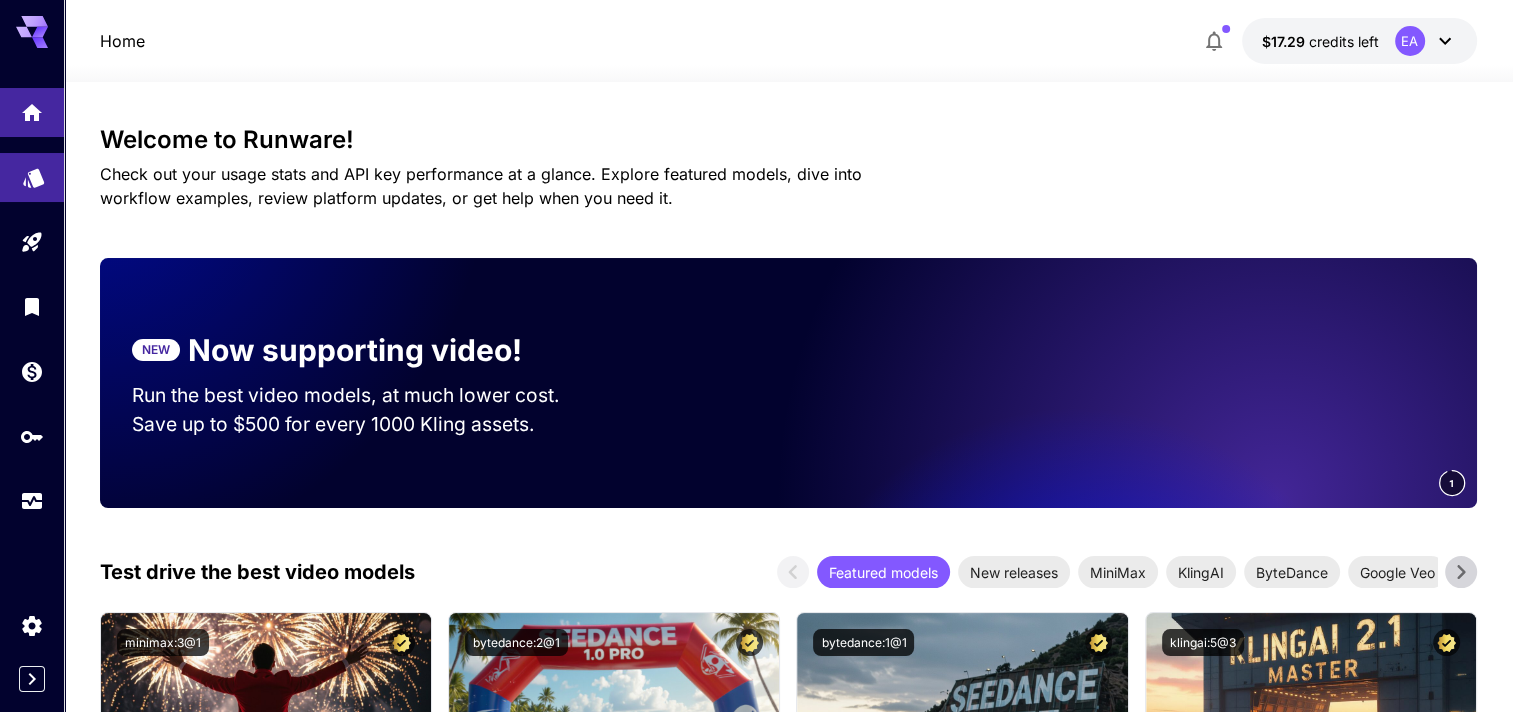 click at bounding box center (32, 177) 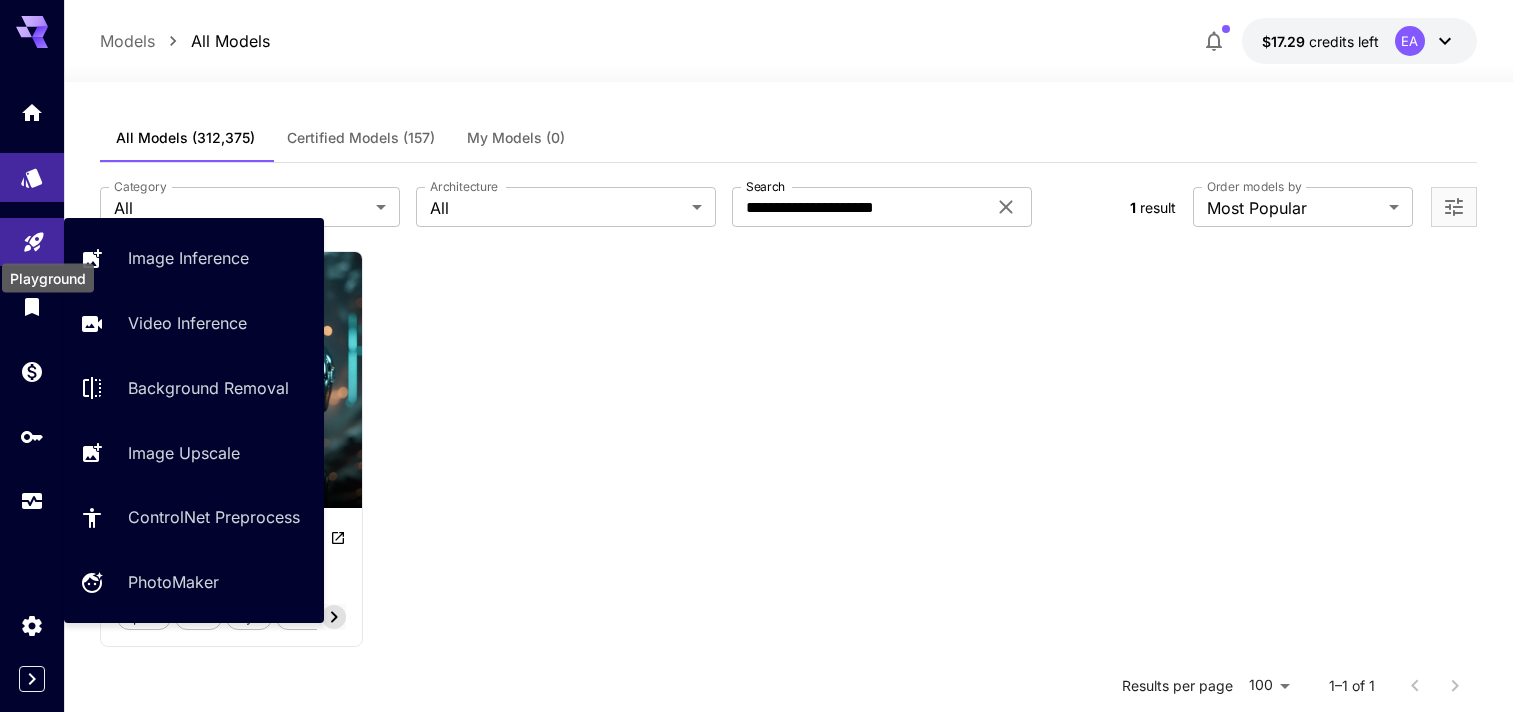 click 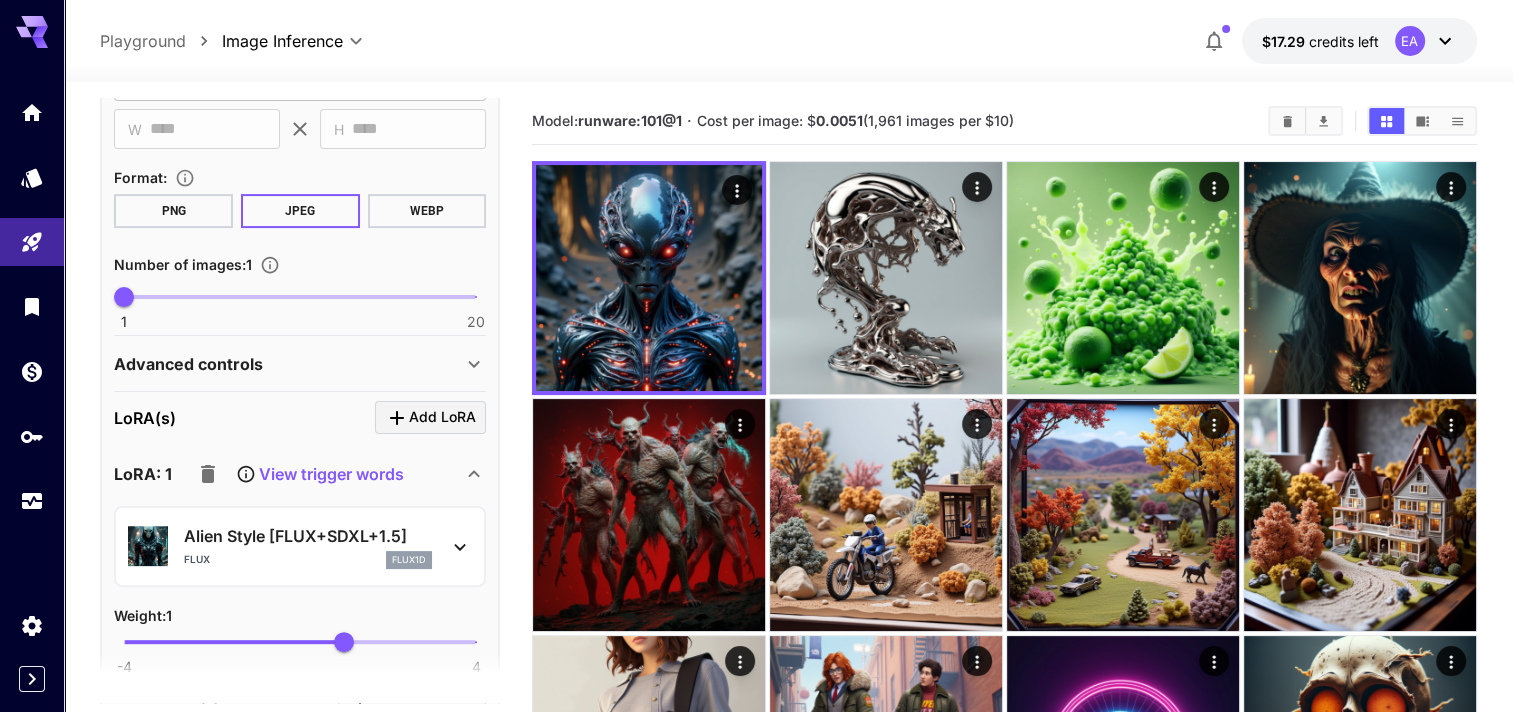 scroll, scrollTop: 700, scrollLeft: 0, axis: vertical 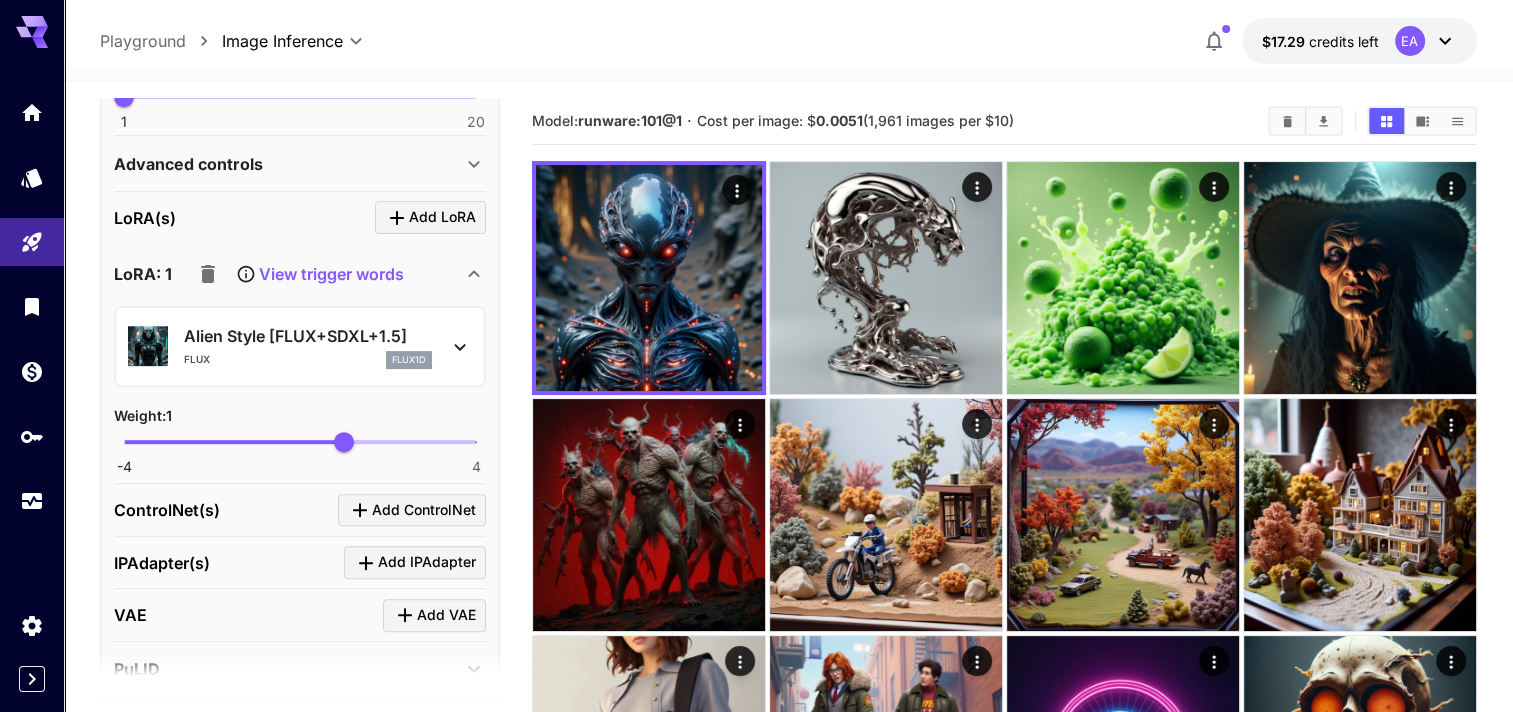 click on "View trigger words" at bounding box center (296, 274) 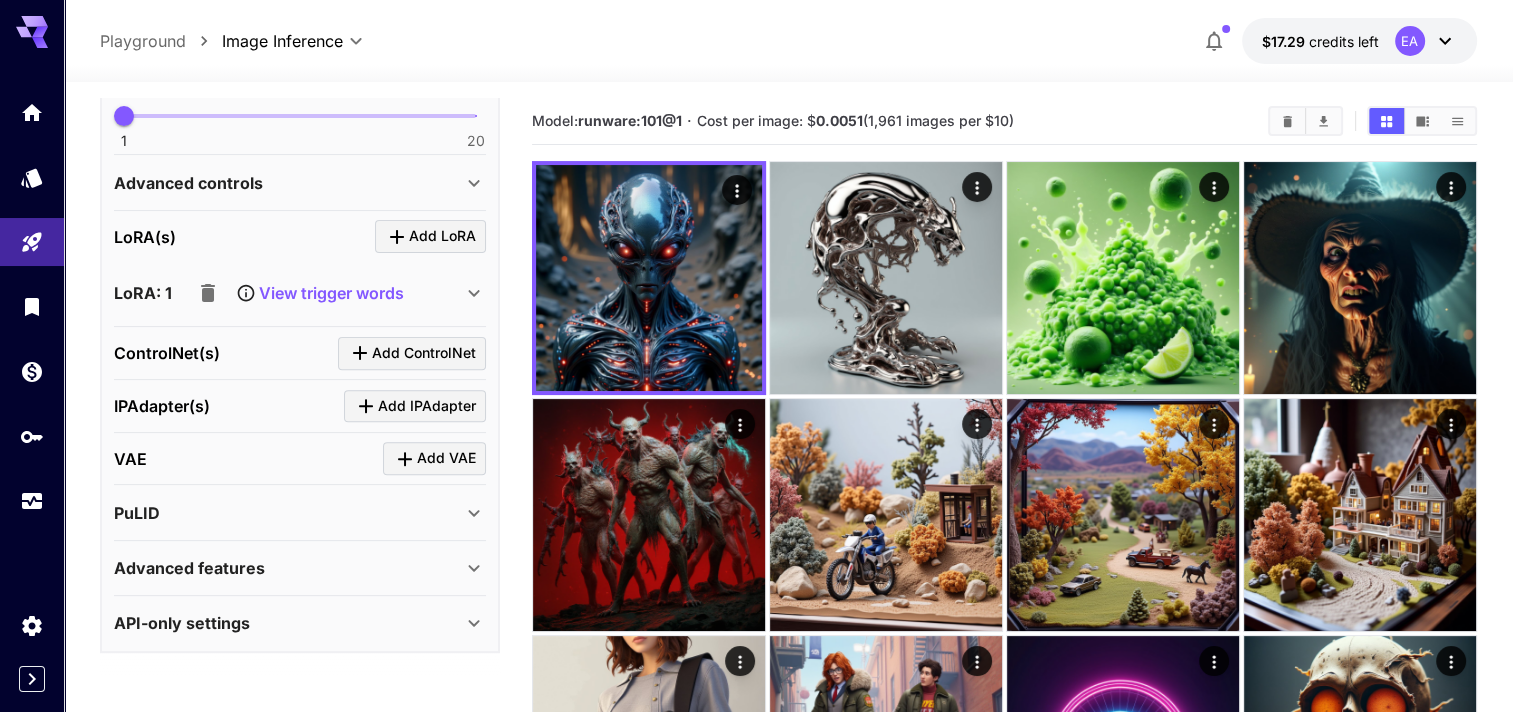 scroll, scrollTop: 673, scrollLeft: 0, axis: vertical 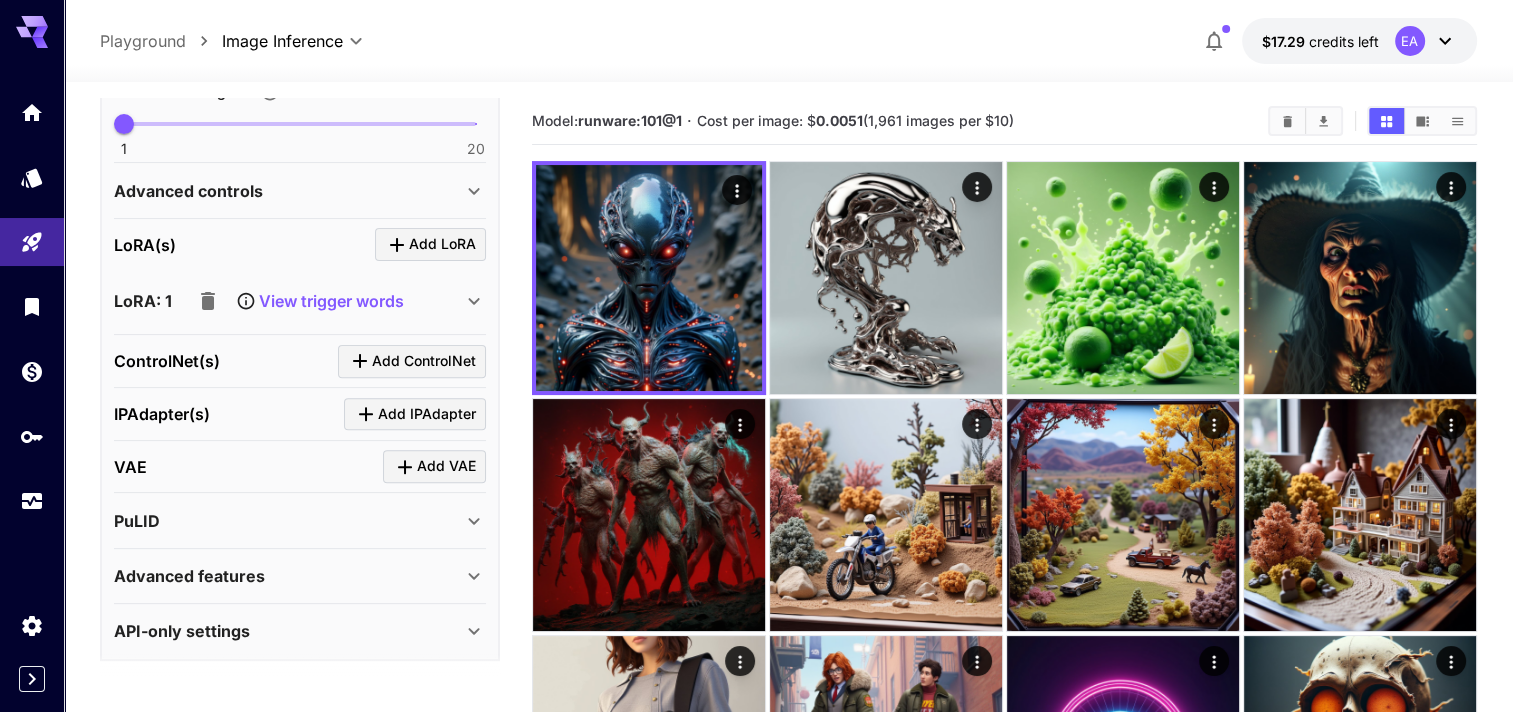 click on "View trigger words" at bounding box center [296, 301] 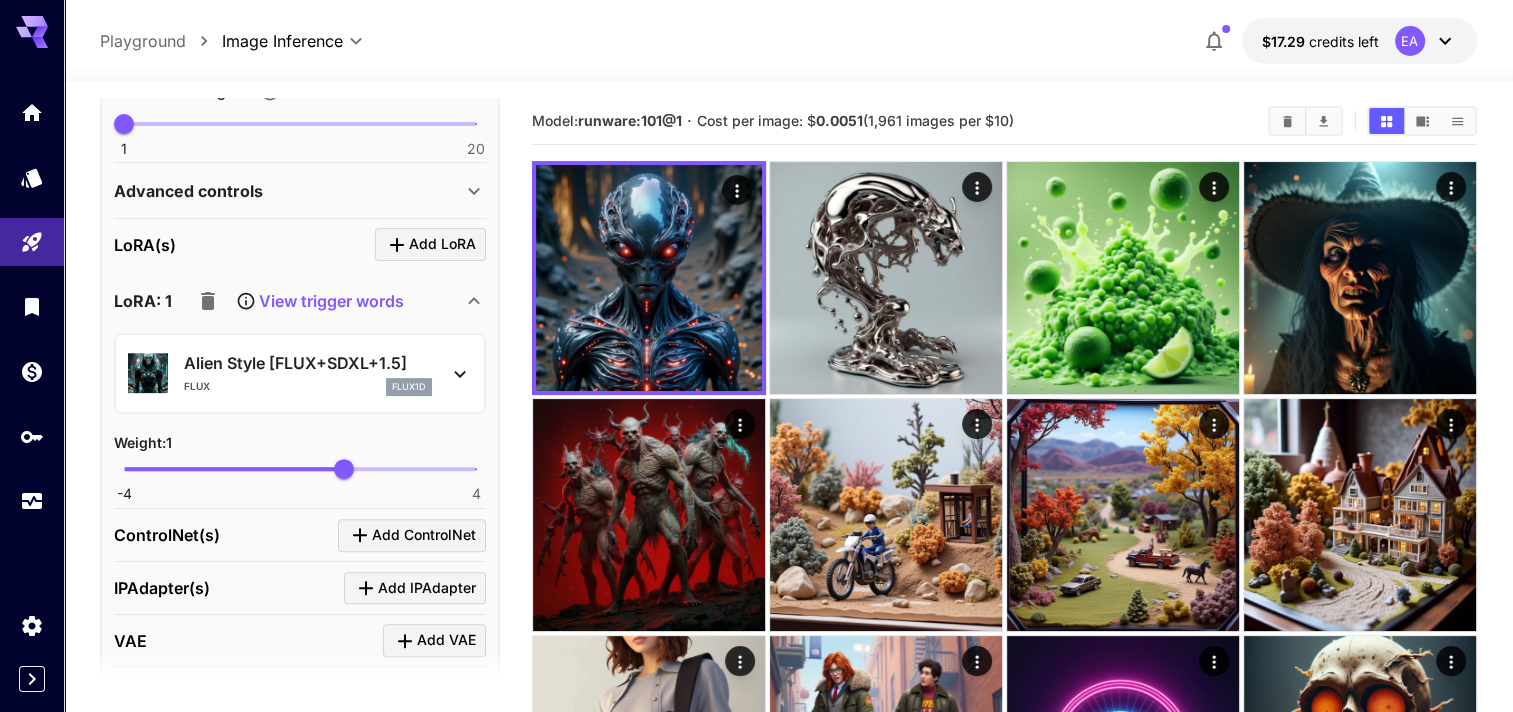scroll, scrollTop: 700, scrollLeft: 0, axis: vertical 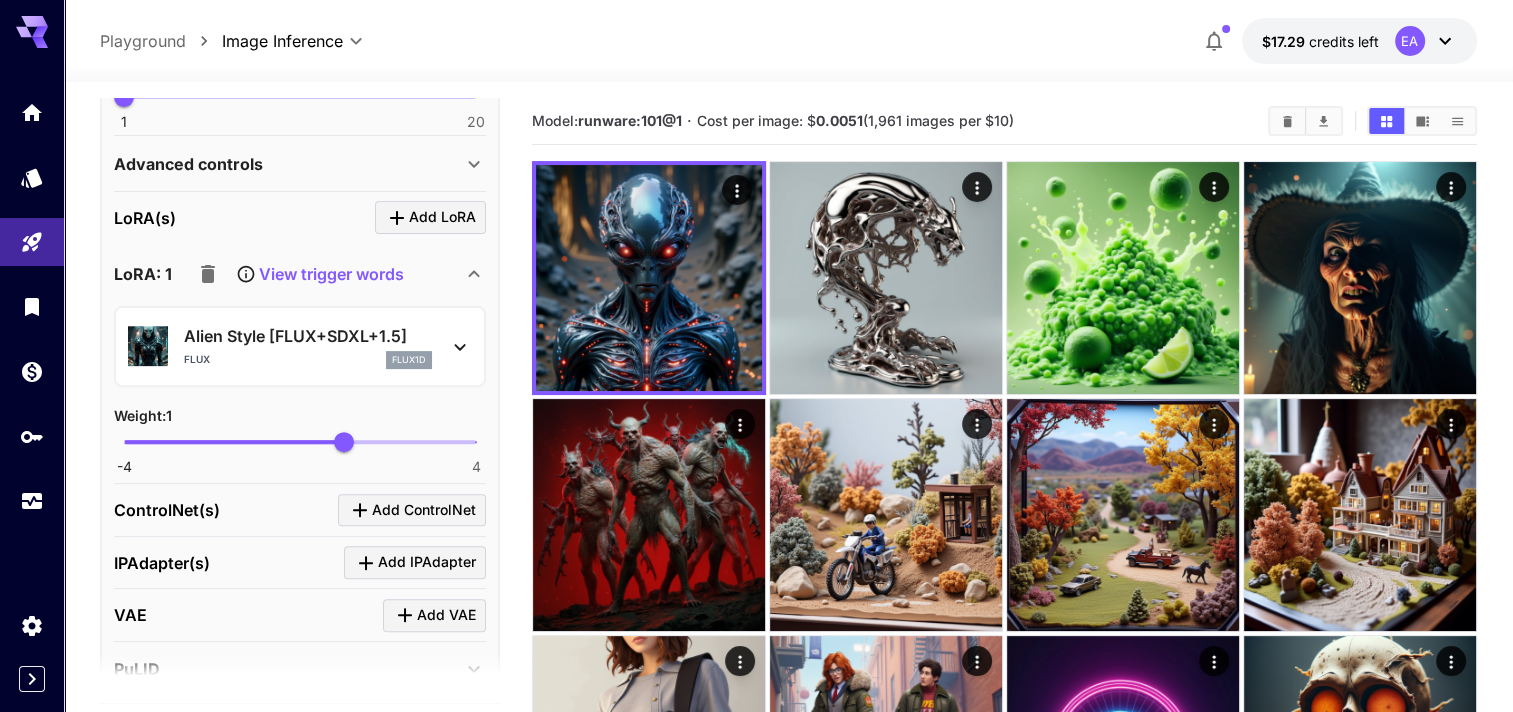 click on "View trigger words" at bounding box center [331, 274] 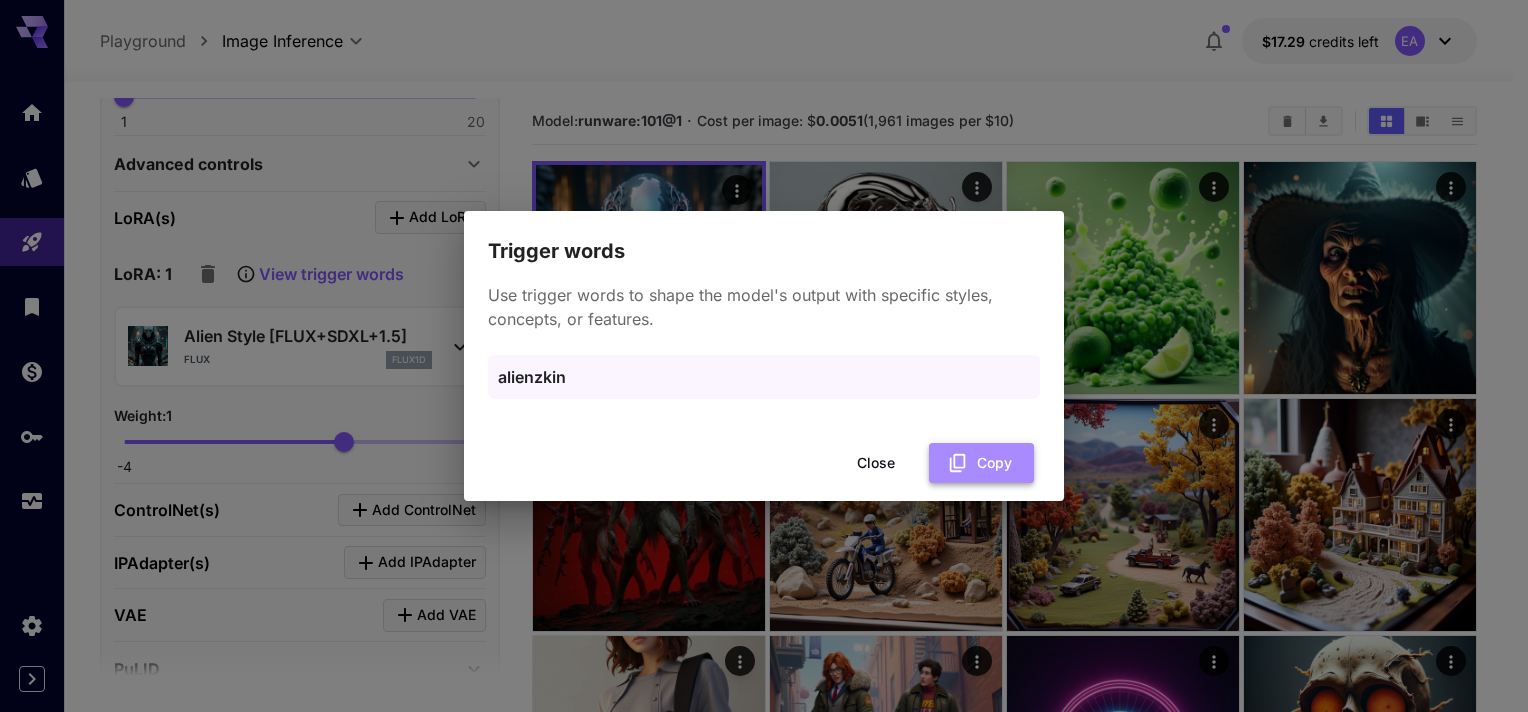 click on "Copy" at bounding box center [981, 463] 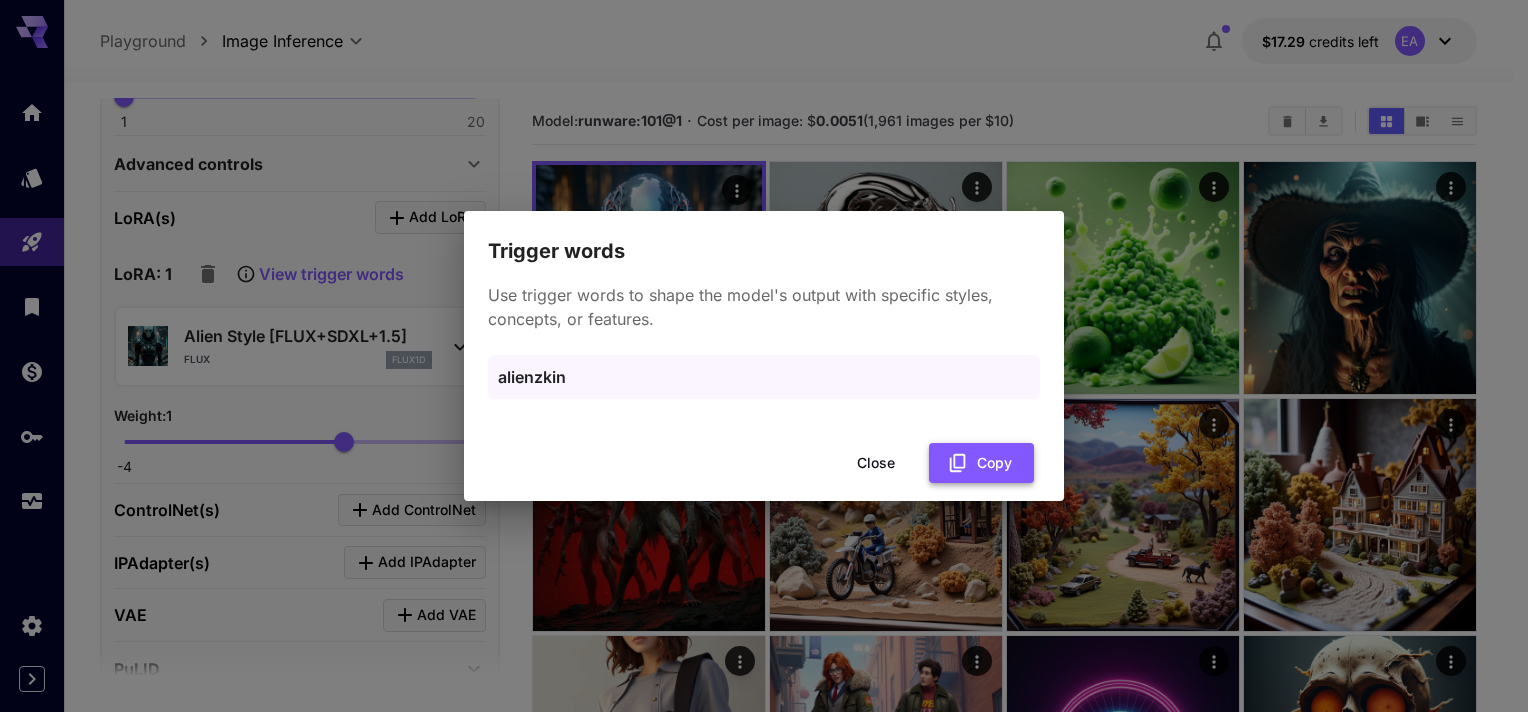 click on "Copy" at bounding box center (981, 463) 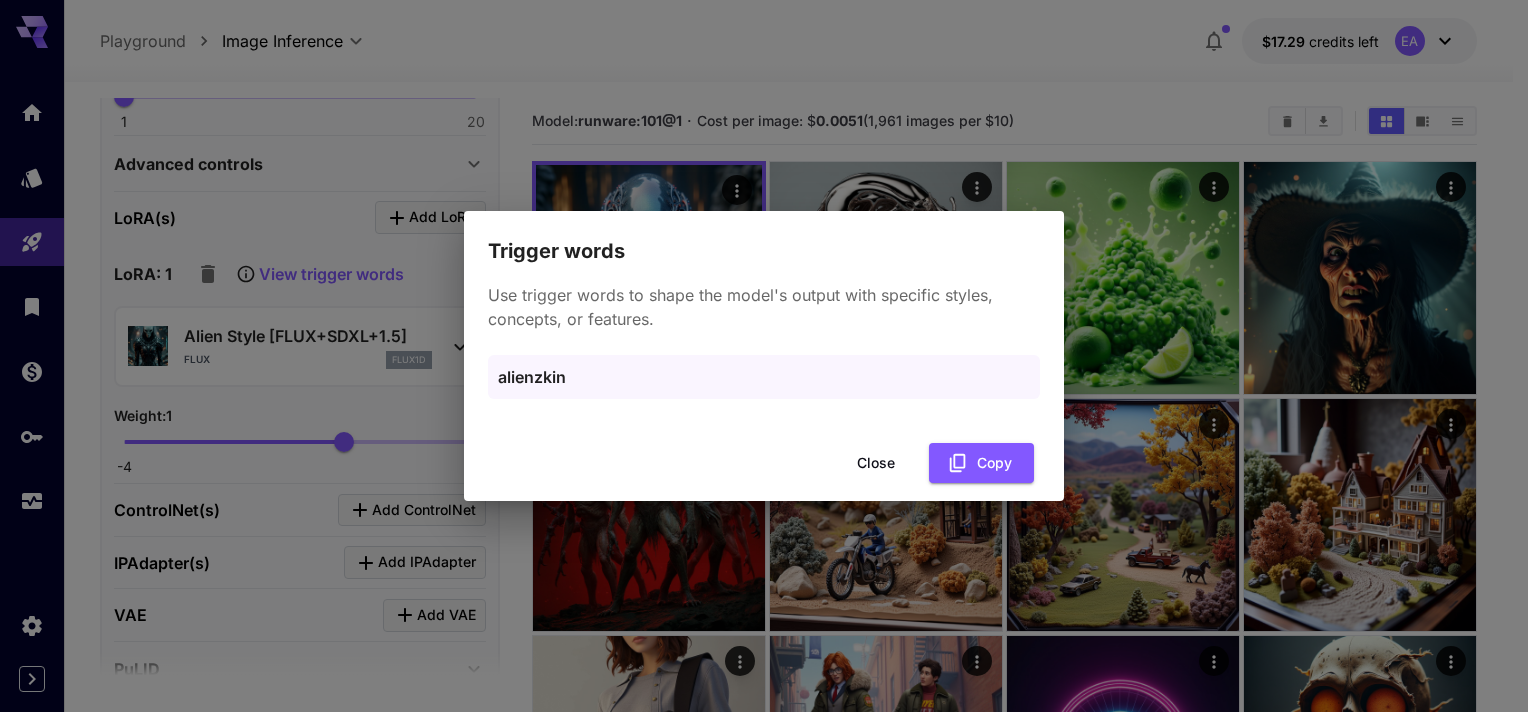 click on "Close" at bounding box center [876, 463] 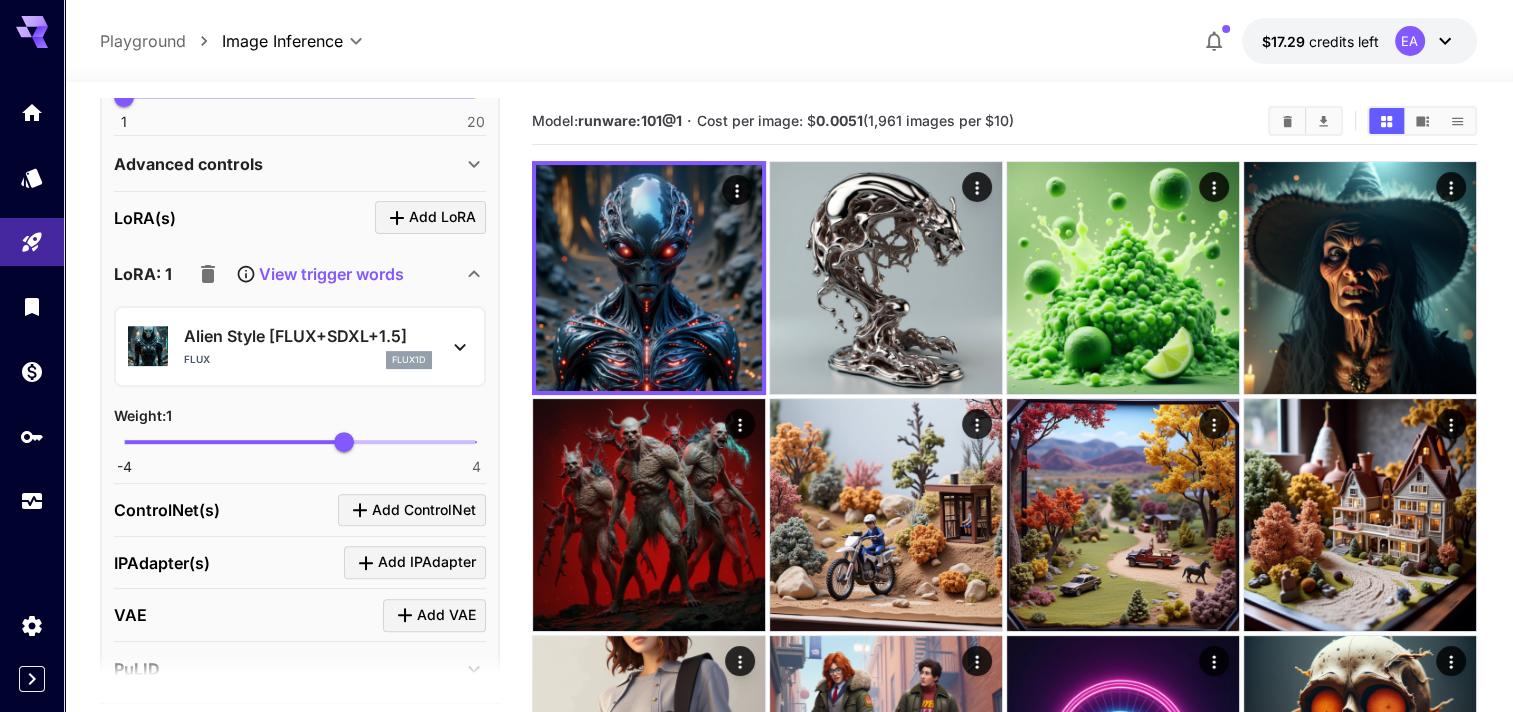scroll, scrollTop: 0, scrollLeft: 0, axis: both 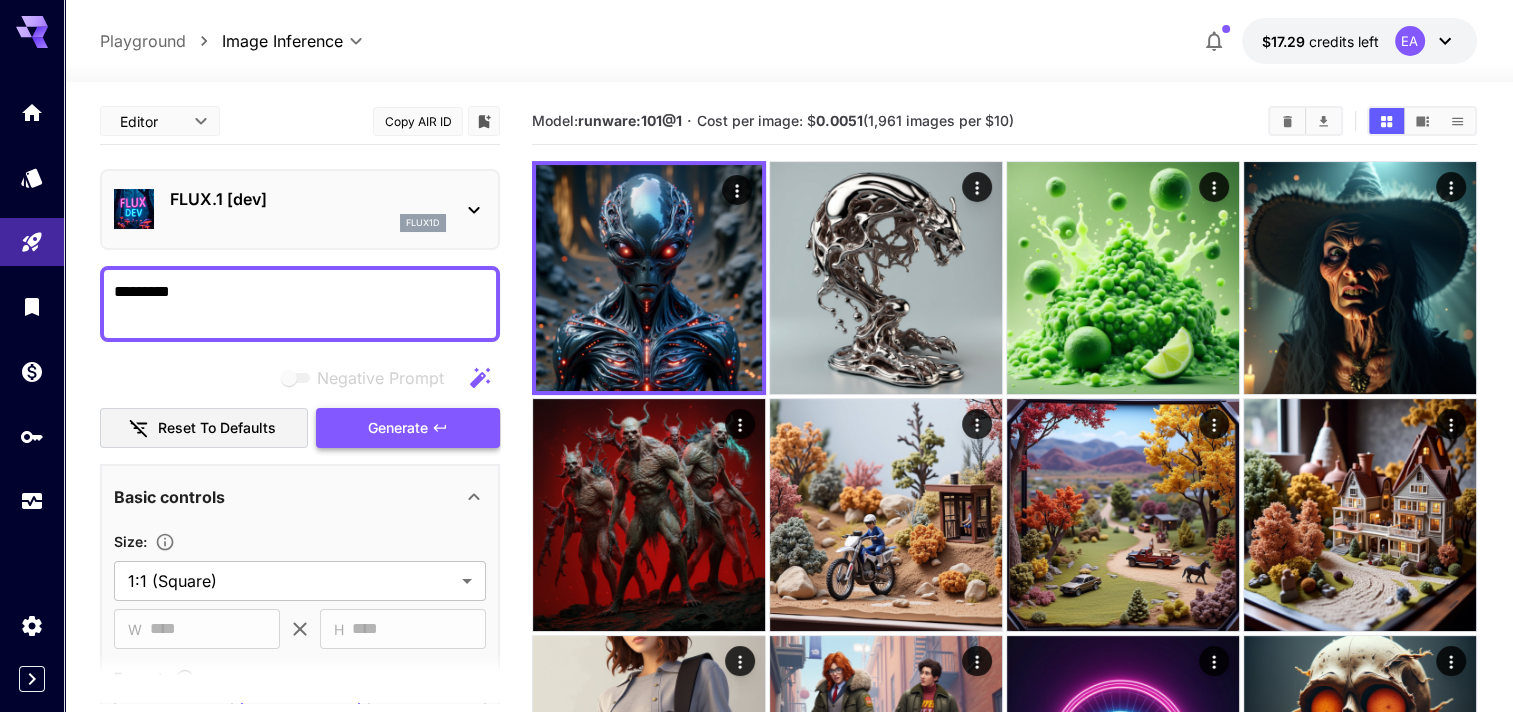 click on "Generate" at bounding box center (408, 428) 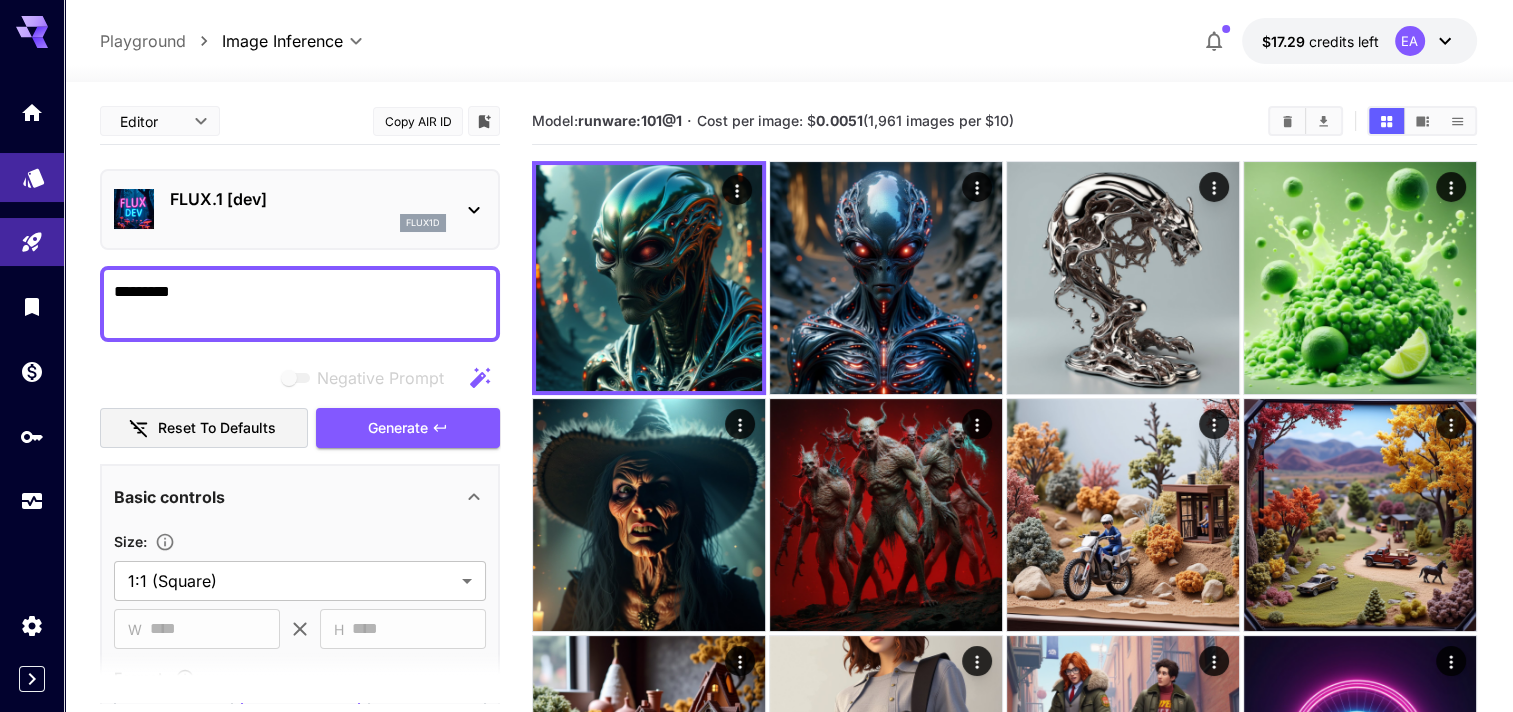 click at bounding box center [32, 177] 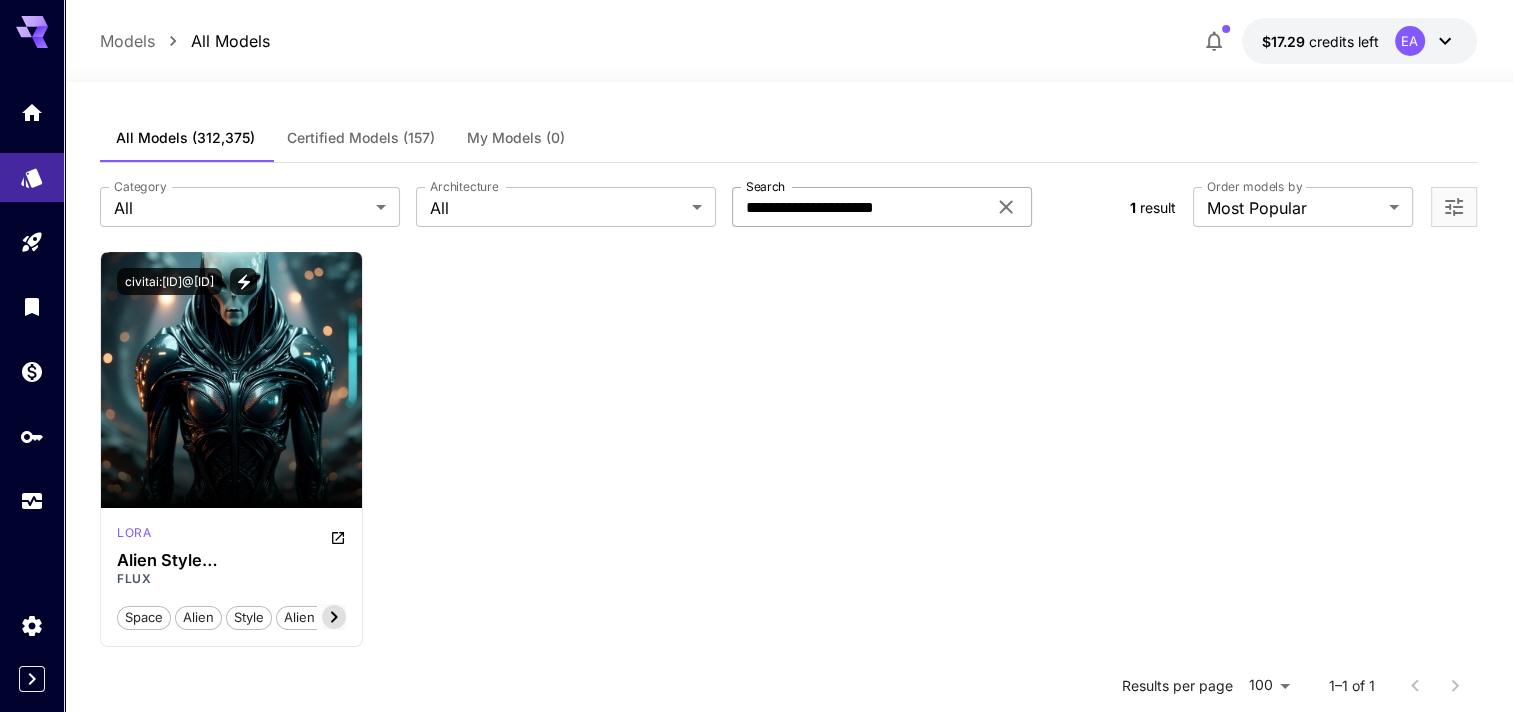 click 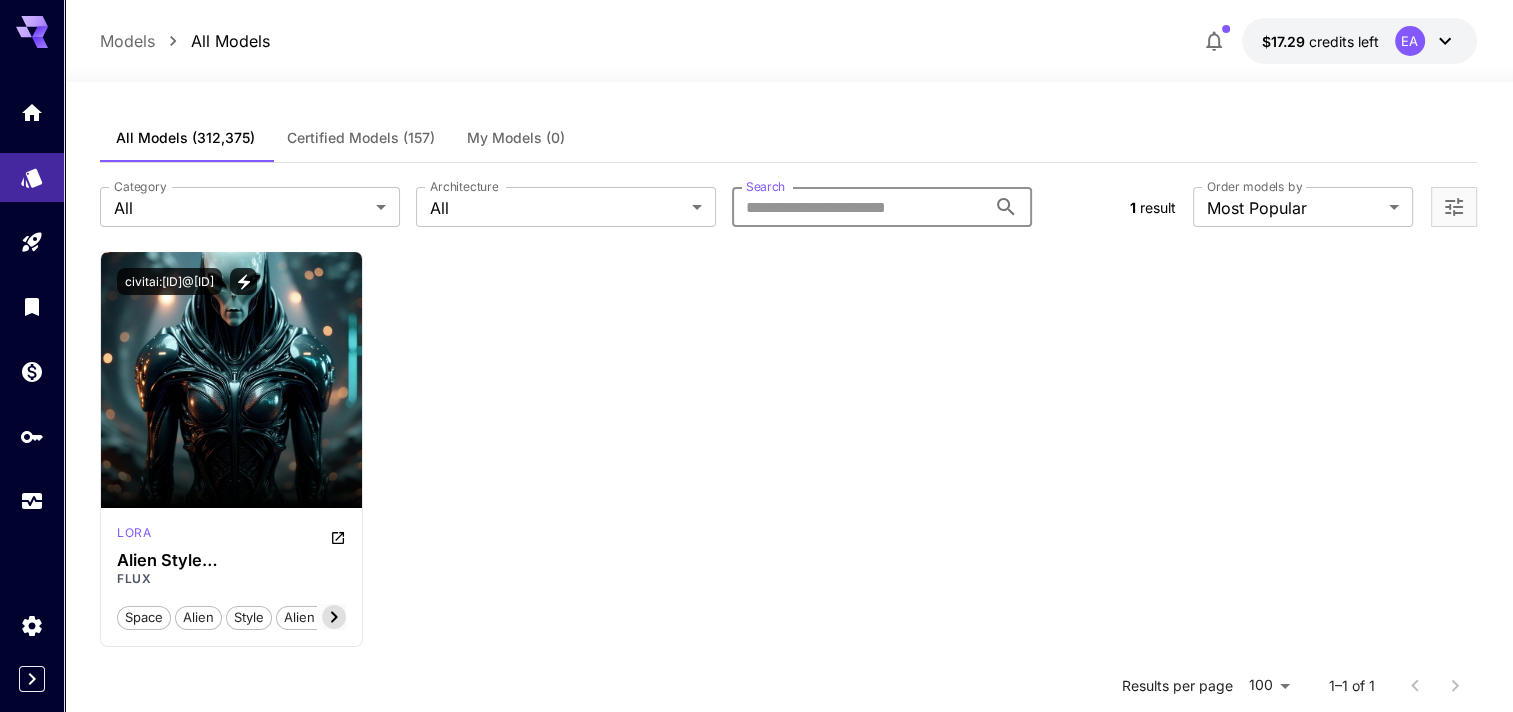 click on "Search" at bounding box center (859, 207) 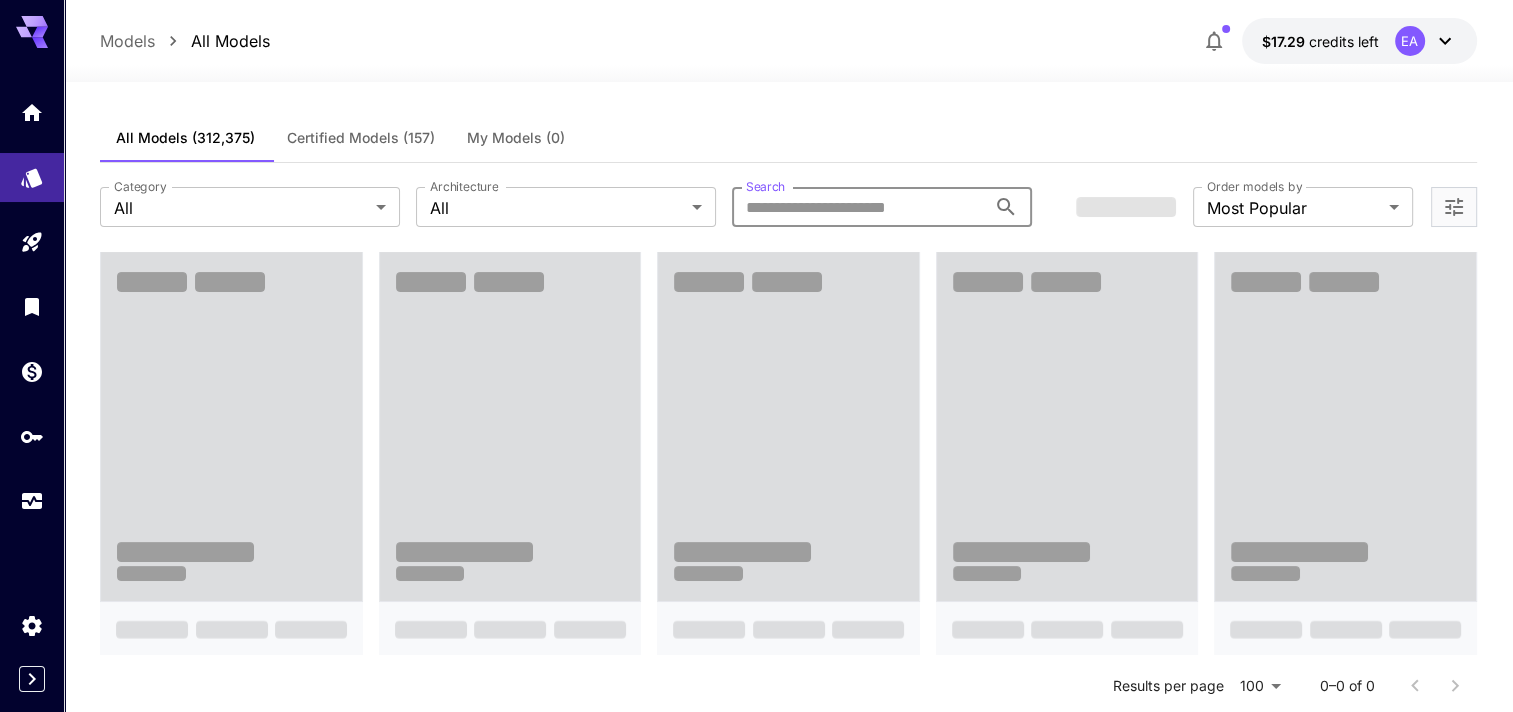 paste on "**********" 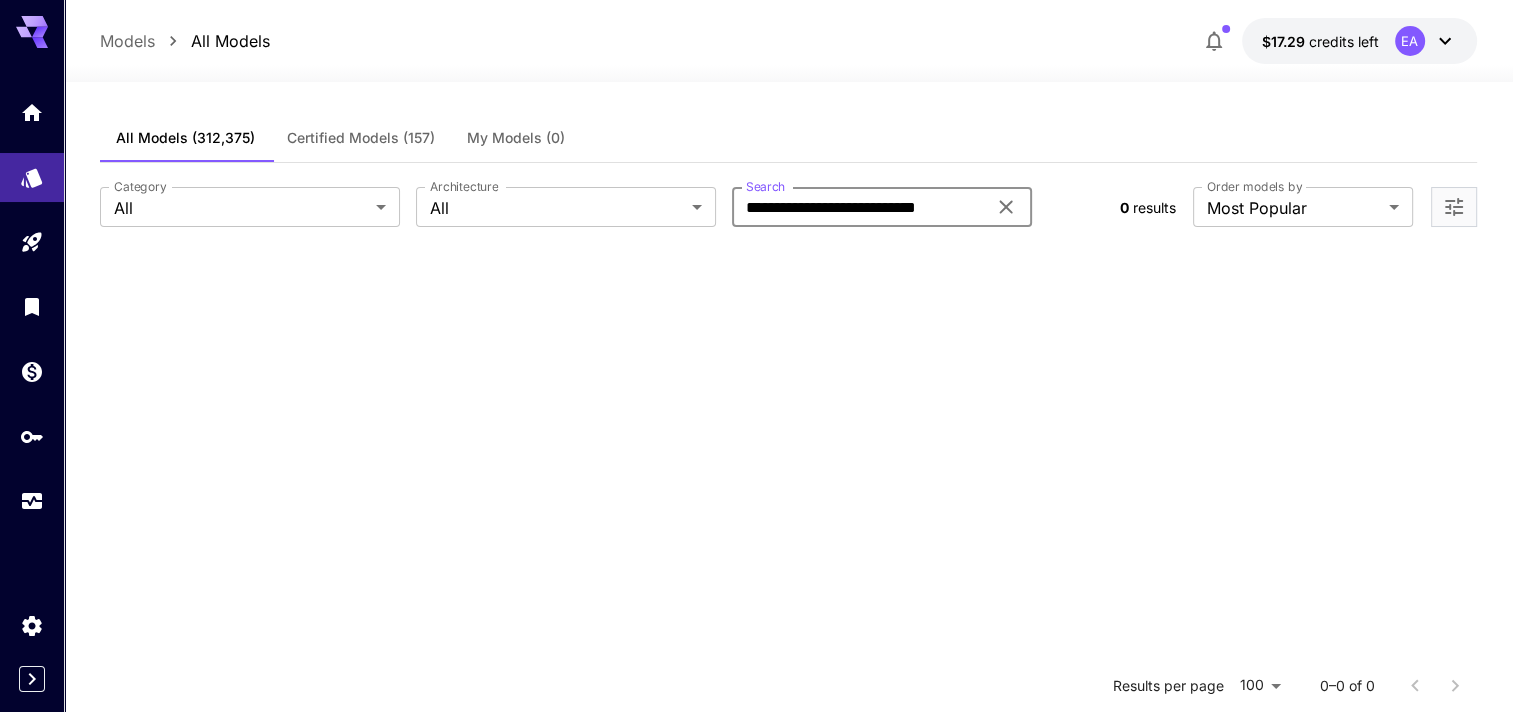 scroll, scrollTop: 0, scrollLeft: 0, axis: both 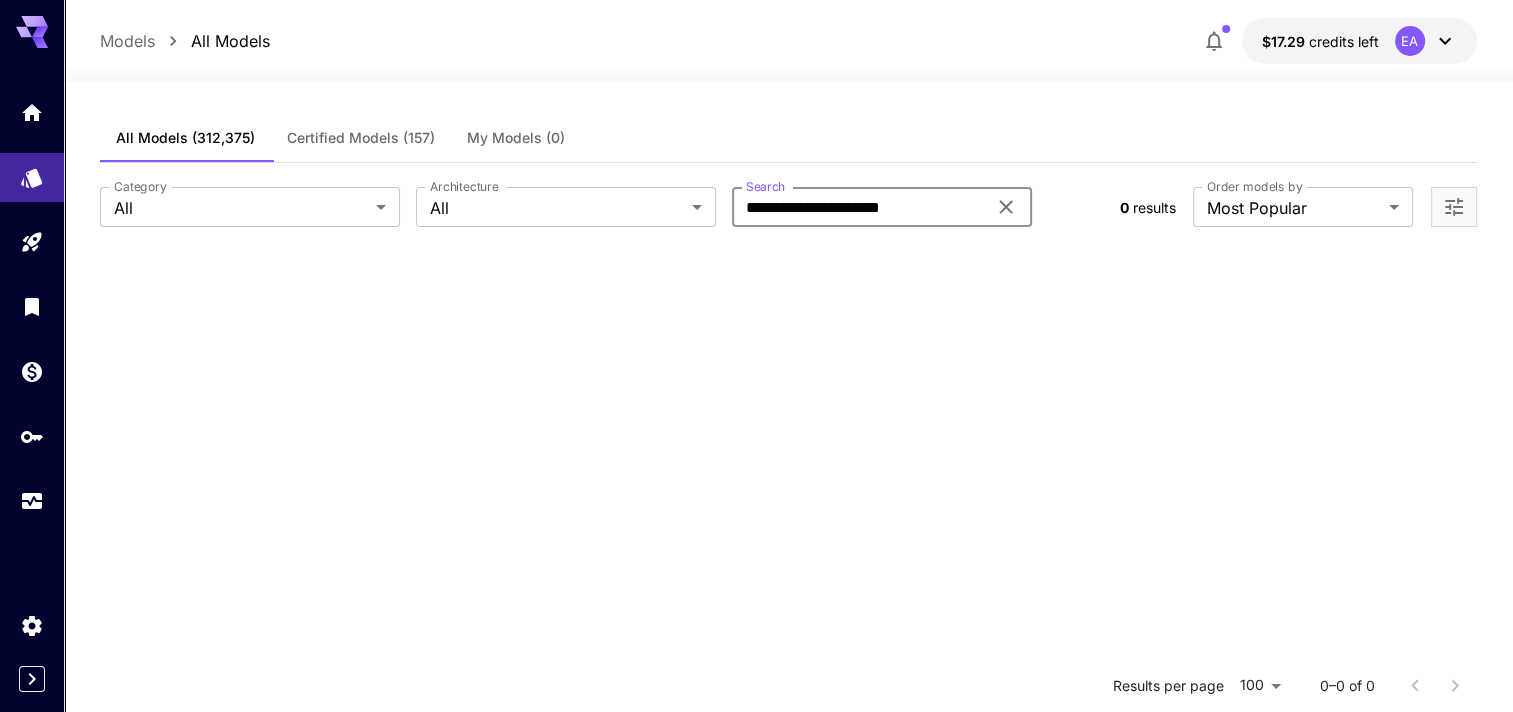 type on "**********" 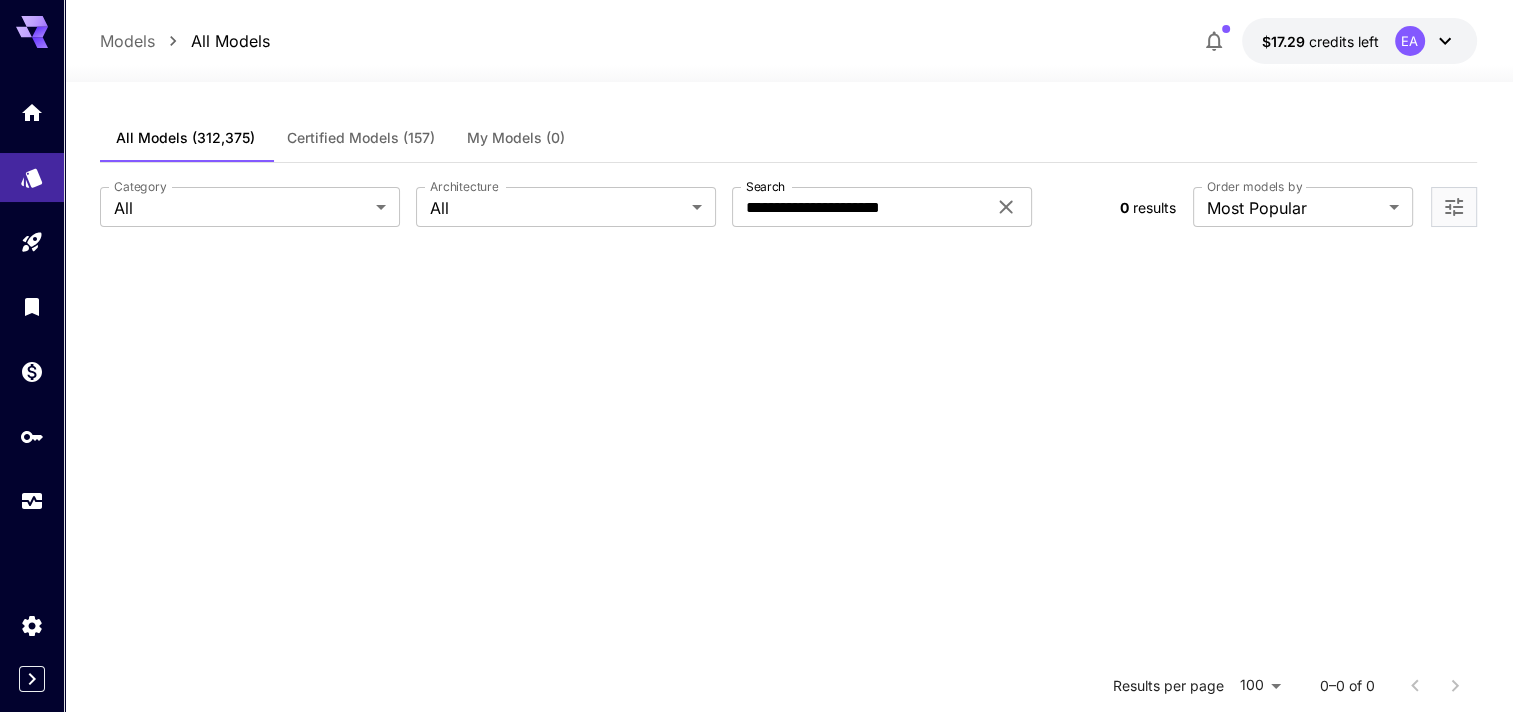 click 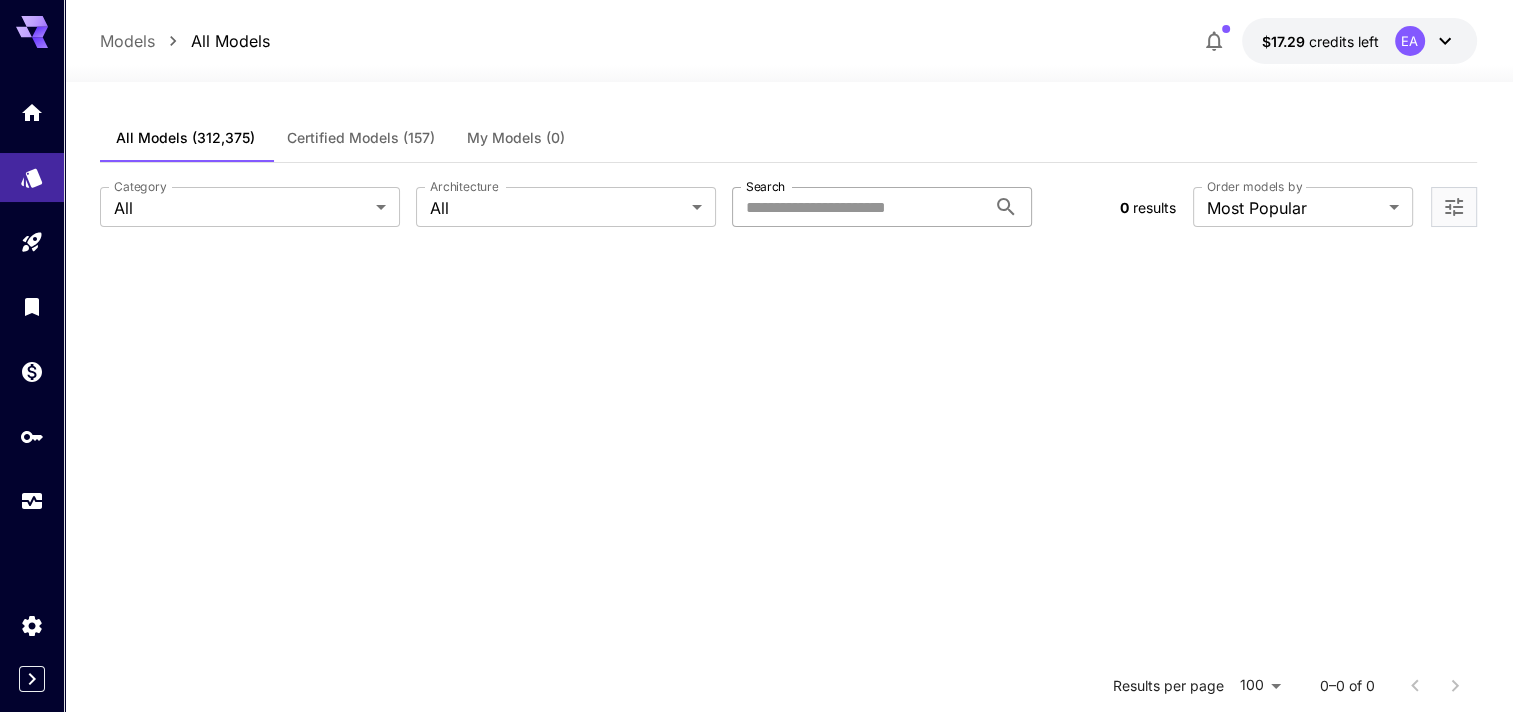click on "Search" at bounding box center (859, 207) 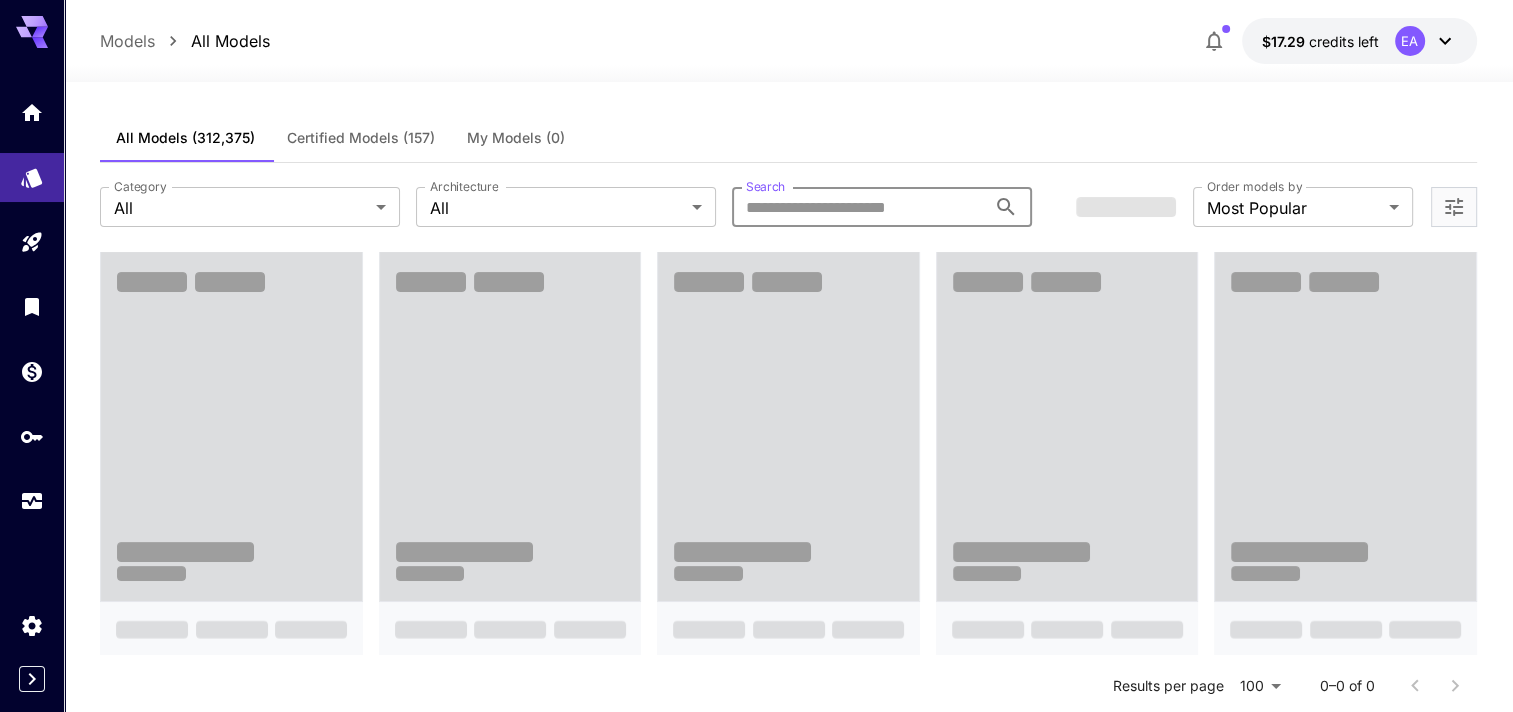 paste on "**********" 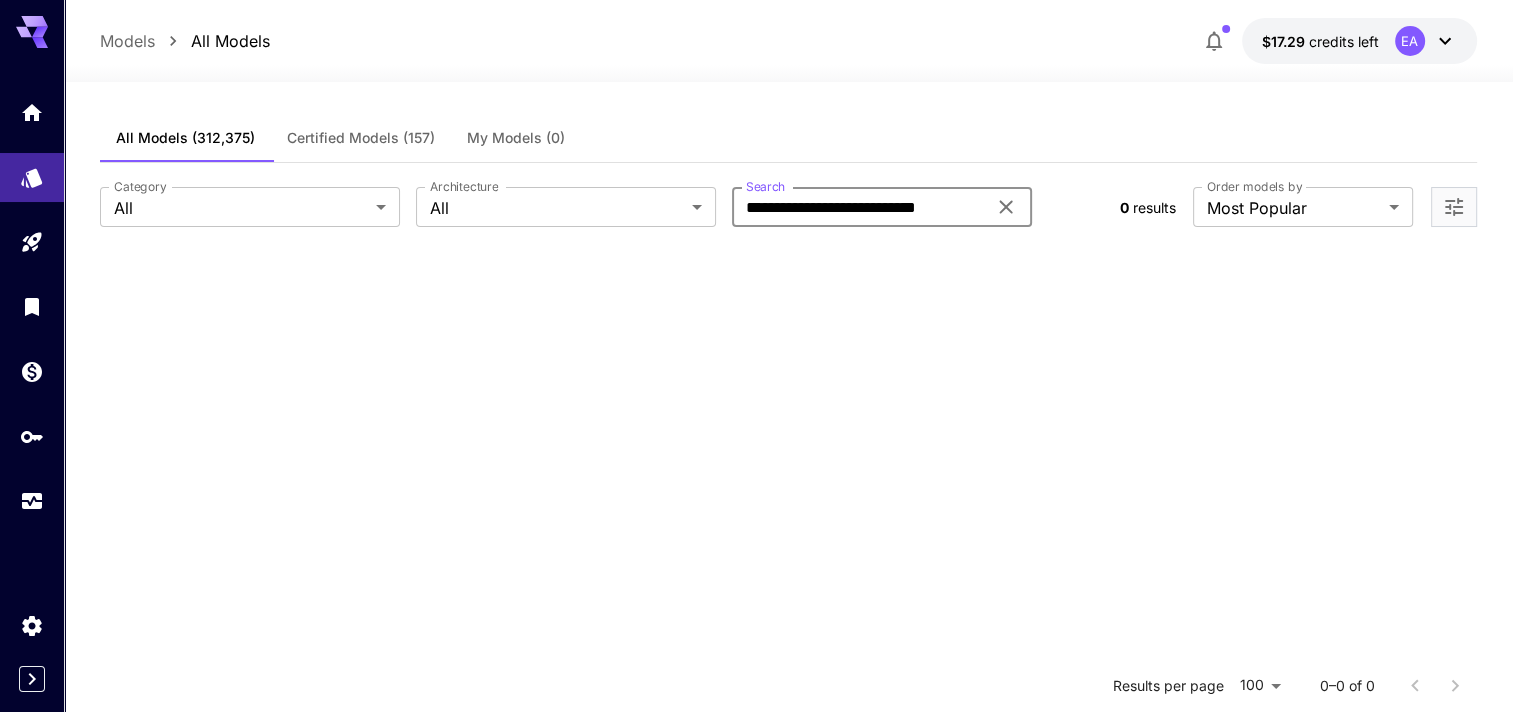 scroll, scrollTop: 0, scrollLeft: 0, axis: both 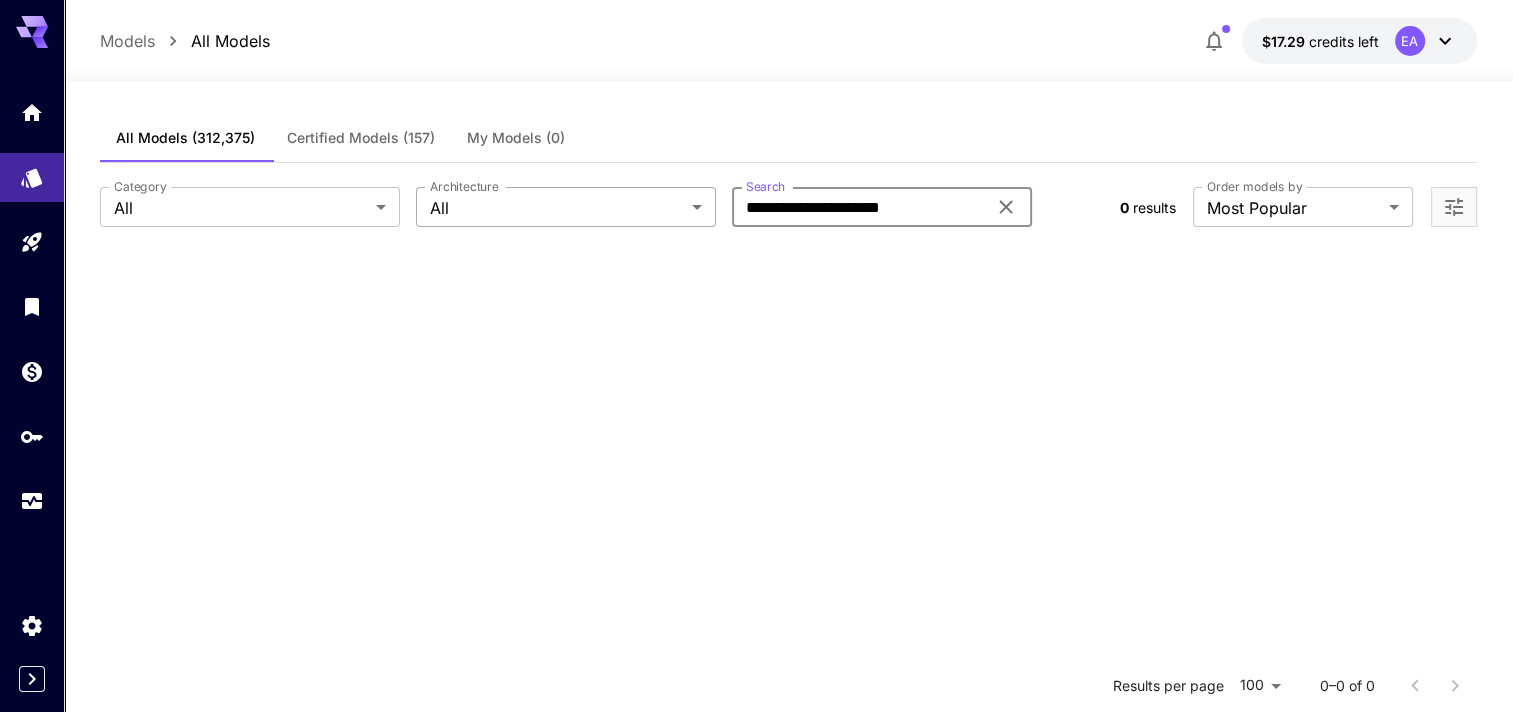 drag, startPoint x: 869, startPoint y: 209, endPoint x: 582, endPoint y: 217, distance: 287.11148 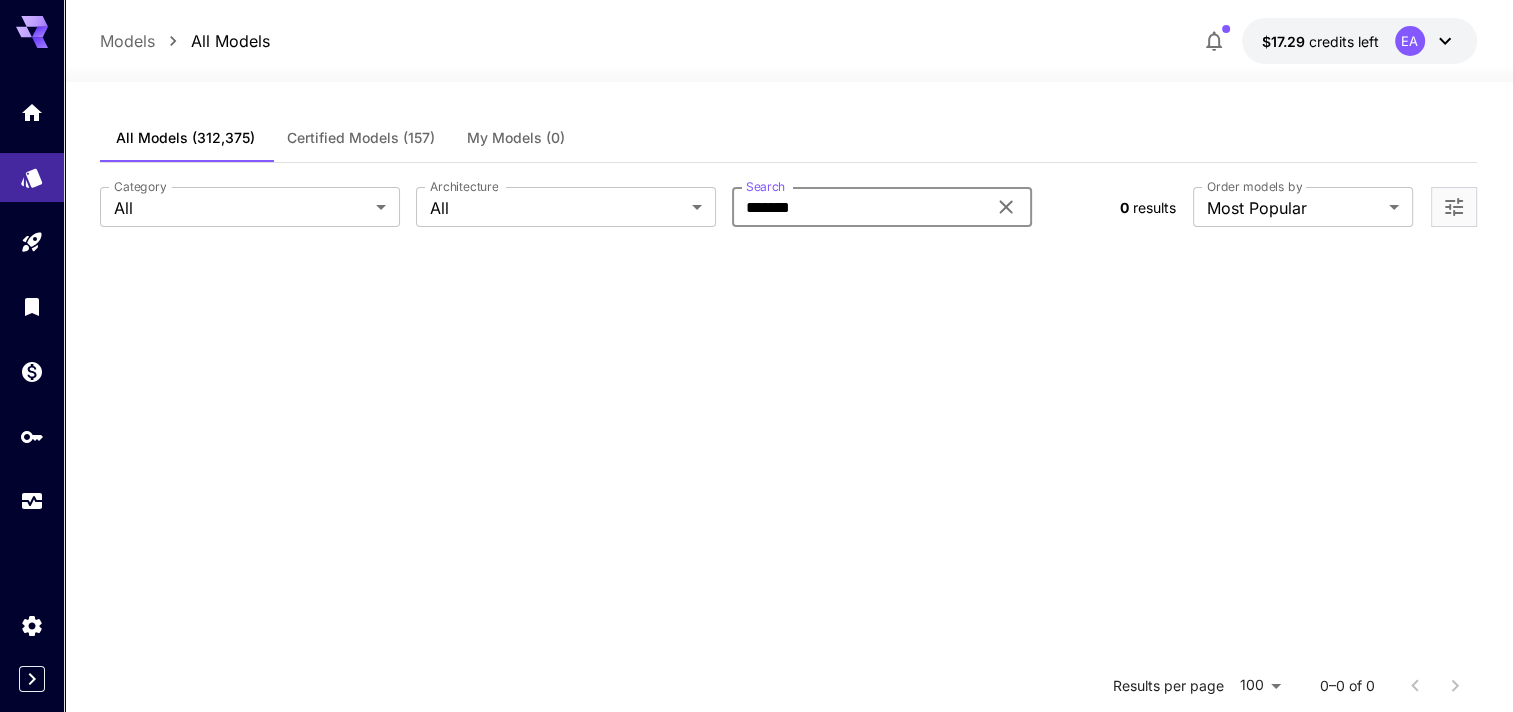 type on "*******" 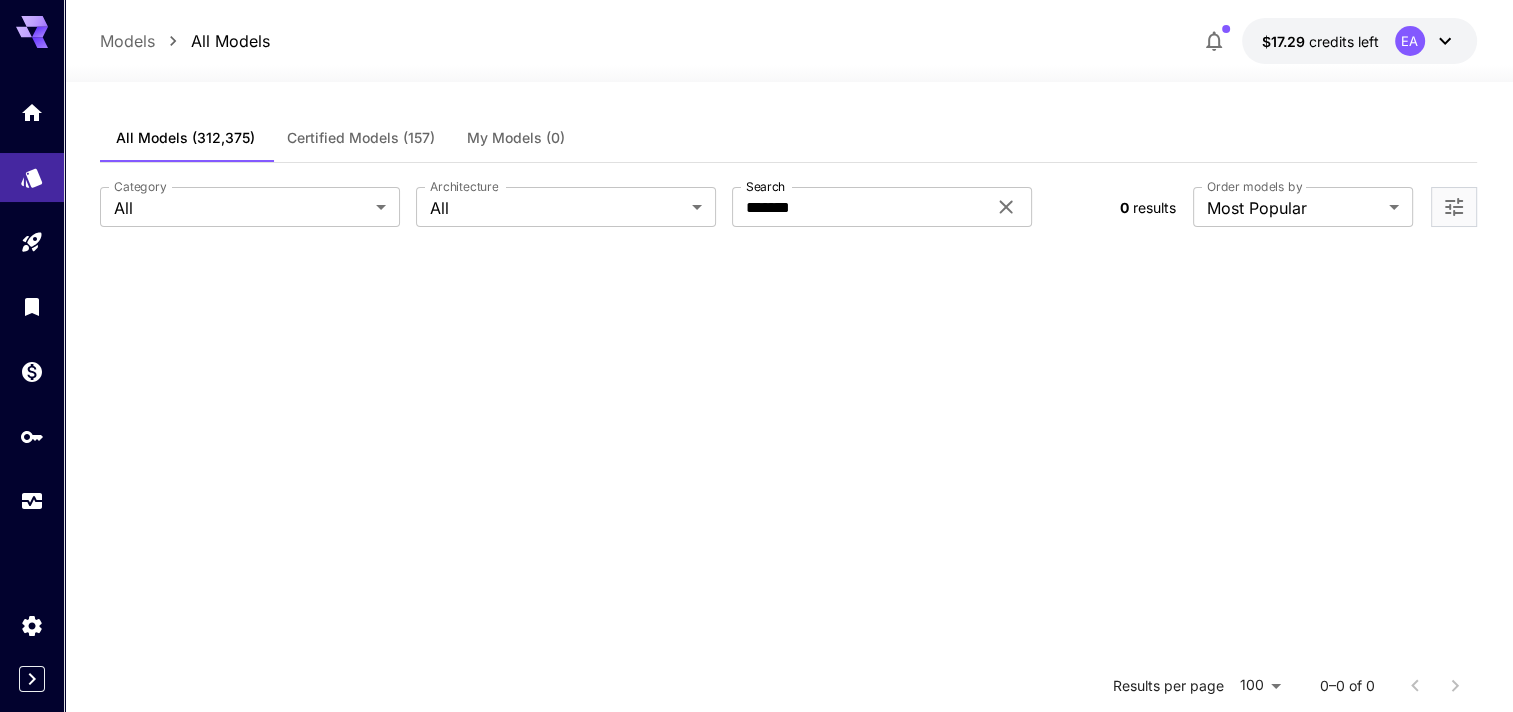 click 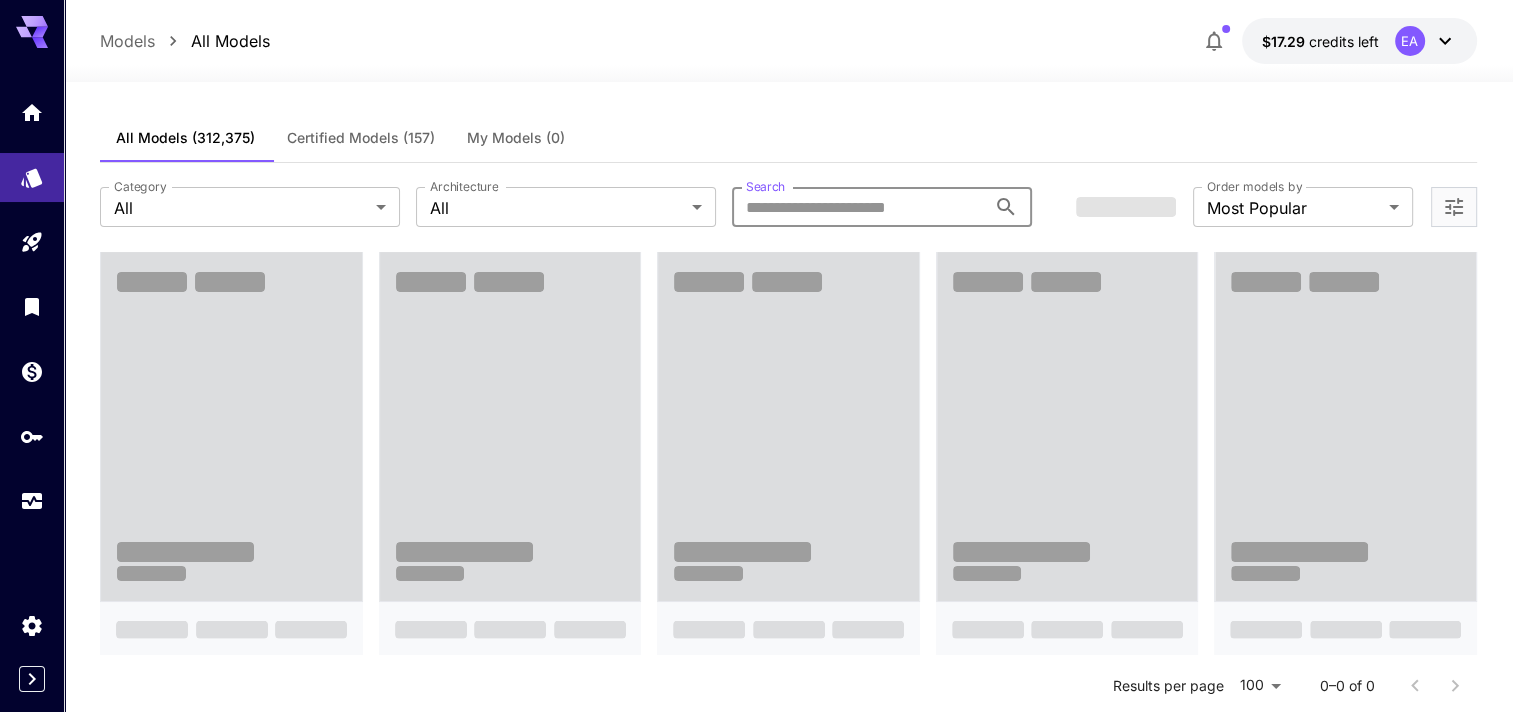 click on "Search" at bounding box center [859, 207] 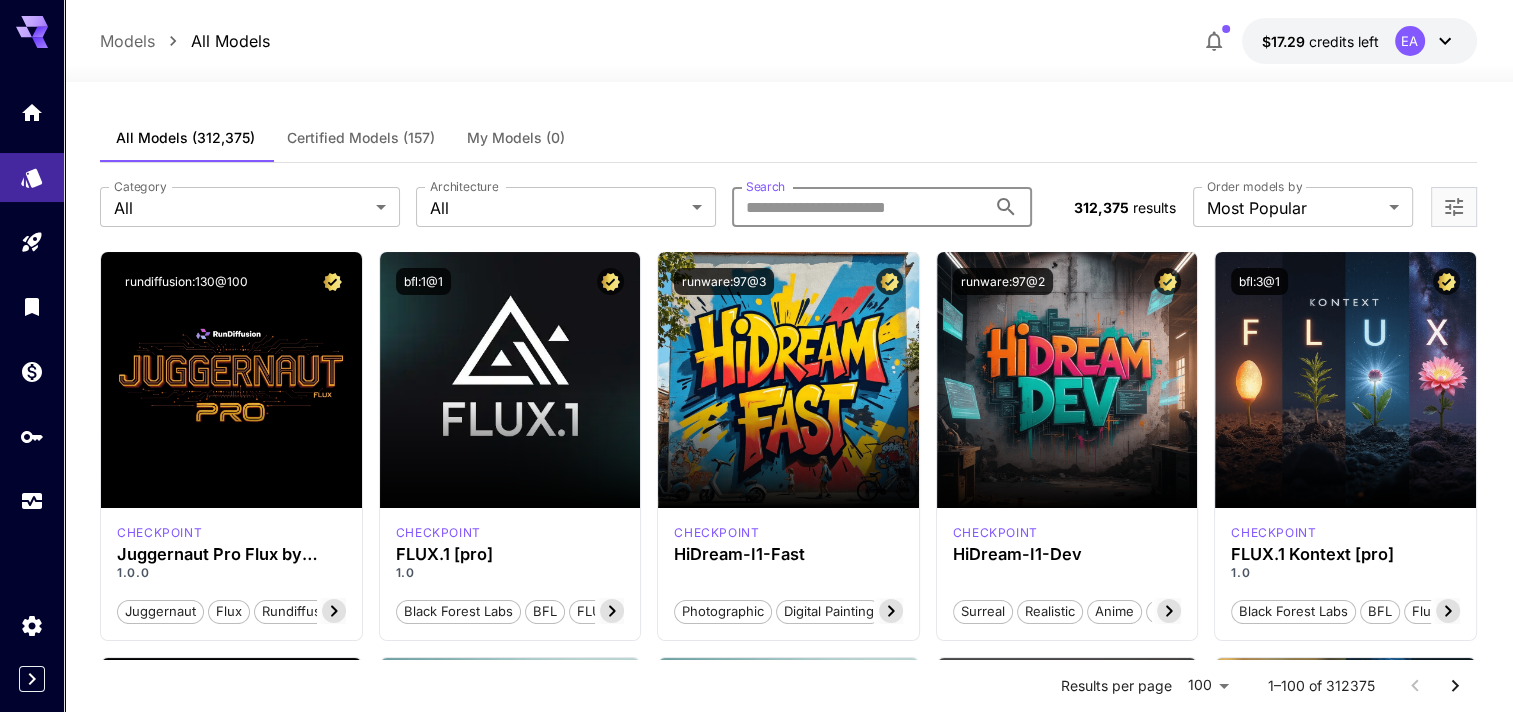 paste on "**********" 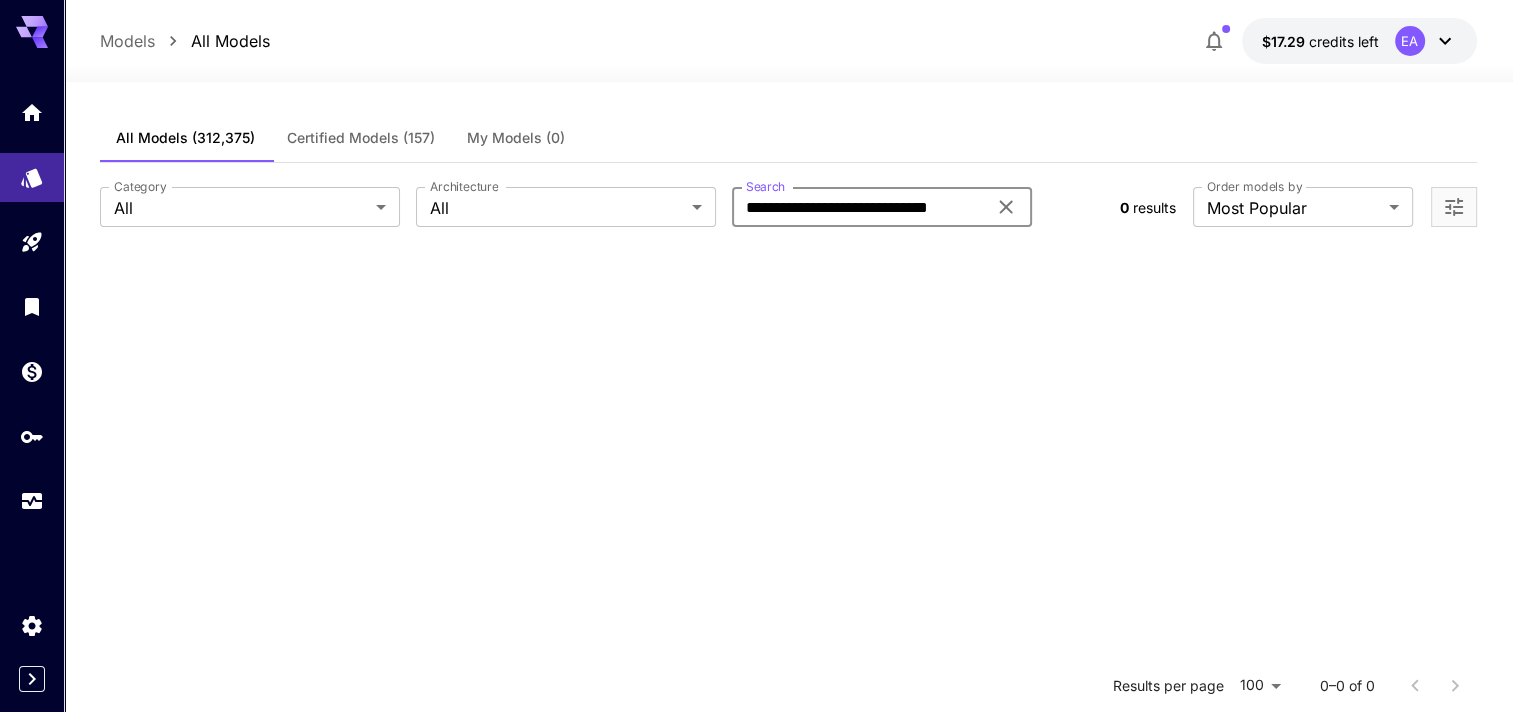 scroll, scrollTop: 0, scrollLeft: 0, axis: both 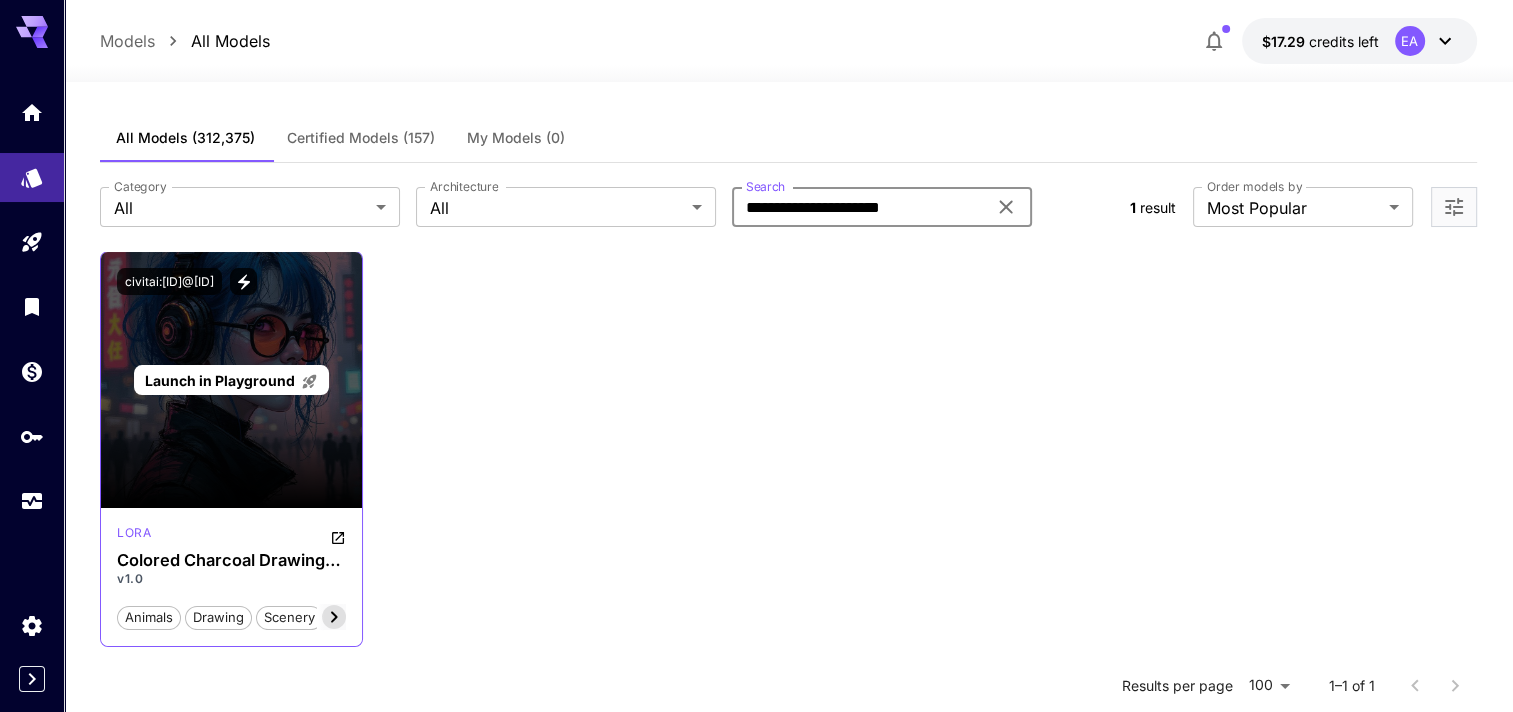 type on "**********" 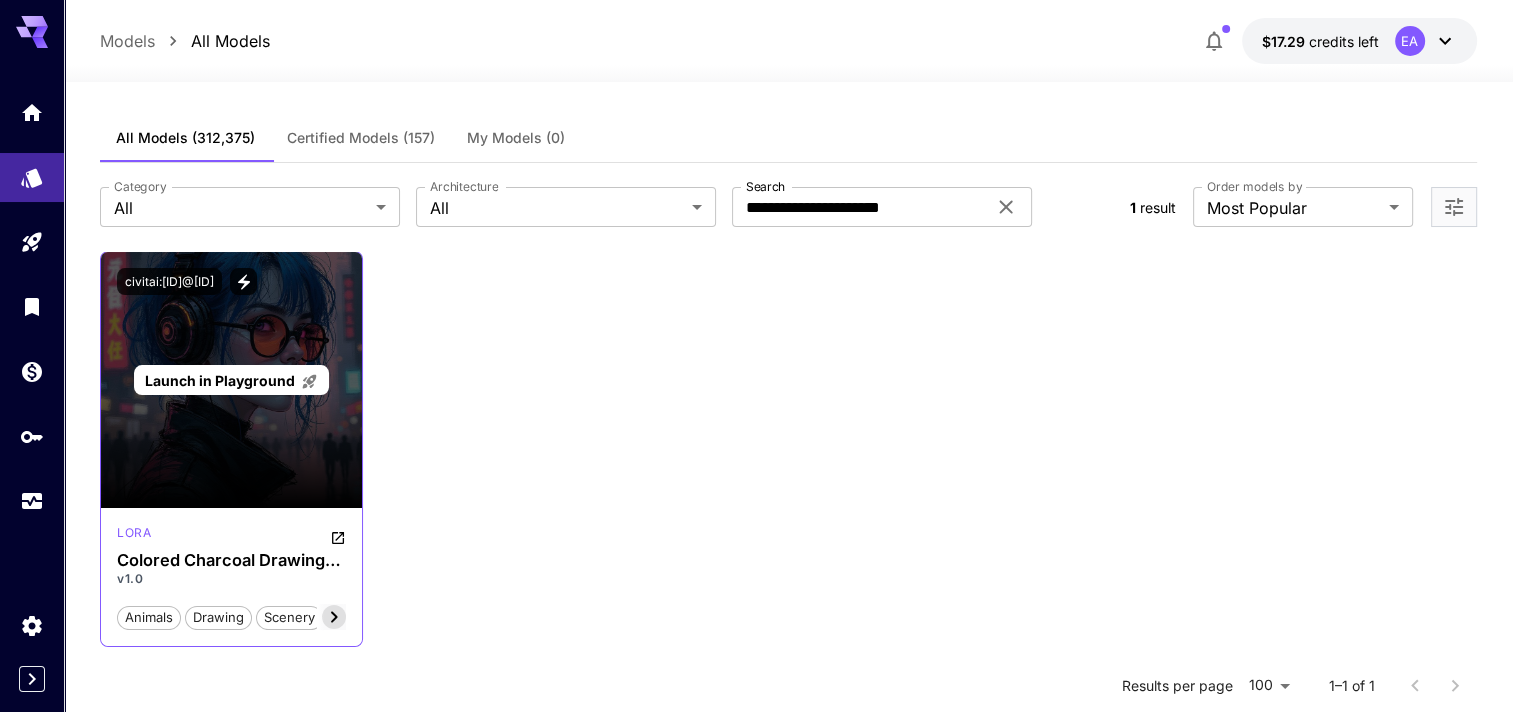click on "Launch in Playground" at bounding box center (220, 380) 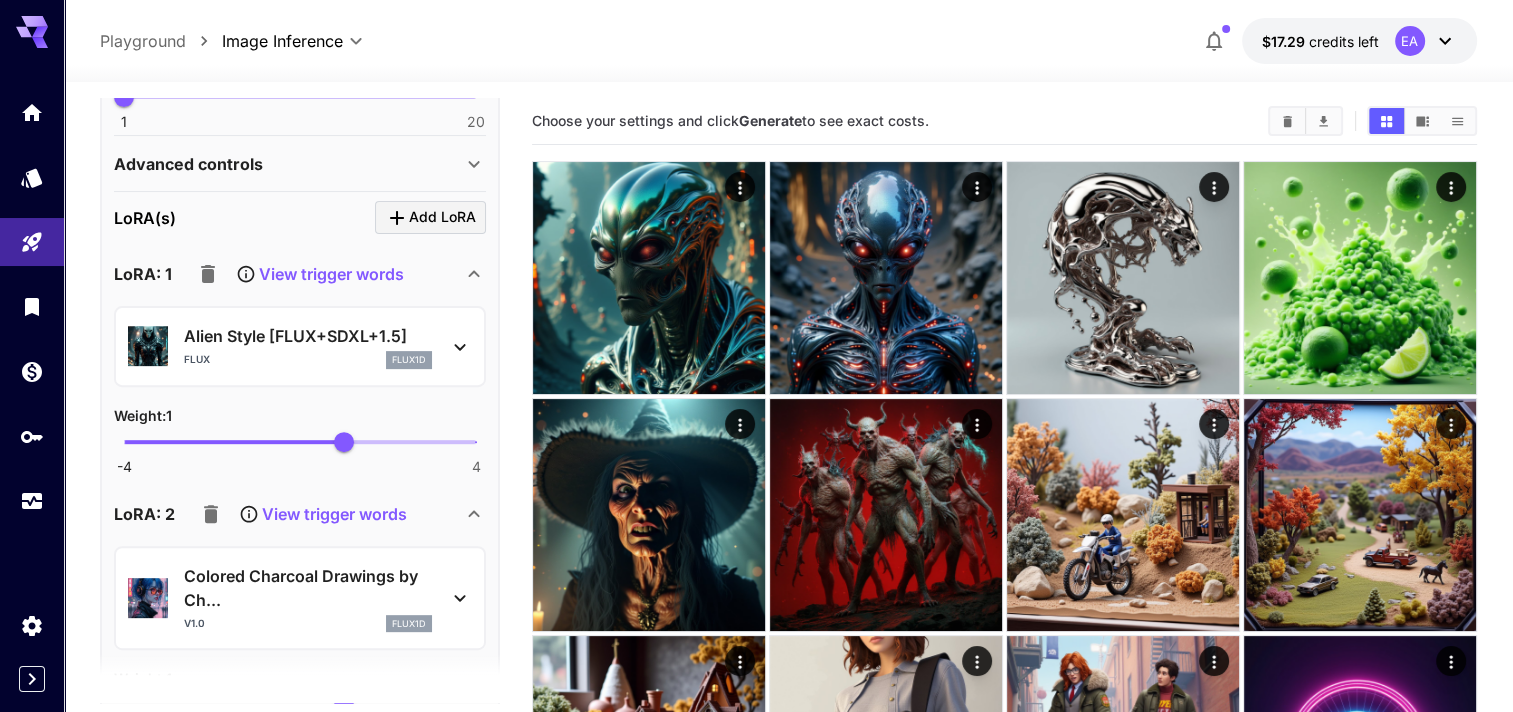 scroll, scrollTop: 800, scrollLeft: 0, axis: vertical 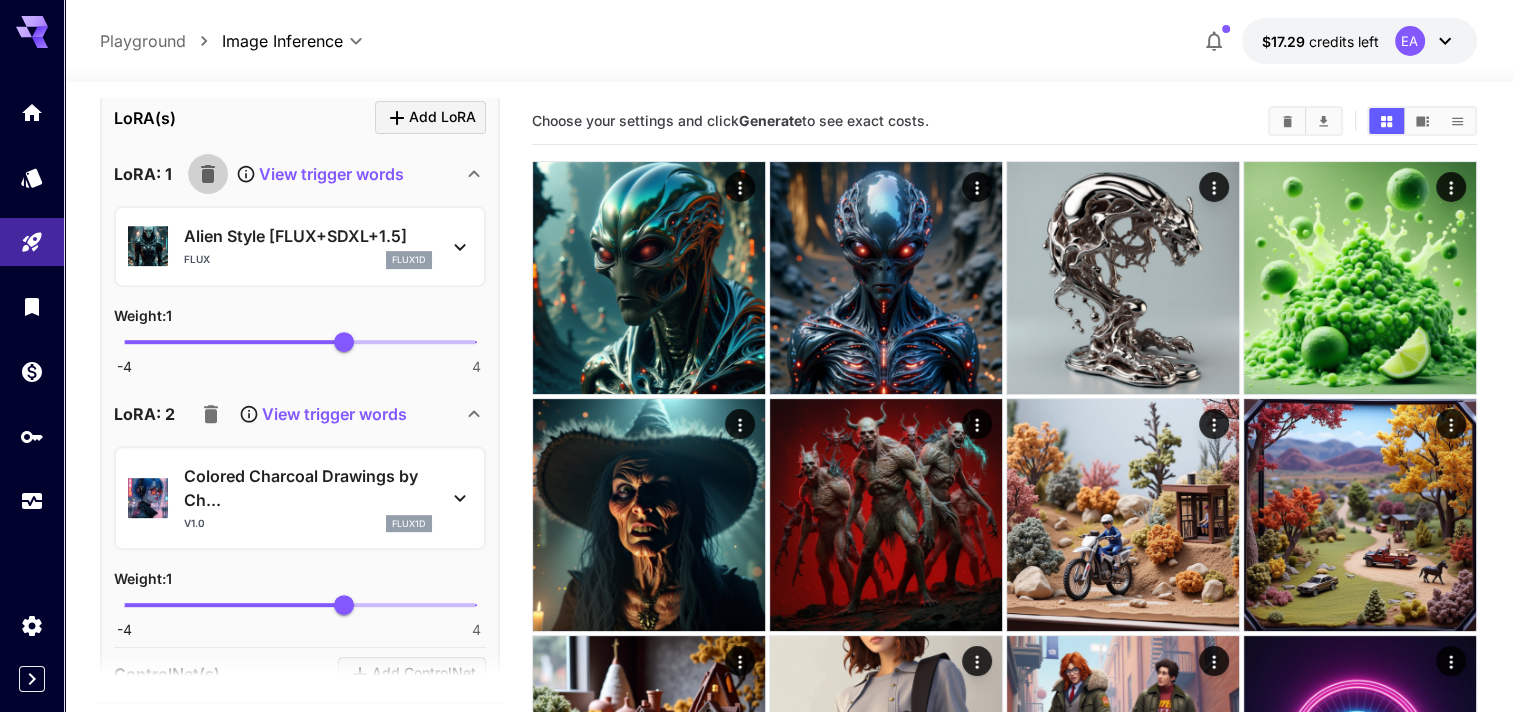 click 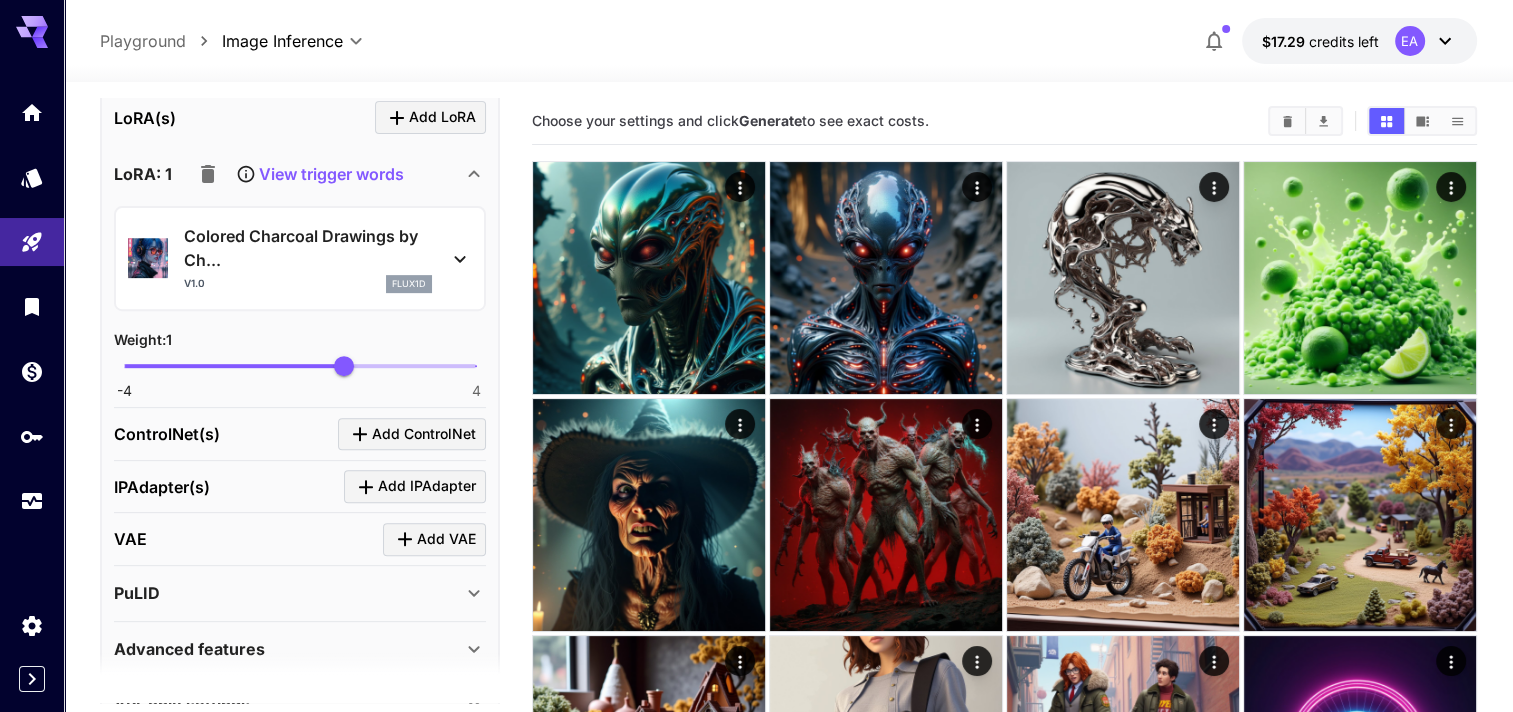 click on "View trigger words" at bounding box center [331, 174] 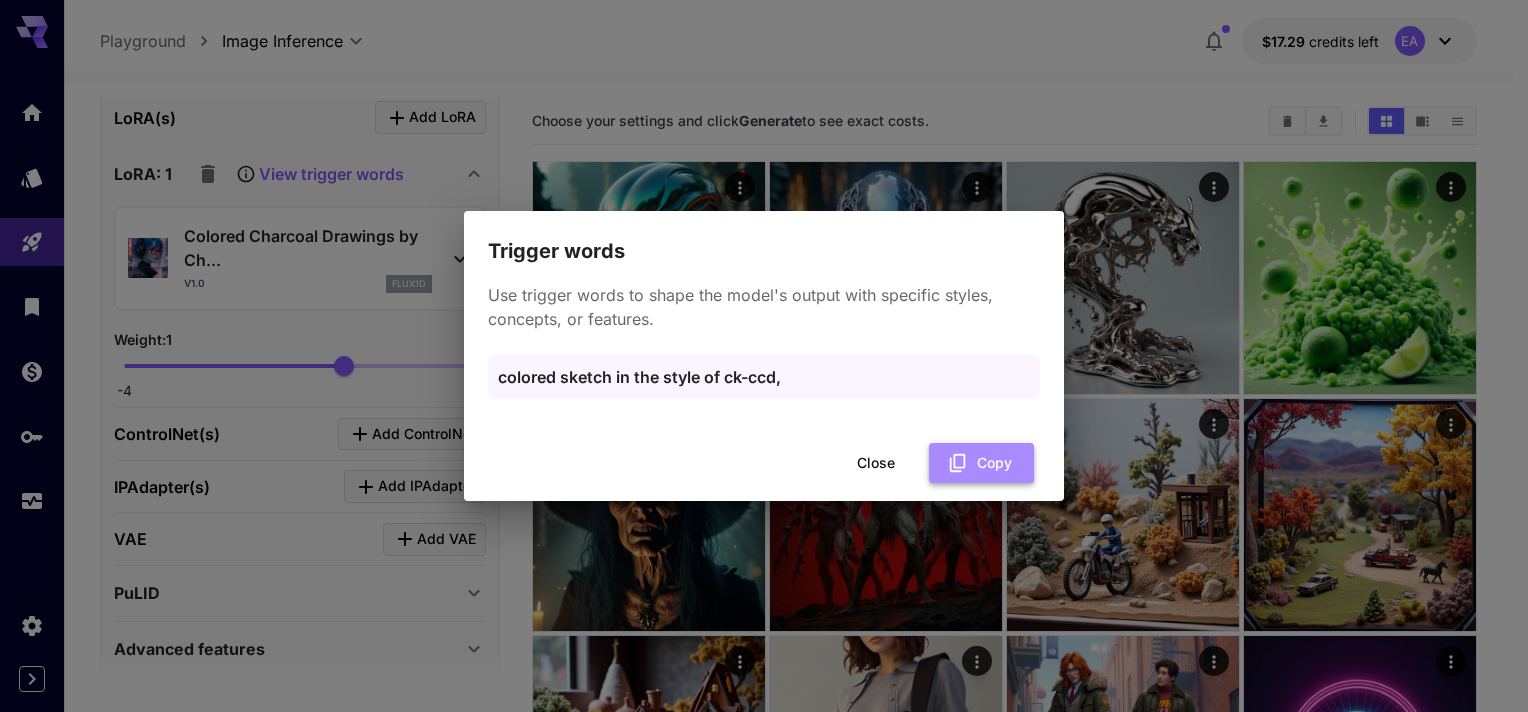 click on "Copy" at bounding box center [981, 463] 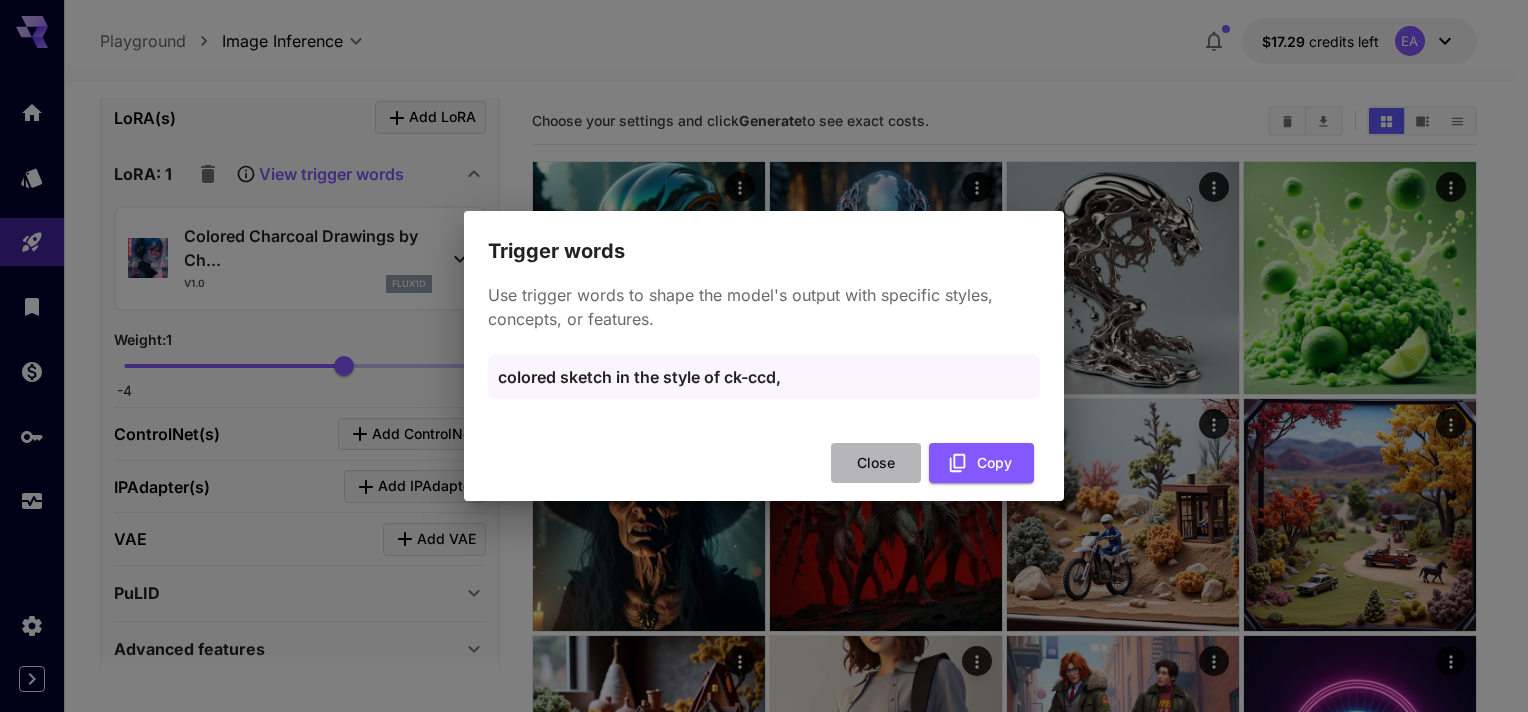 click on "Close" at bounding box center (876, 463) 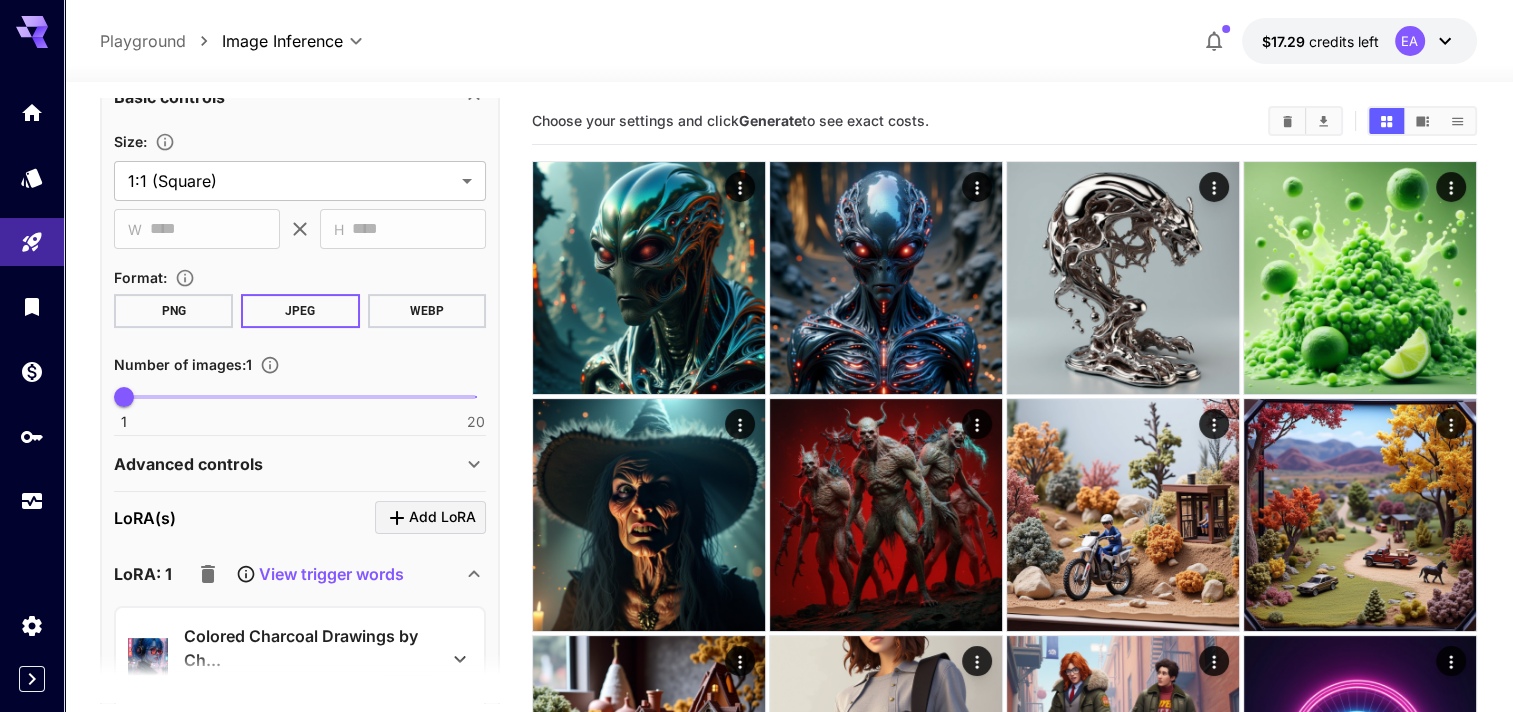 scroll, scrollTop: 0, scrollLeft: 0, axis: both 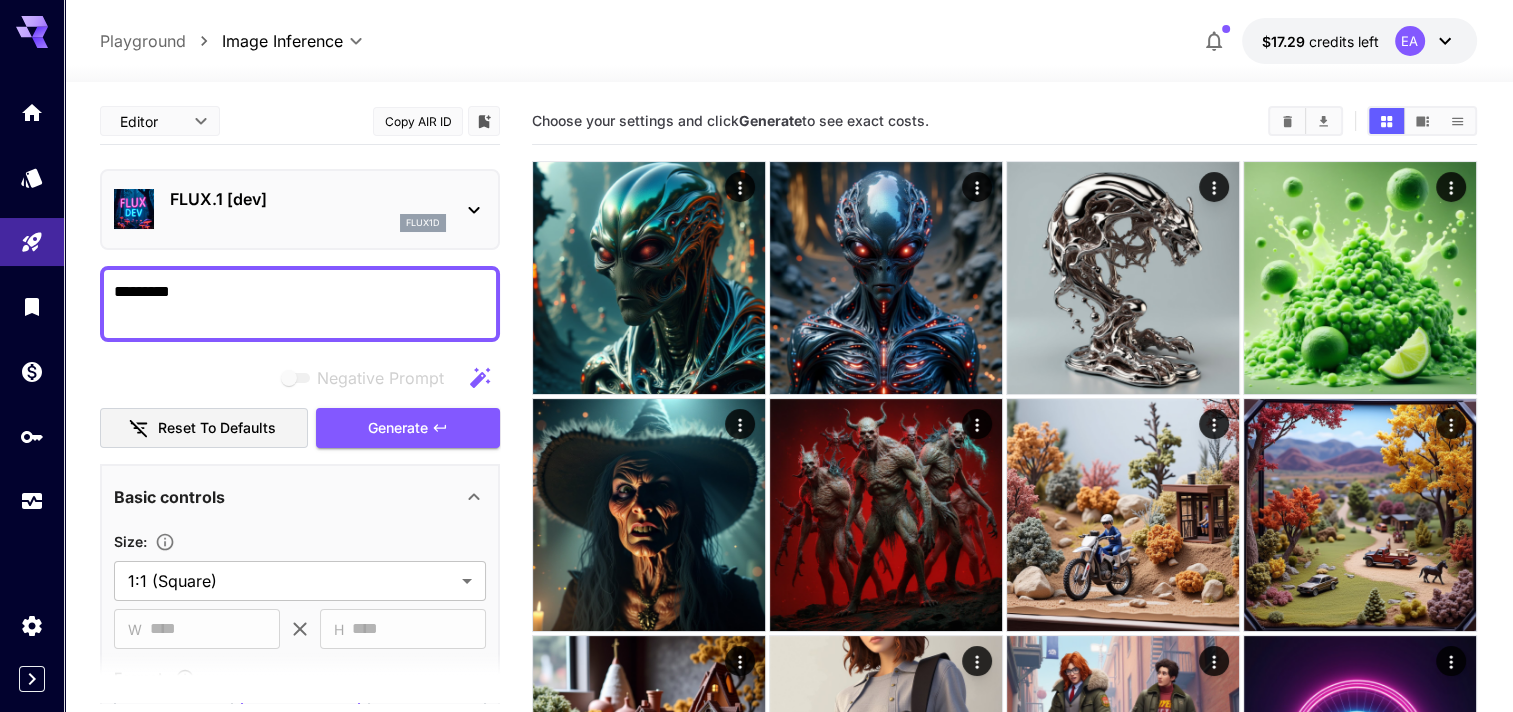 click on "*********" at bounding box center [300, 304] 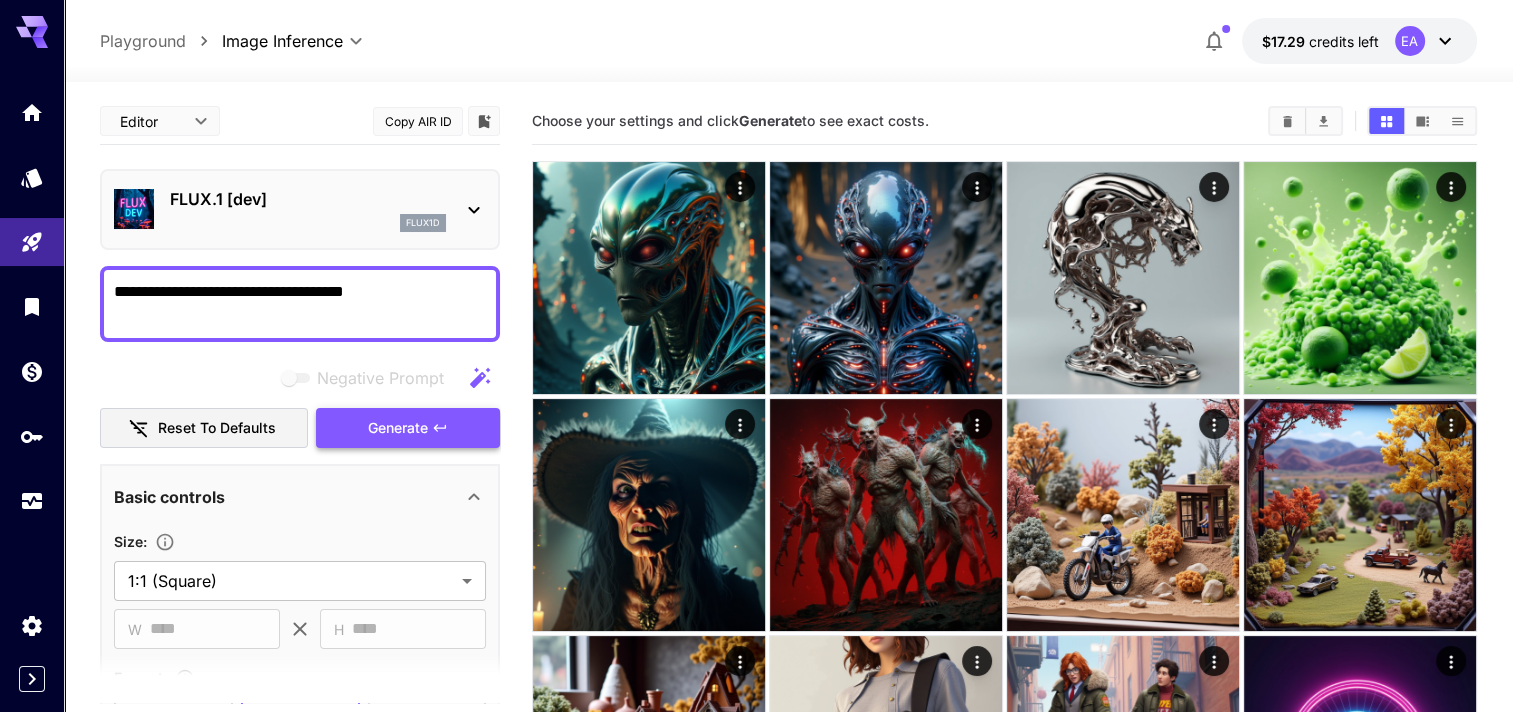 type on "**********" 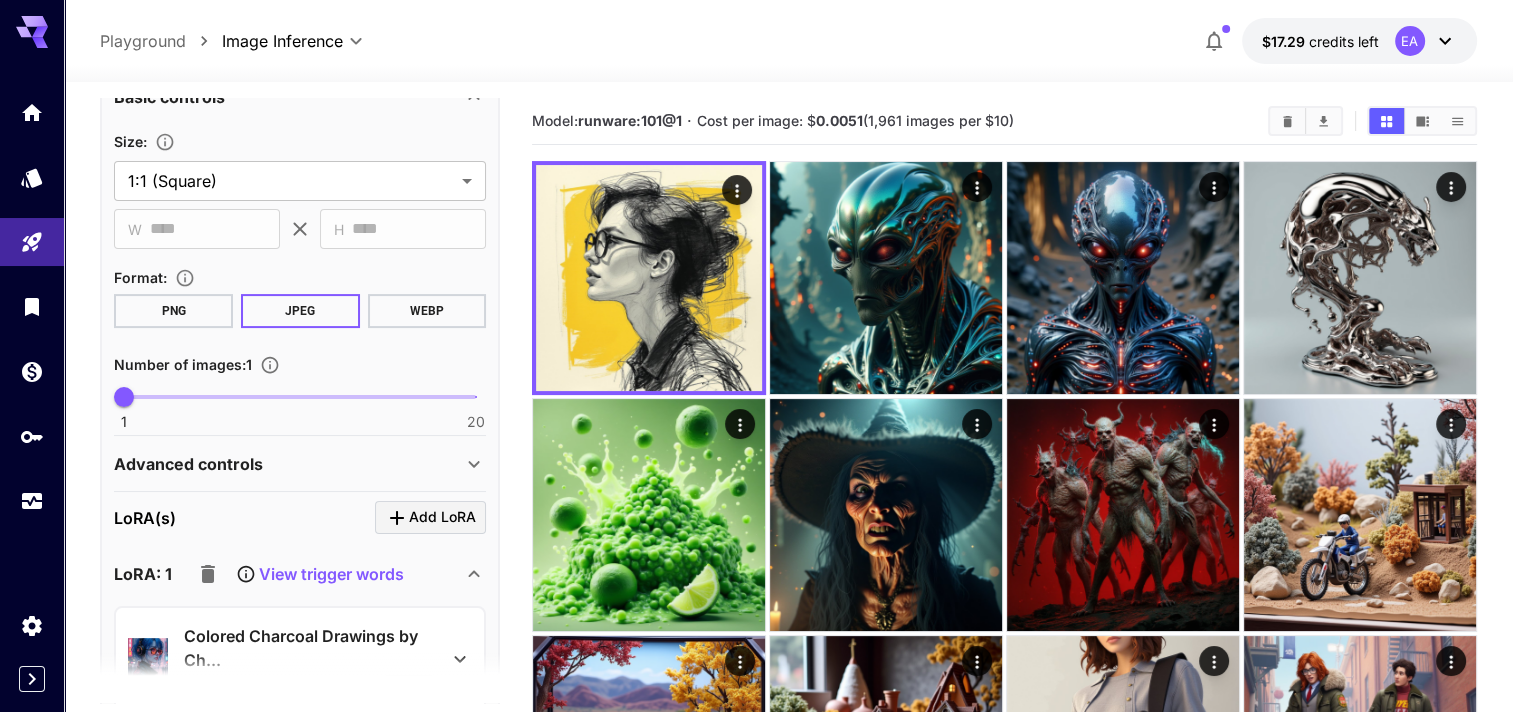 scroll, scrollTop: 500, scrollLeft: 0, axis: vertical 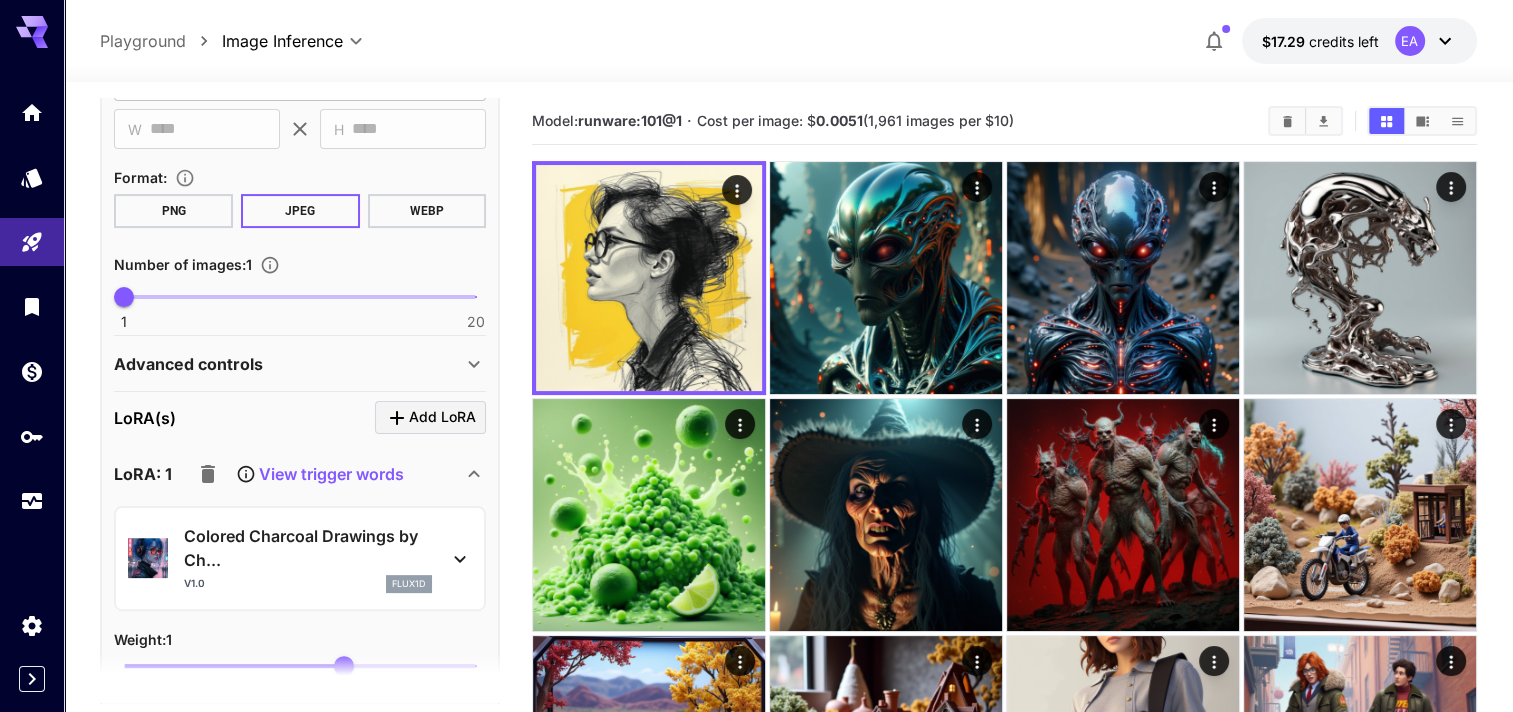 click on "View trigger words" at bounding box center (331, 474) 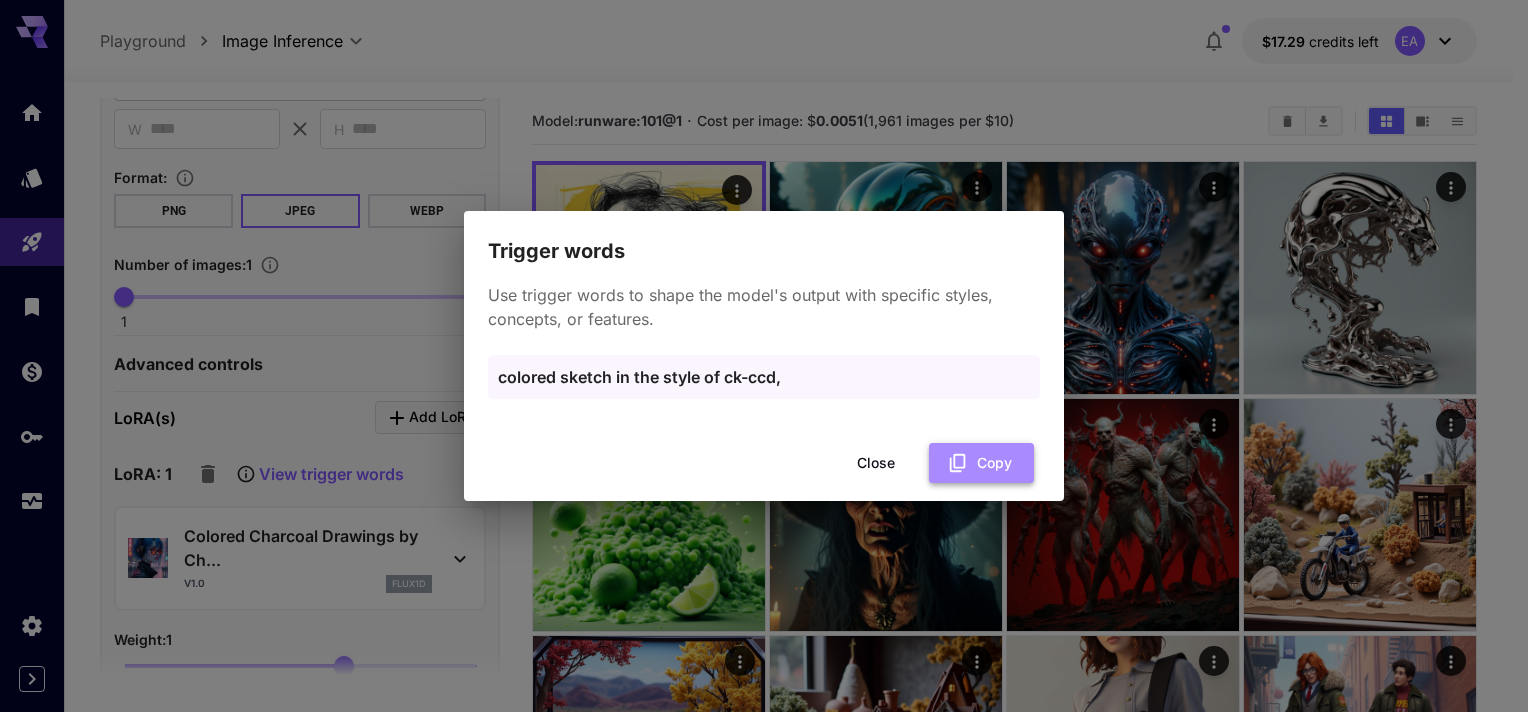click on "Copy" at bounding box center [981, 463] 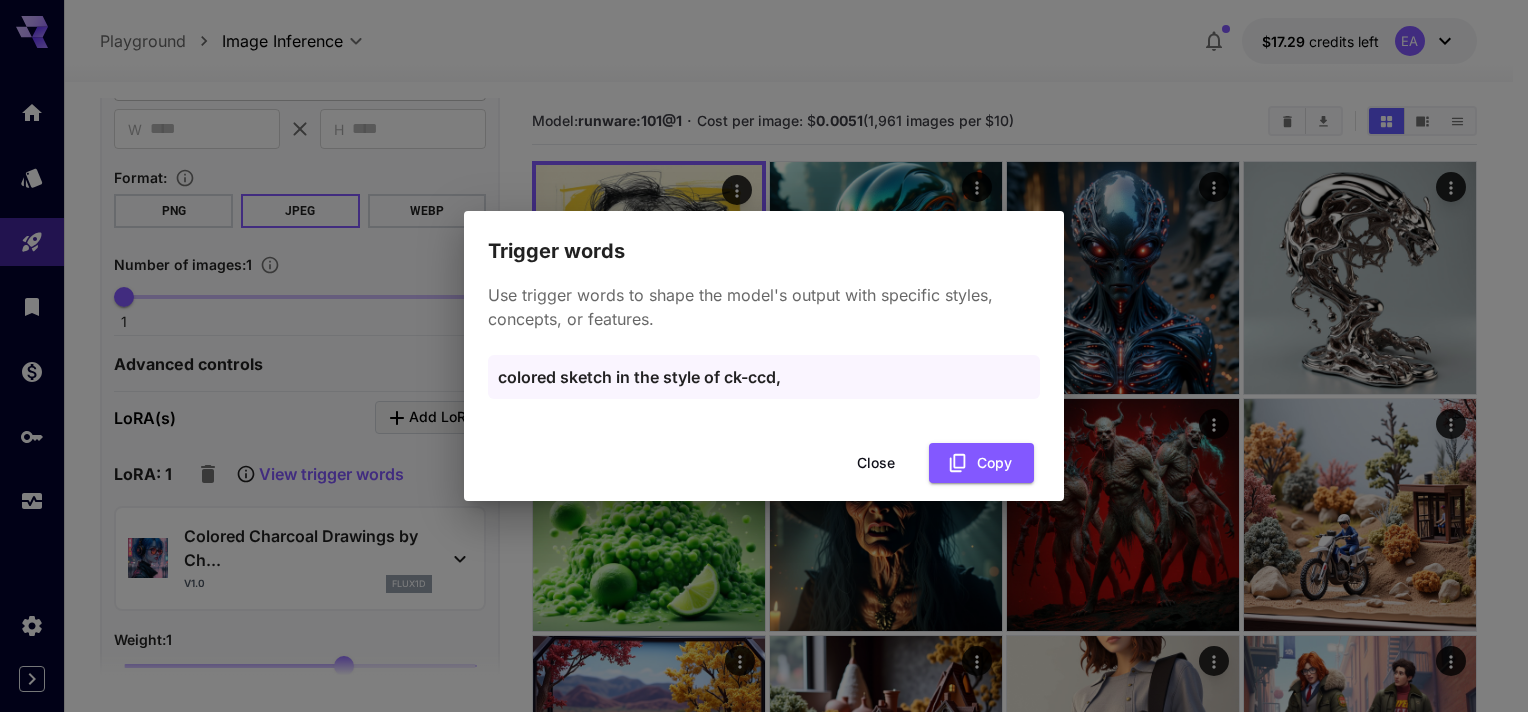 click on "Close" at bounding box center [876, 463] 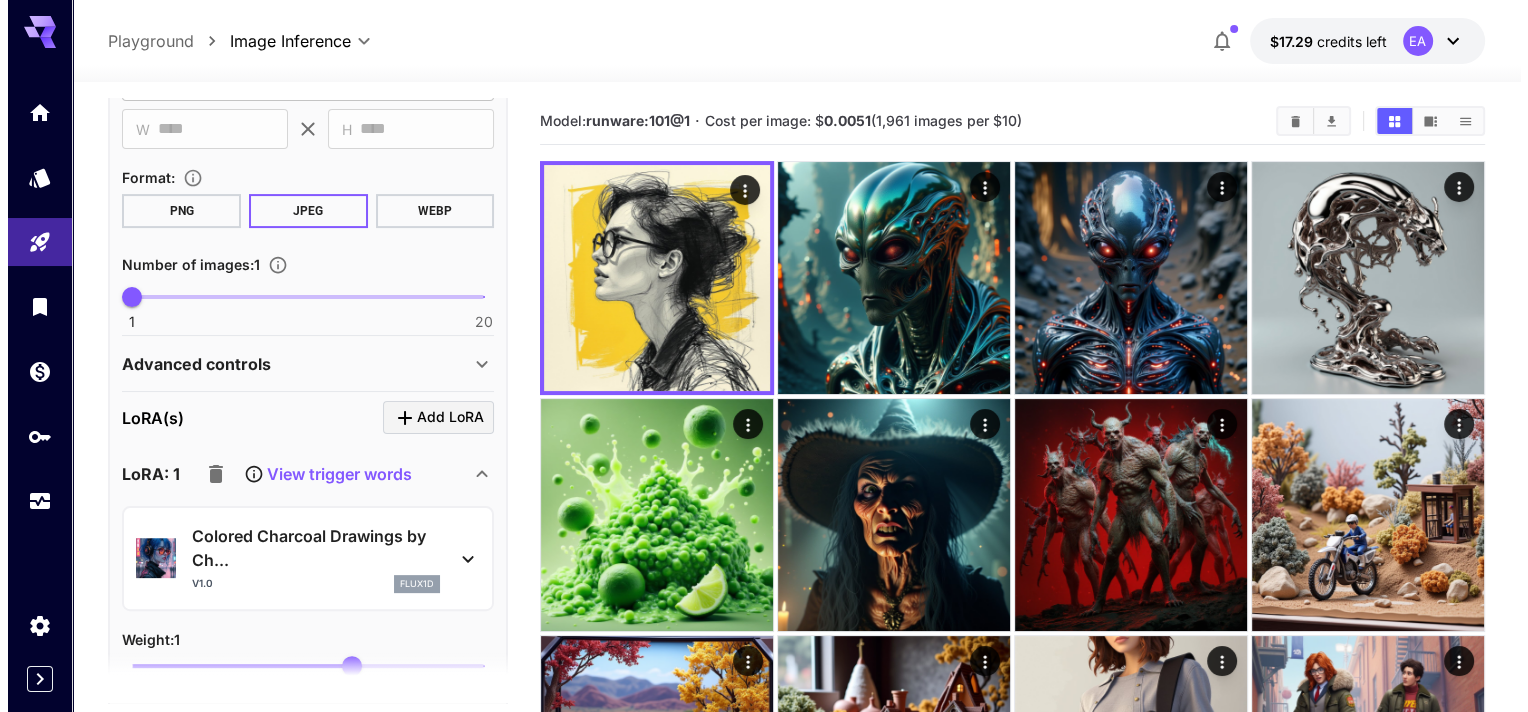 scroll, scrollTop: 600, scrollLeft: 0, axis: vertical 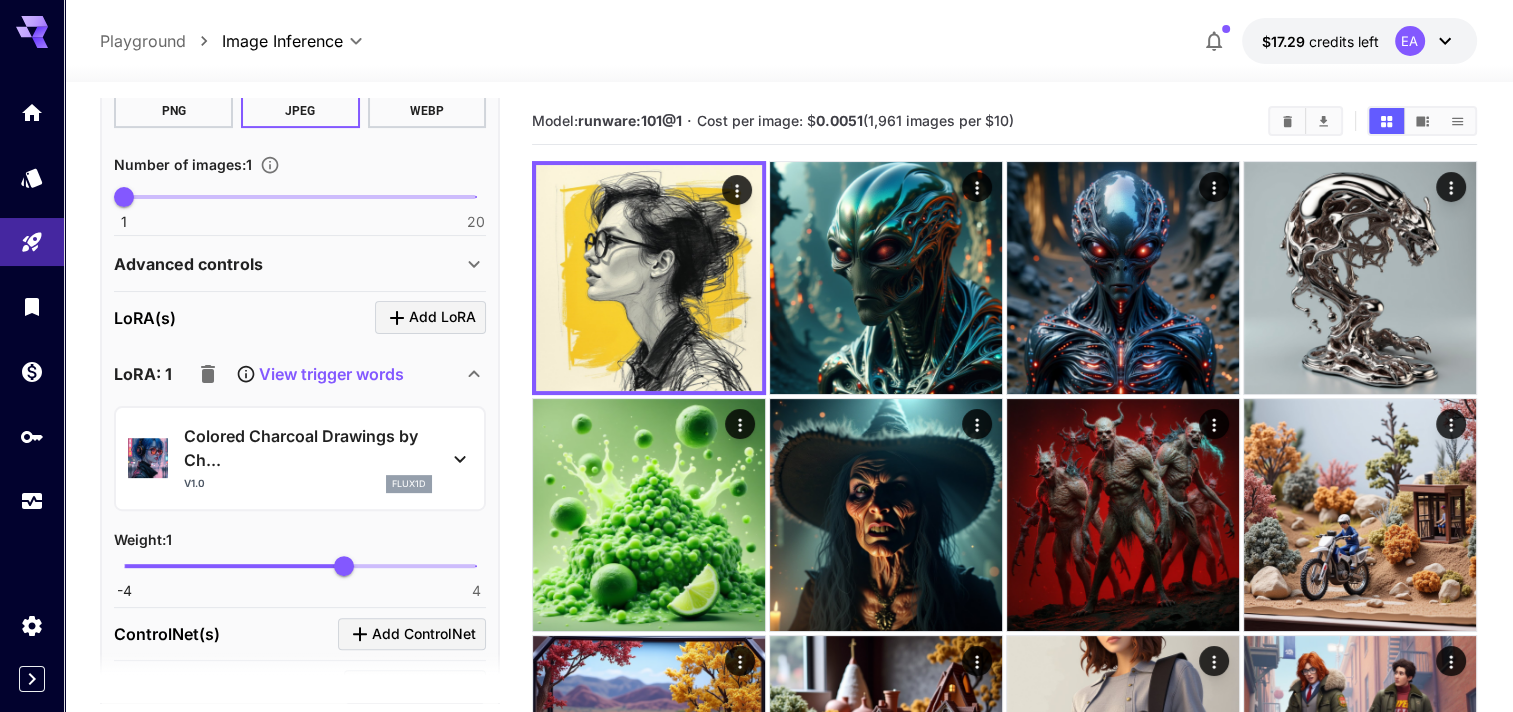 click on "View trigger words" at bounding box center (331, 374) 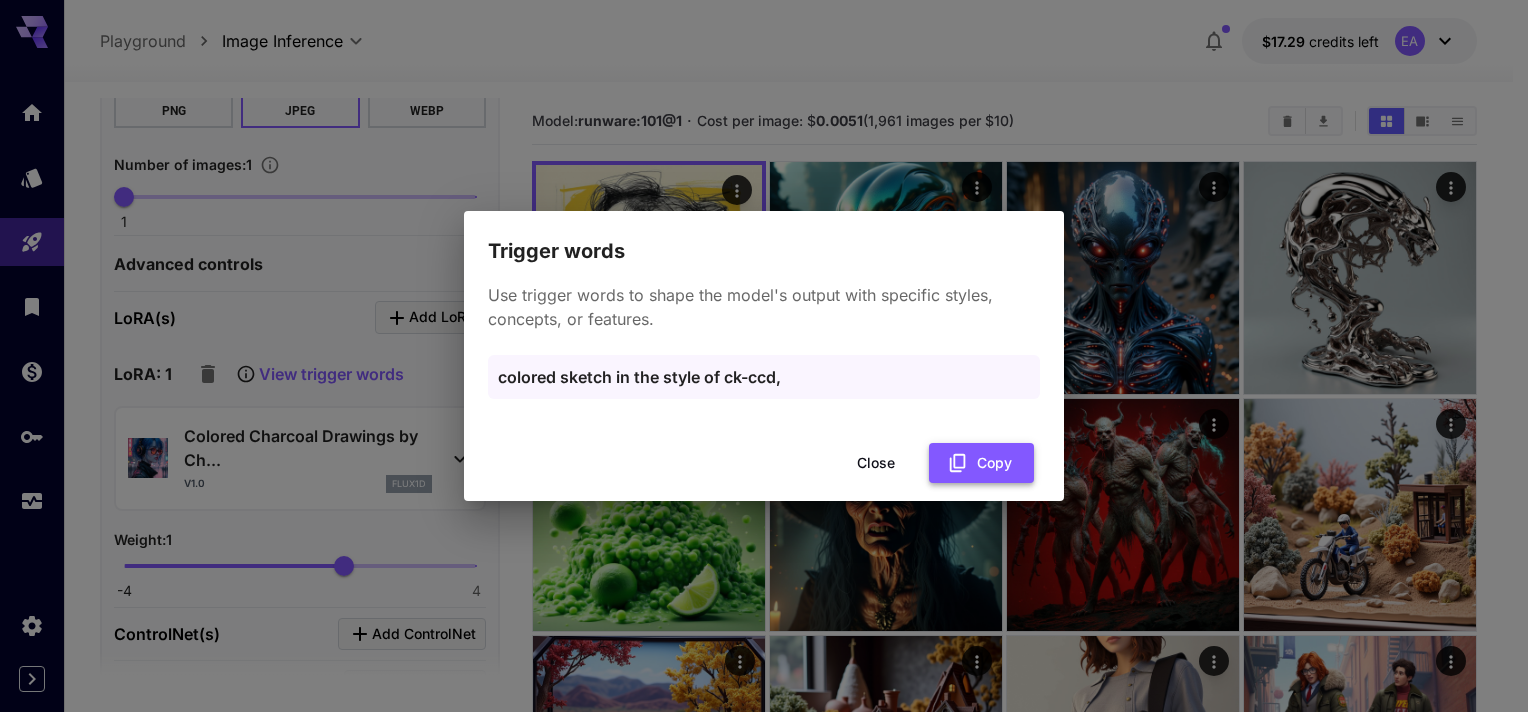 click on "Copy" at bounding box center [981, 463] 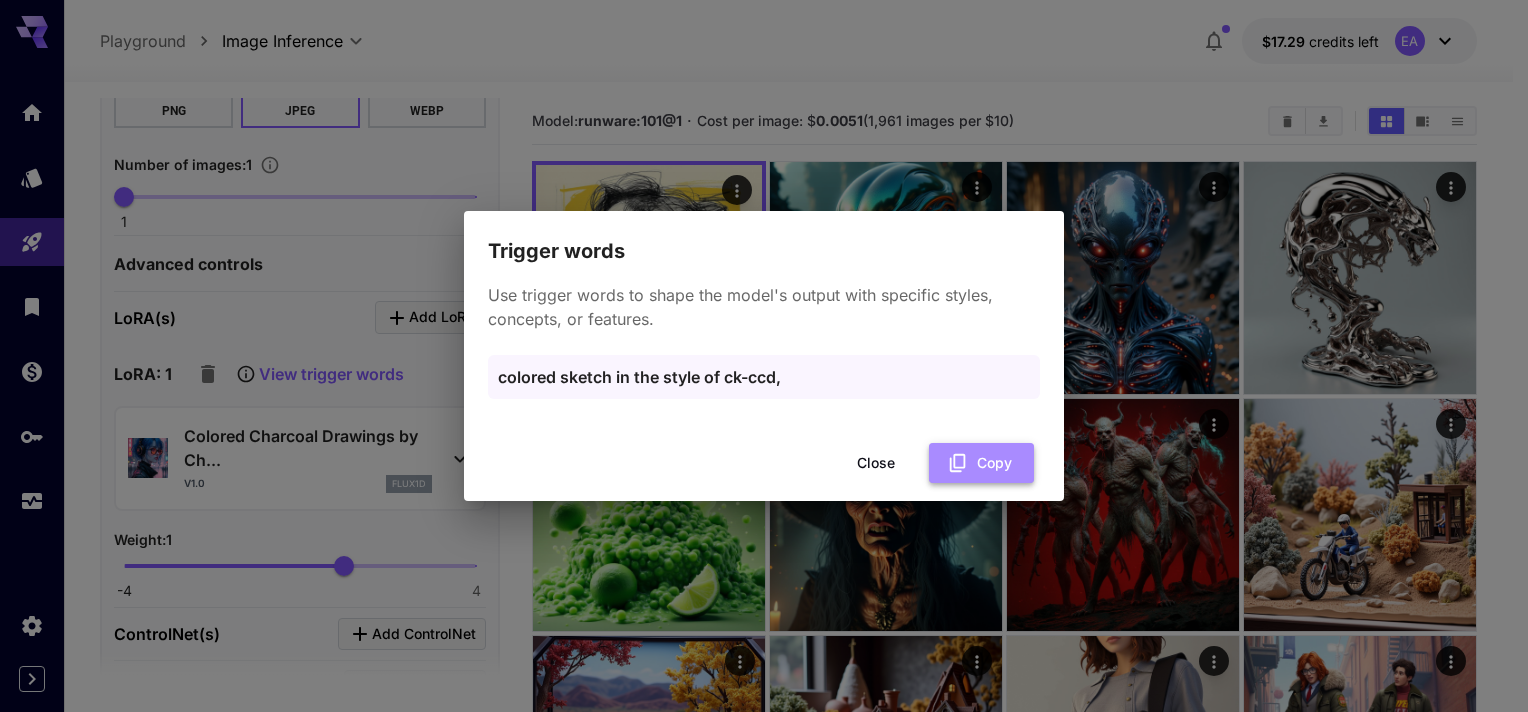 click 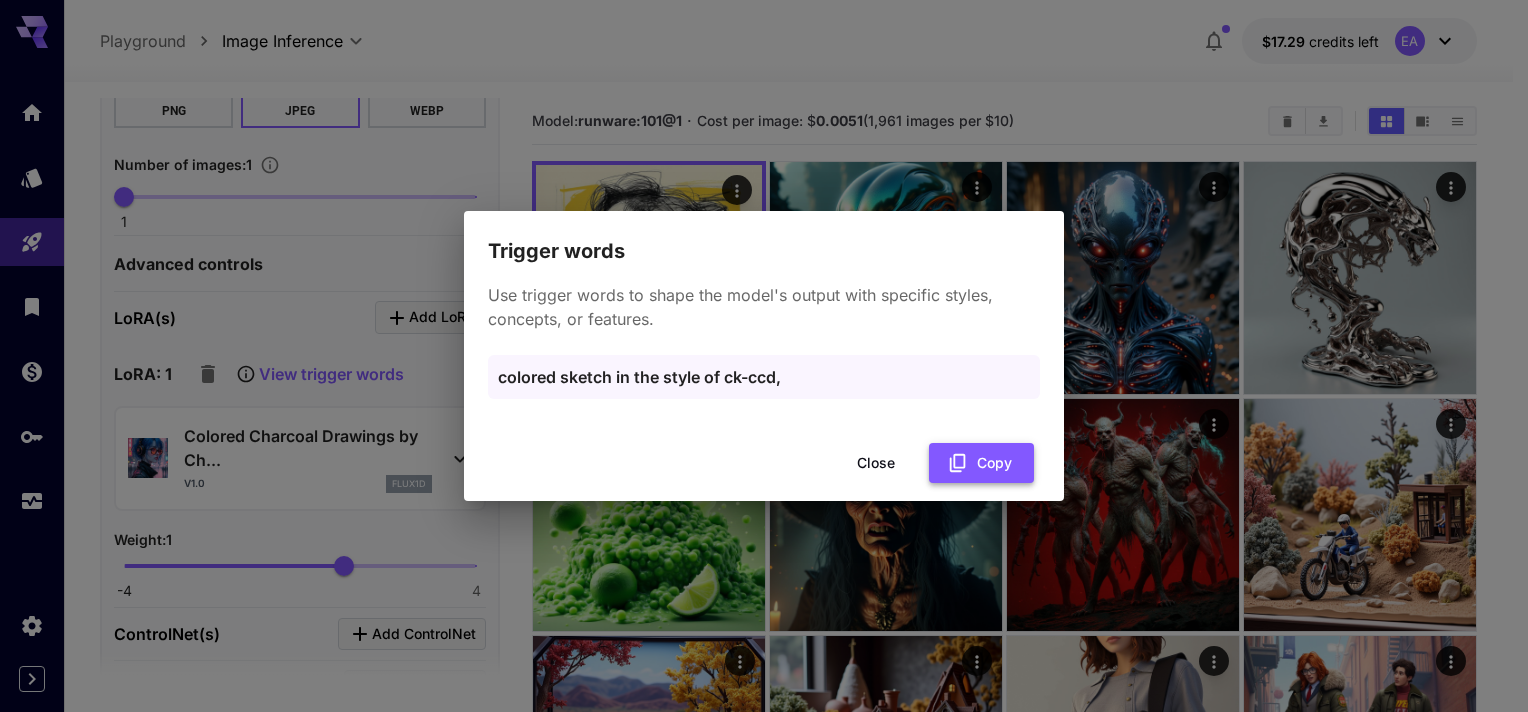 click on "Copy" at bounding box center (981, 463) 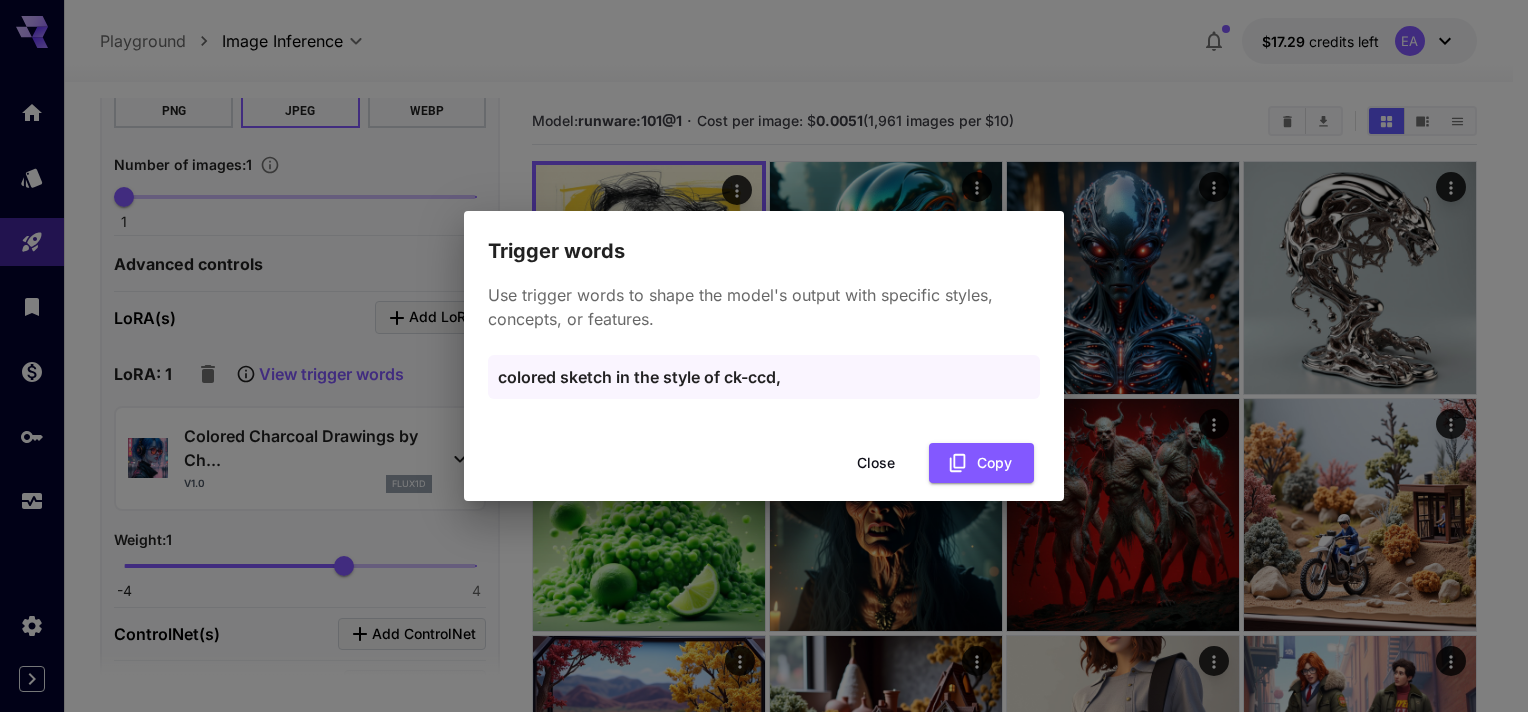 click on "Trigger words Use trigger words to shape the model's output with specific styles, concepts, or features. colored sketch in the style of ck-ccd, Close Copy" at bounding box center [764, 356] 